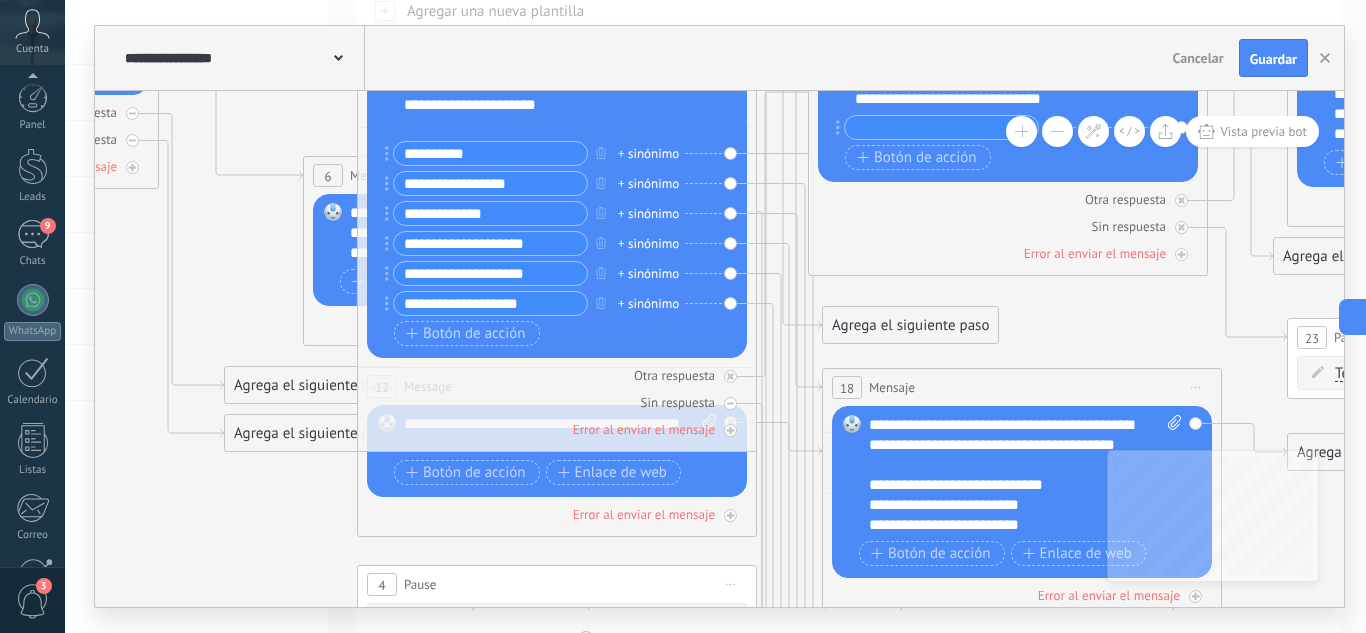 scroll, scrollTop: 200, scrollLeft: 0, axis: vertical 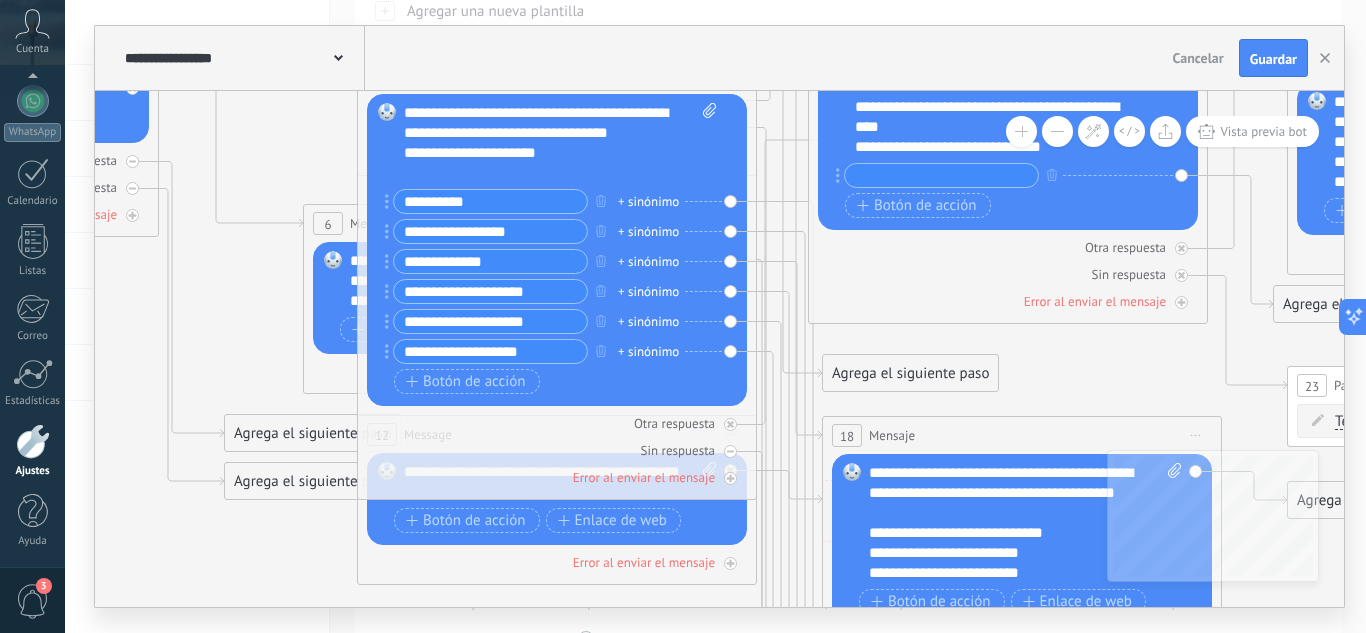 click on "**********" at bounding box center (490, 291) 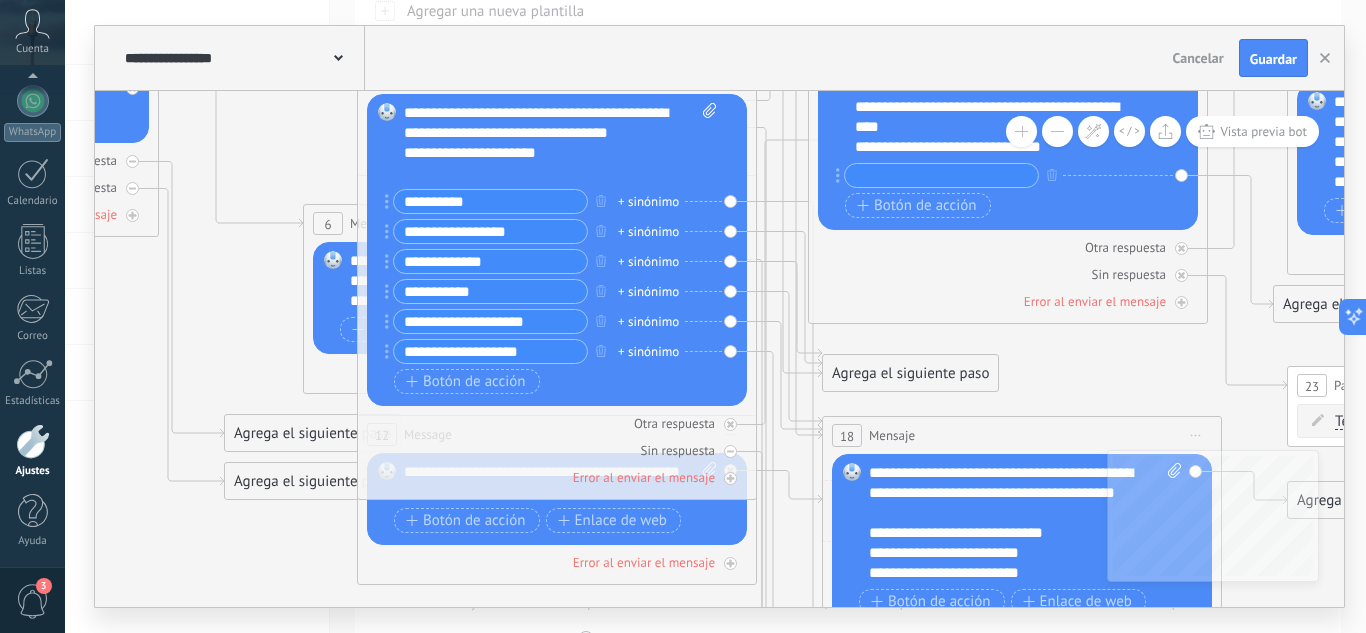 type on "**********" 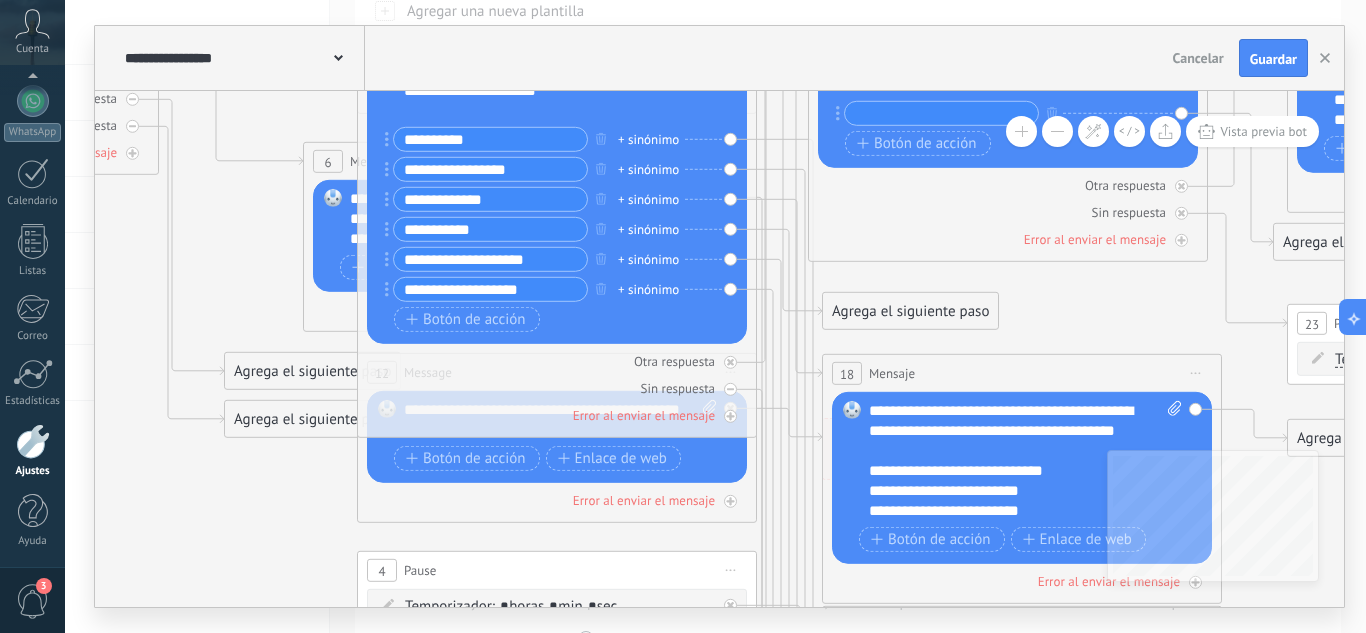 type on "**********" 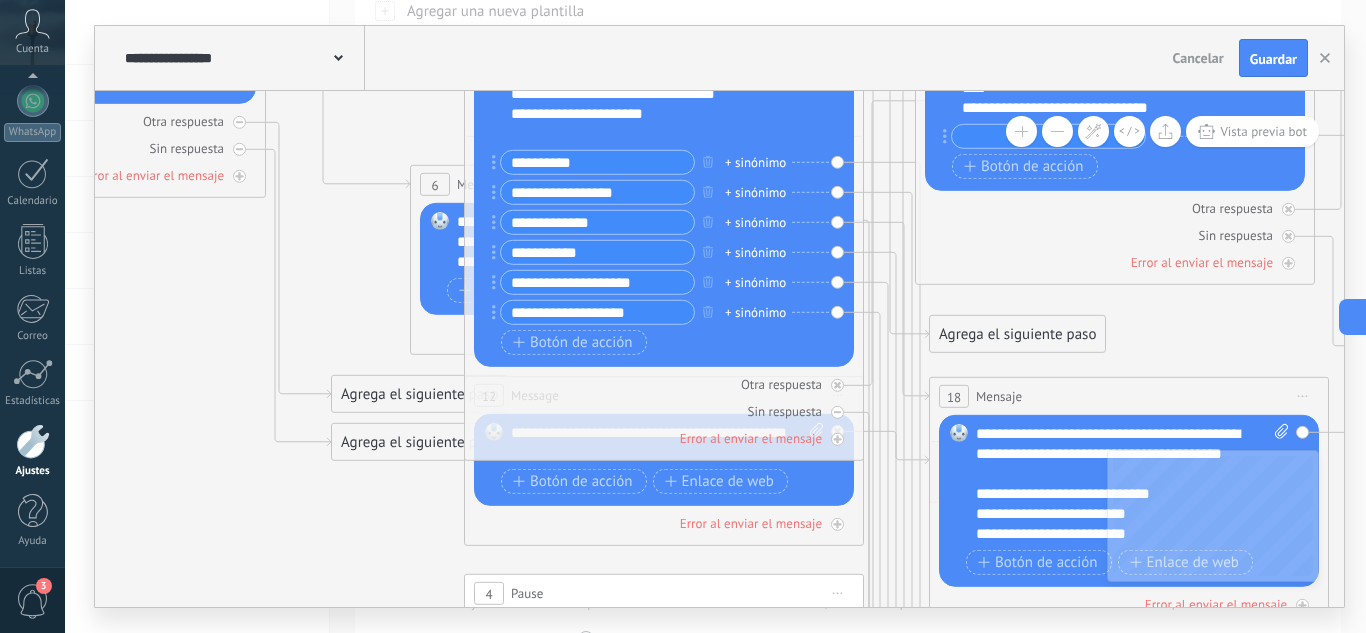 drag, startPoint x: 124, startPoint y: 291, endPoint x: 229, endPoint y: 314, distance: 107.48953 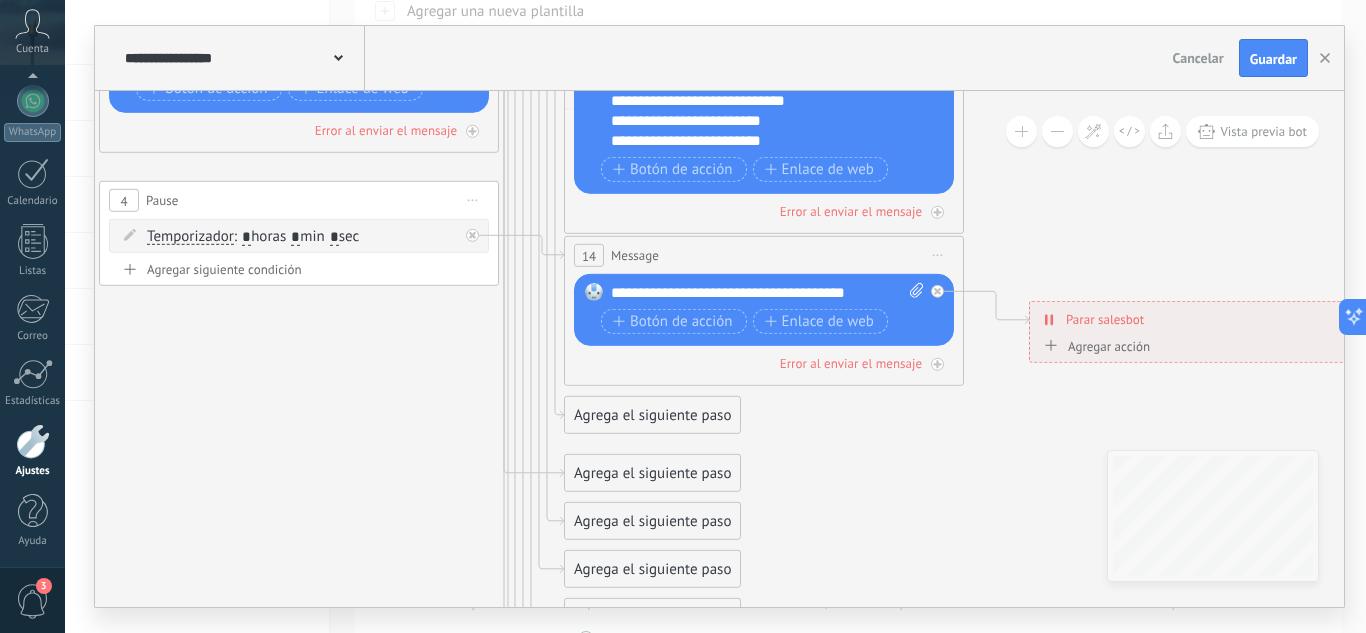 drag, startPoint x: 632, startPoint y: 500, endPoint x: 177, endPoint y: 506, distance: 455.03955 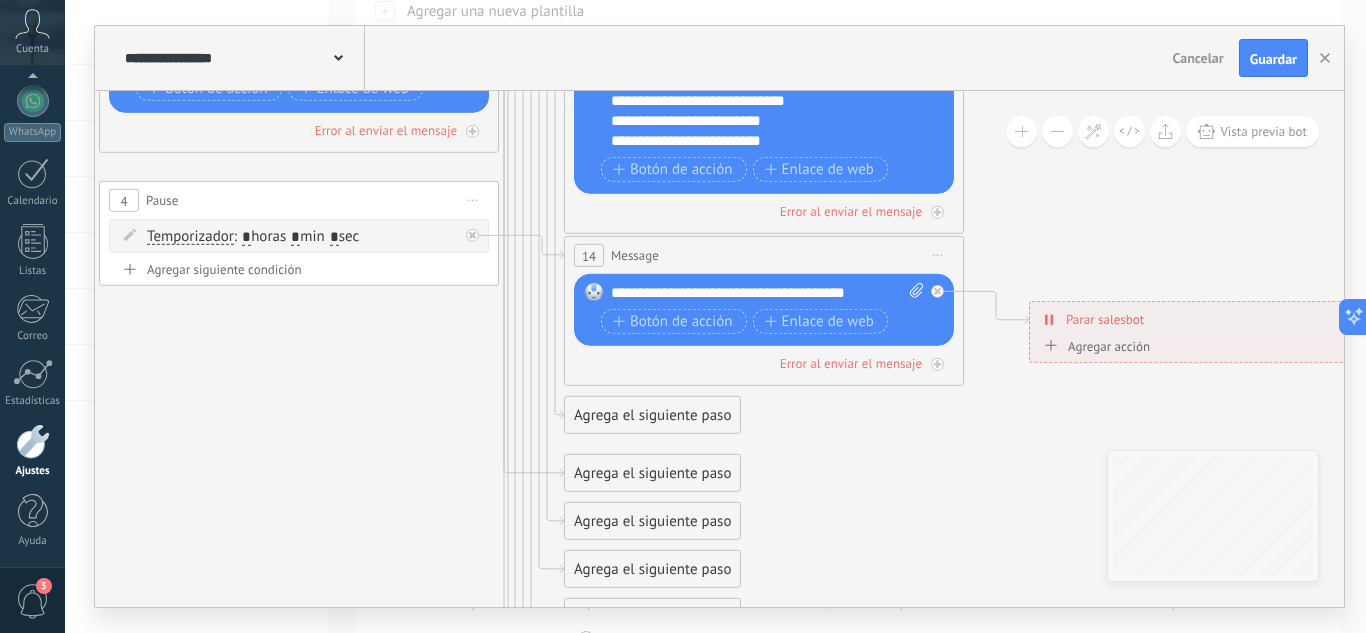 click 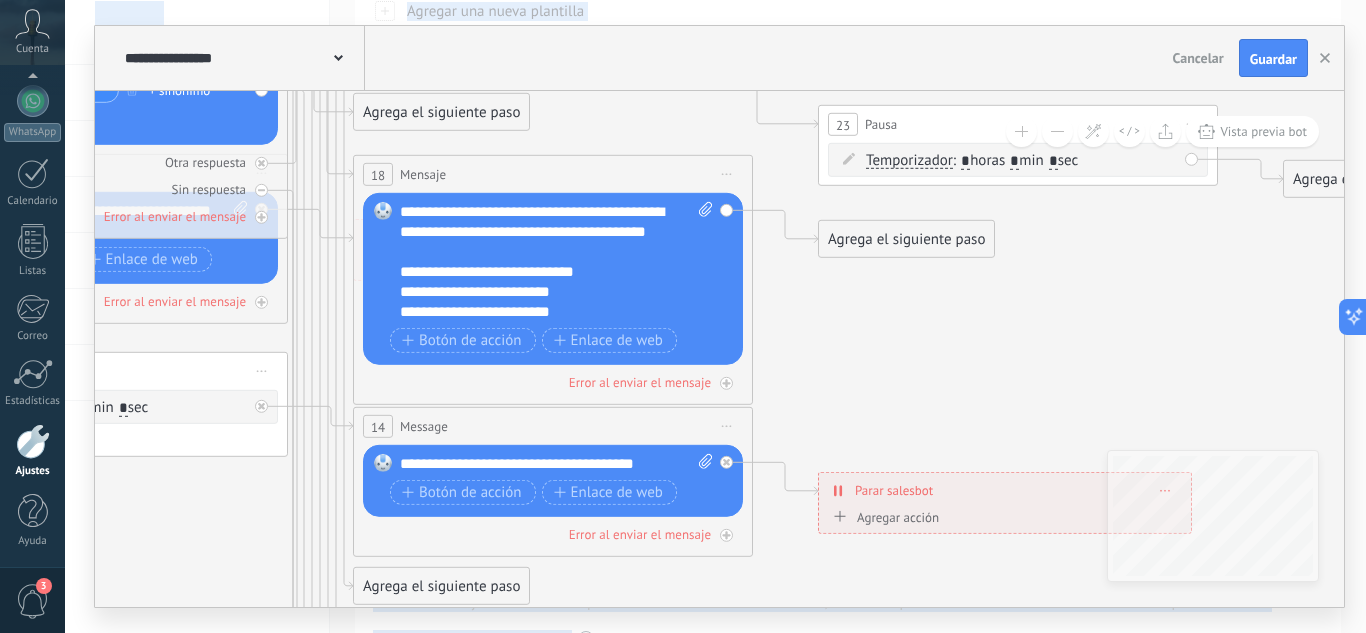 drag, startPoint x: 1101, startPoint y: 524, endPoint x: 1047, endPoint y: 680, distance: 165.0818 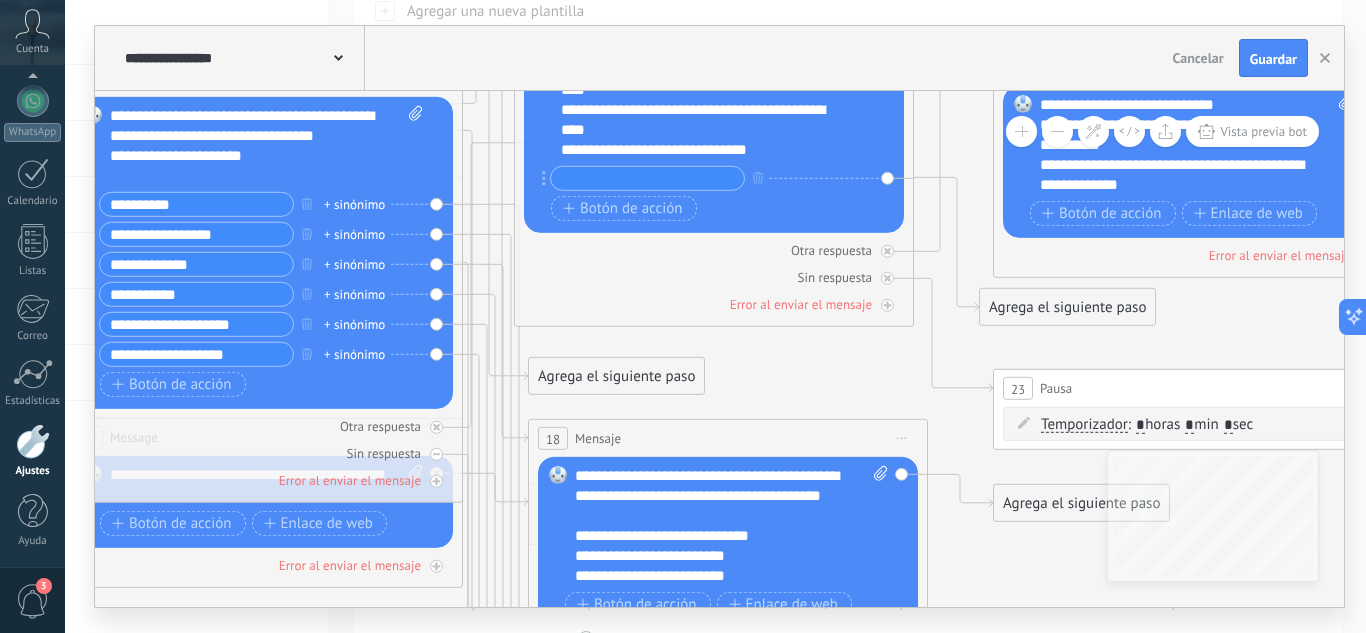 drag, startPoint x: 962, startPoint y: 300, endPoint x: 1044, endPoint y: 586, distance: 297.5231 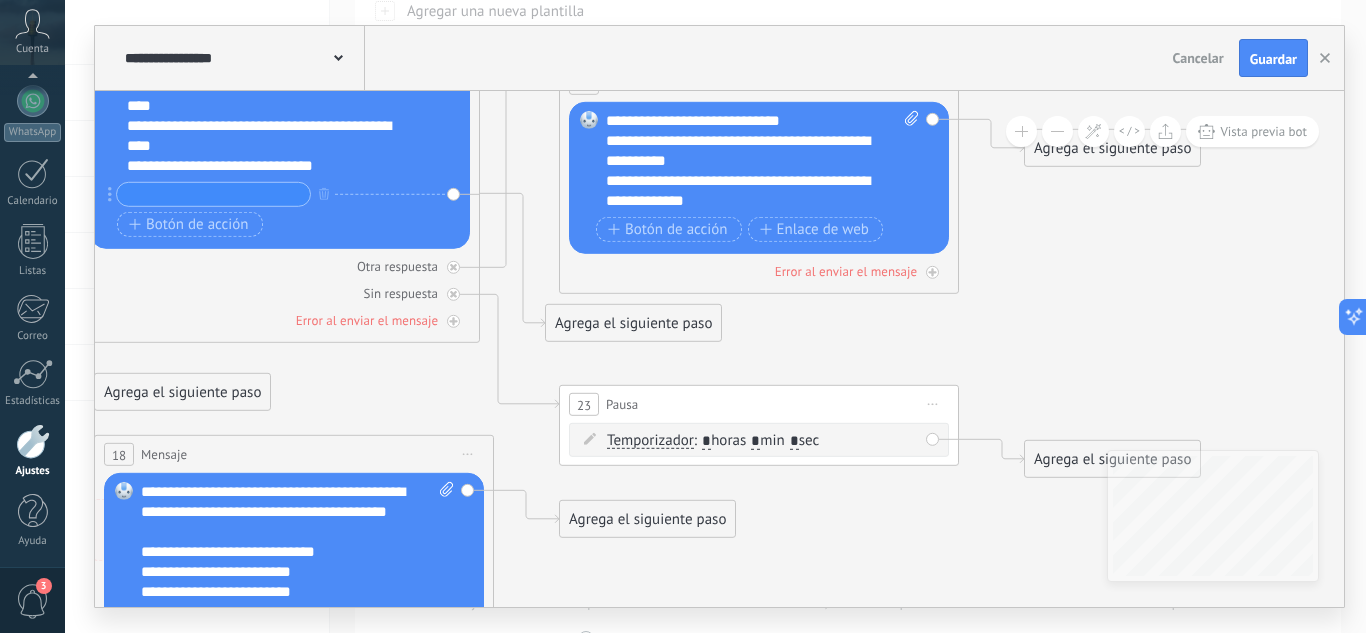 drag, startPoint x: 801, startPoint y: 389, endPoint x: 277, endPoint y: 350, distance: 525.44934 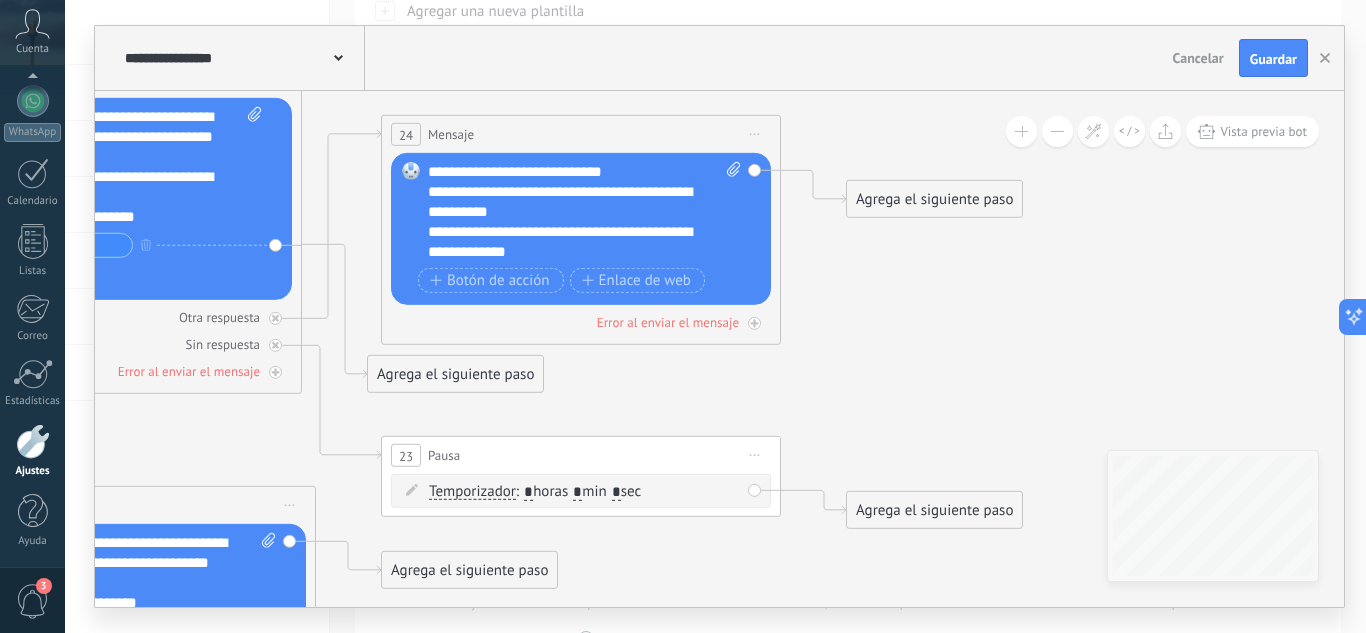 drag, startPoint x: 1139, startPoint y: 208, endPoint x: 1041, endPoint y: 241, distance: 103.40696 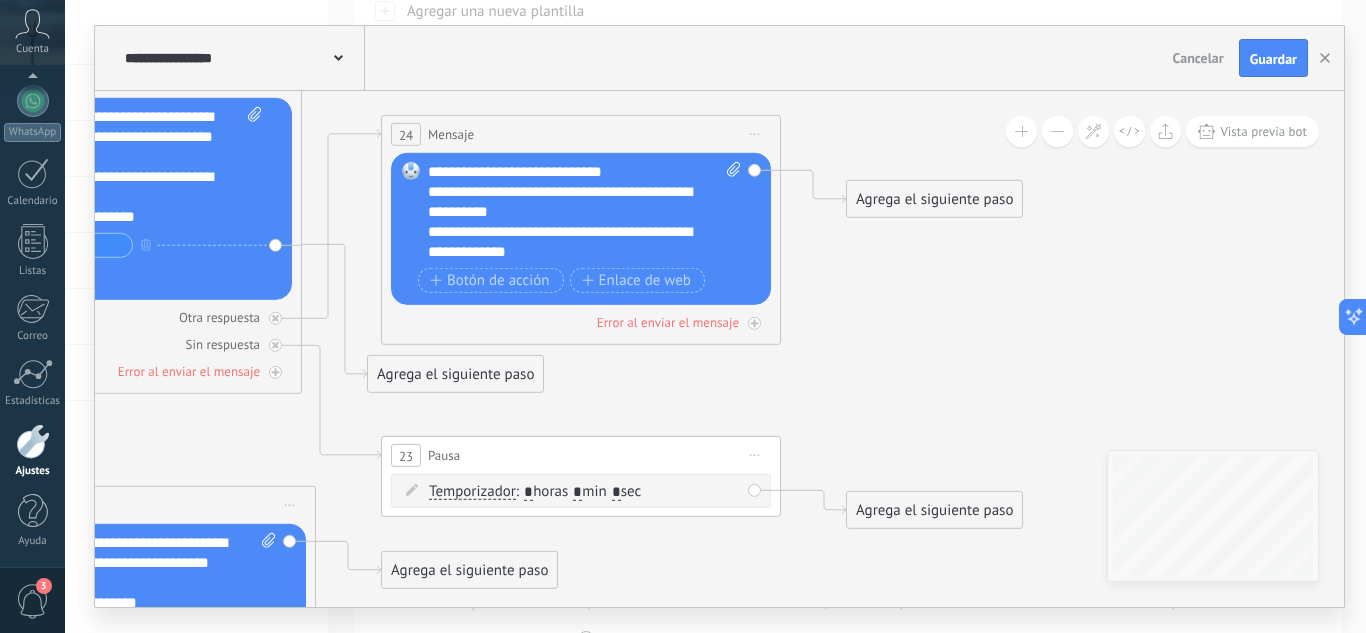 click 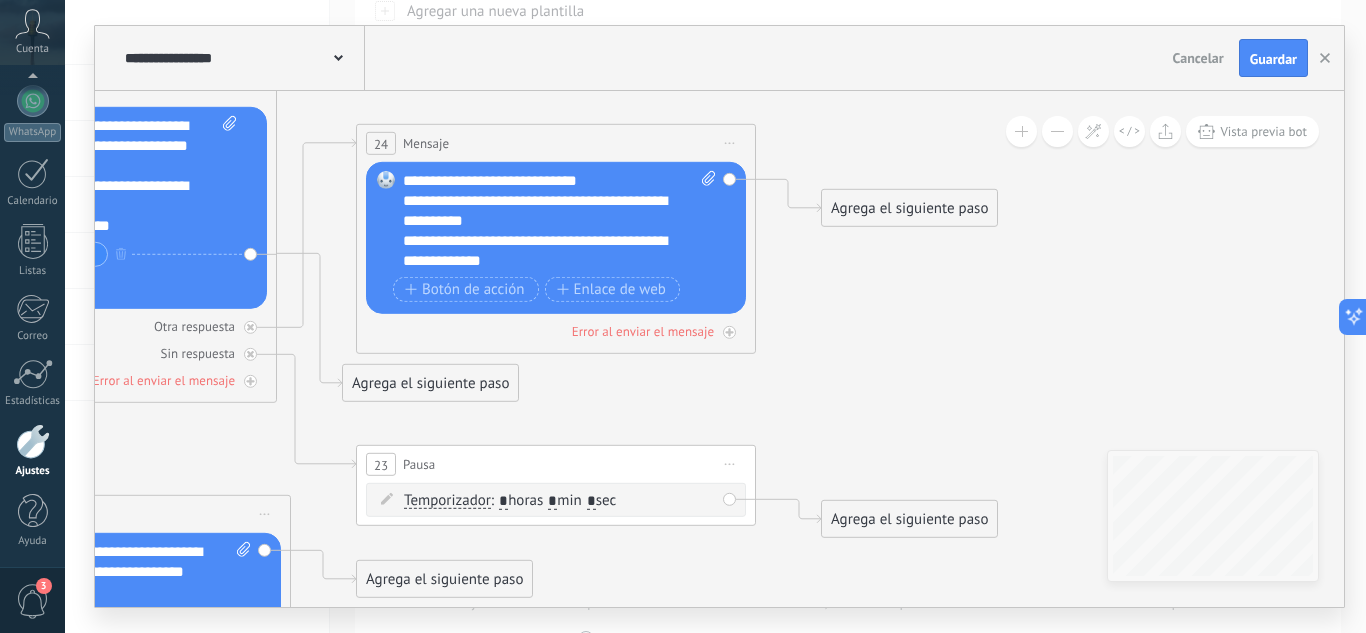 click on "Agrega el siguiente paso" at bounding box center [909, 208] 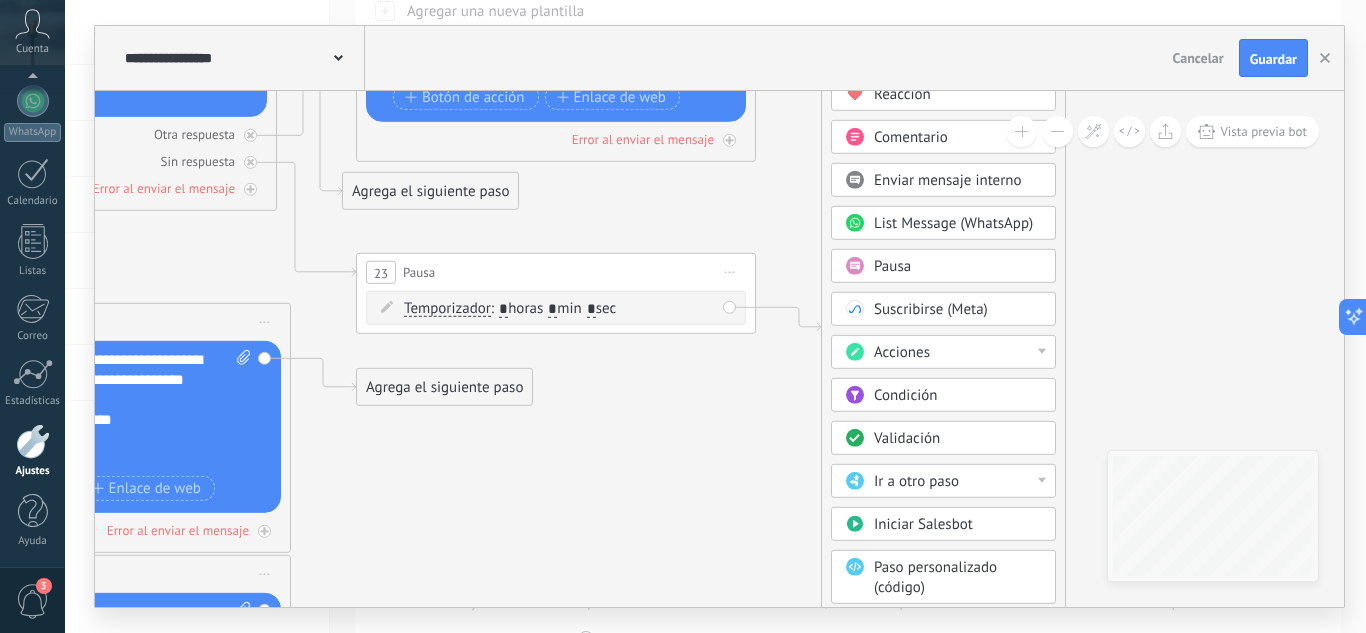 click on "Acciones" at bounding box center (902, 352) 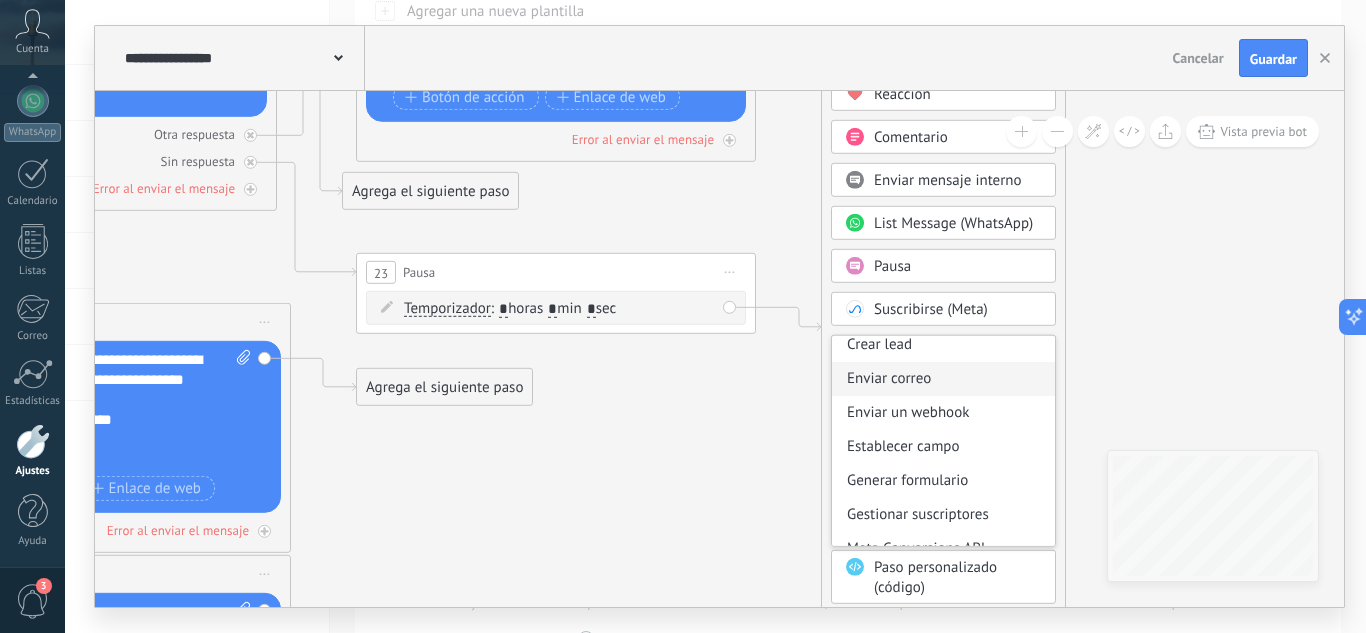 scroll, scrollTop: 266, scrollLeft: 0, axis: vertical 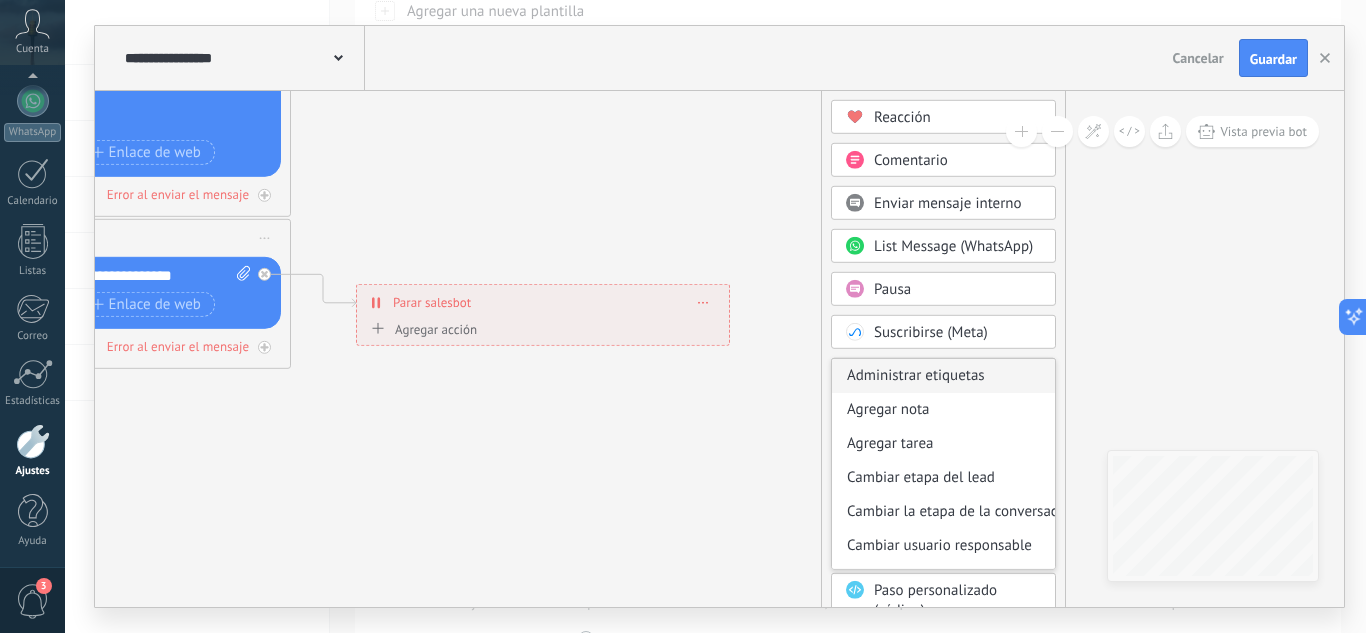 click on "Administrar etiquetas" at bounding box center [943, 376] 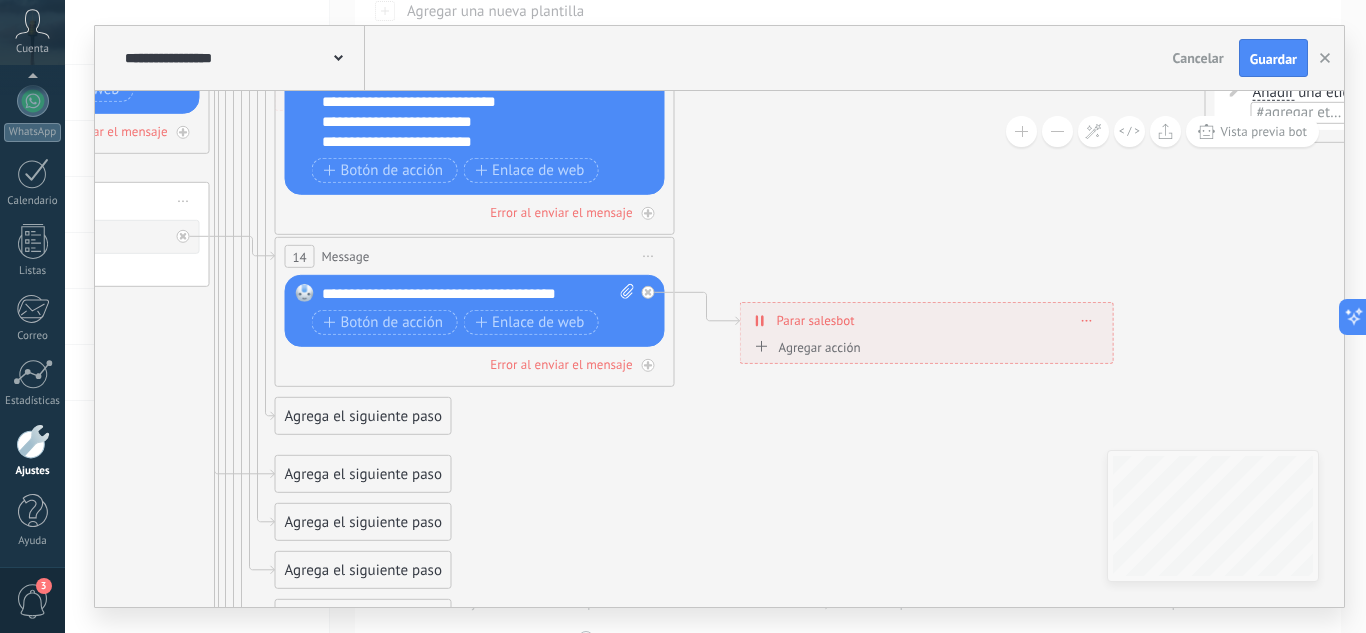 drag, startPoint x: 679, startPoint y: 452, endPoint x: 1365, endPoint y: 469, distance: 686.21063 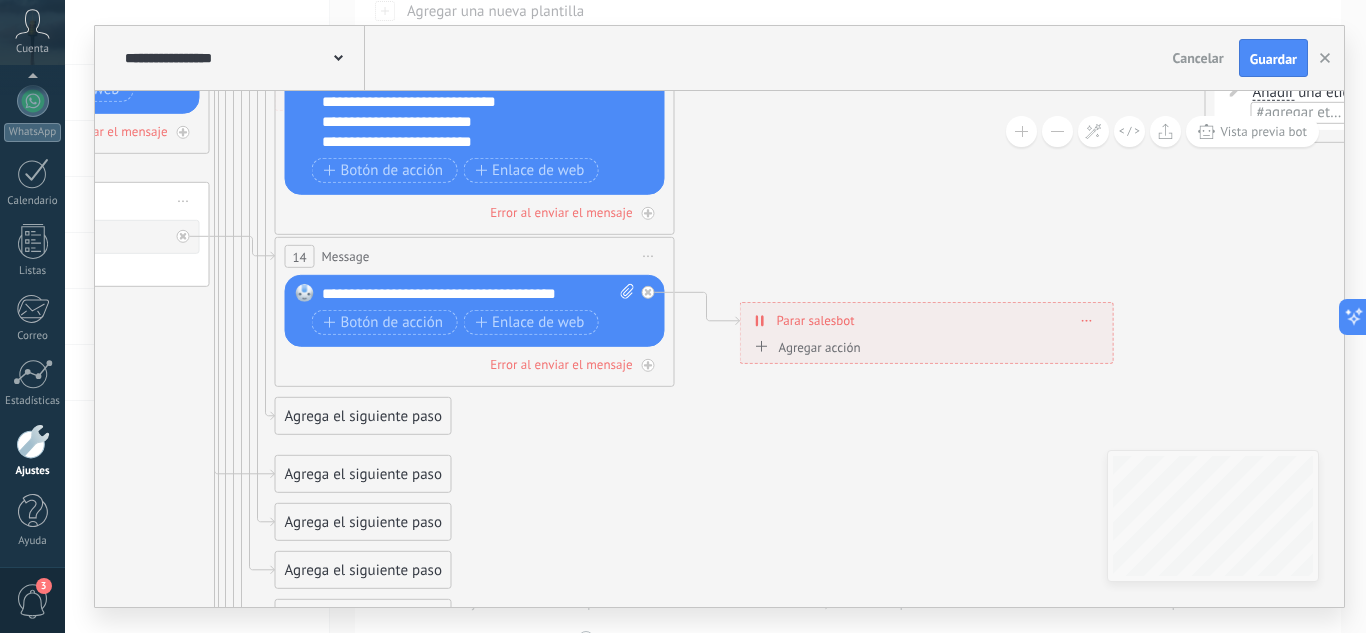 click on "**********" at bounding box center (715, 316) 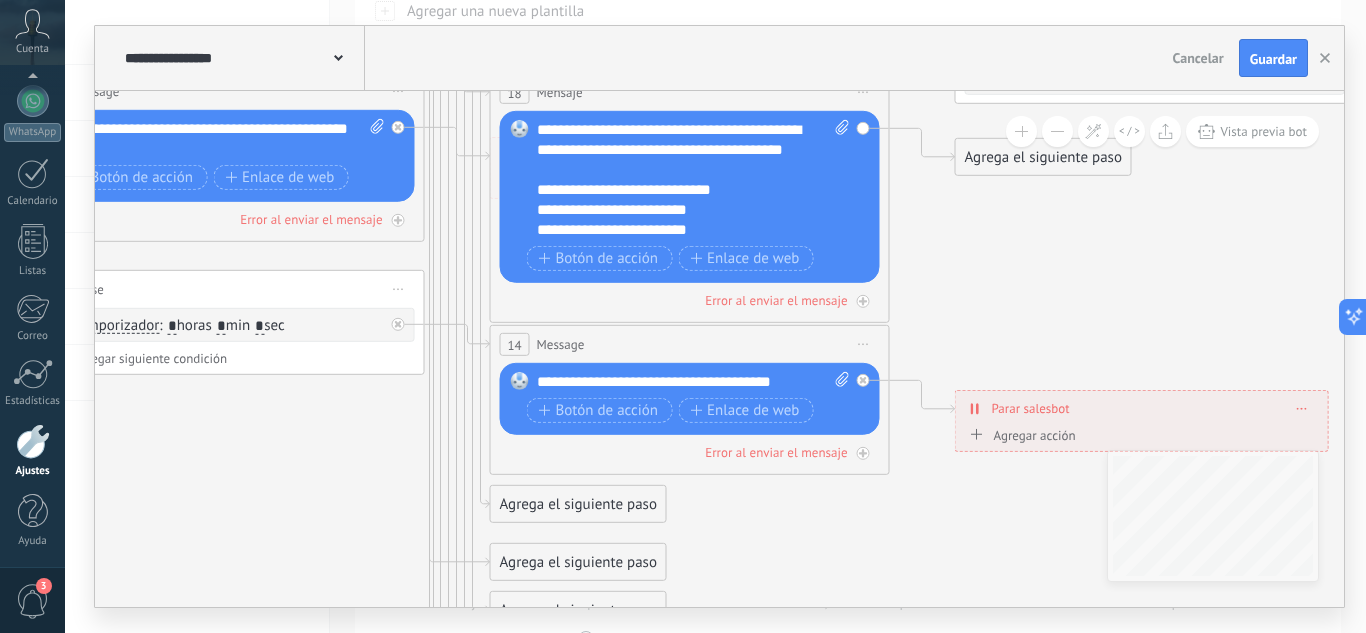 drag, startPoint x: 580, startPoint y: 523, endPoint x: 795, endPoint y: 611, distance: 232.31229 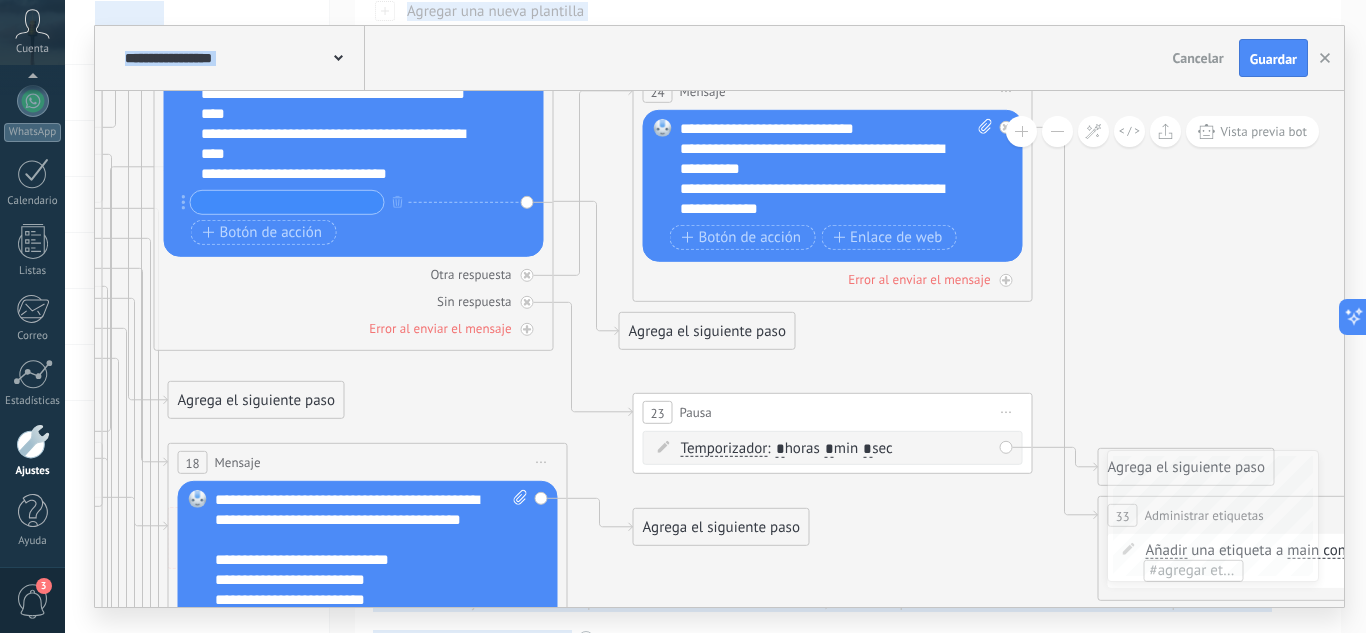 drag, startPoint x: 919, startPoint y: 287, endPoint x: 598, endPoint y: 662, distance: 493.62537 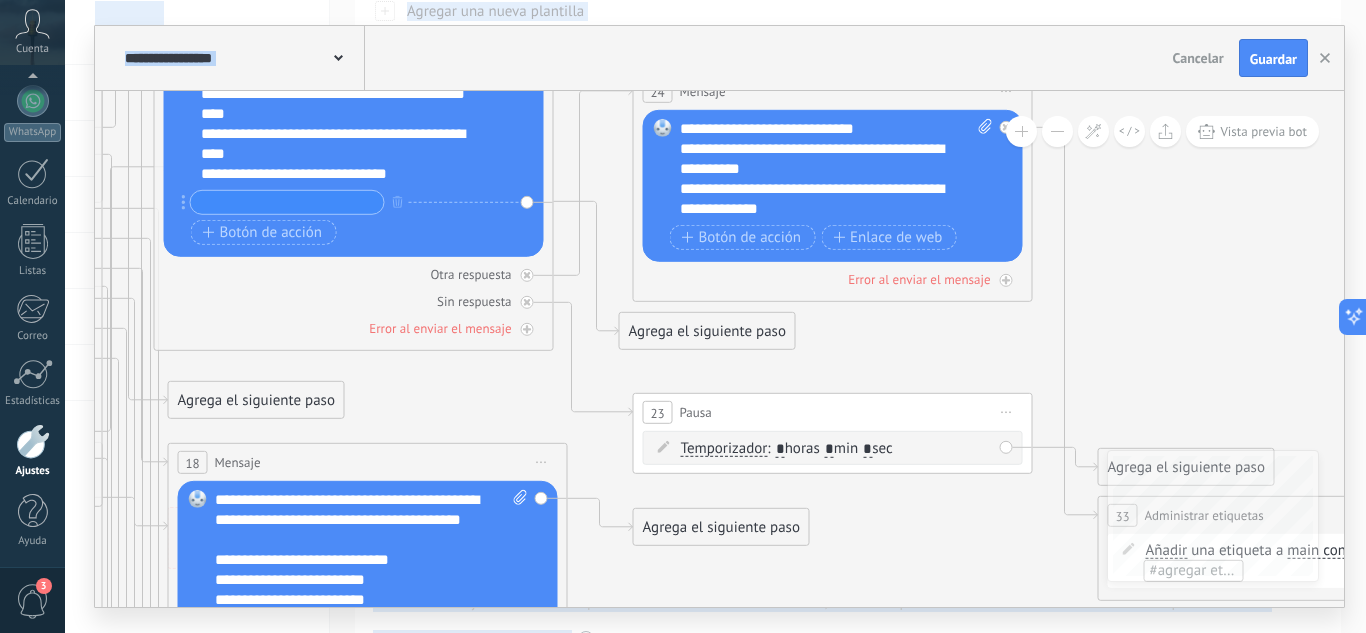 click on ".abccls-1,.abccls-2{fill-rule:evenodd}.abccls-2{fill:#fff} .abfcls-1{fill:none}.abfcls-2{fill:#fff} .abncls-1{isolation:isolate}.abncls-2{opacity:.06}.abncls-2,.abncls-3,.abncls-6{mix-blend-mode:multiply}.abncls-3{opacity:.15}.abncls-4,.abncls-8{fill:#fff}.abncls-5{fill:url(#abnlinear-gradient)}.abncls-6{opacity:.04}.abncls-7{fill:url(#abnlinear-gradient-2)}.abncls-8{fill-rule:evenodd} .abqst0{fill:#ffa200} .abwcls-1{fill:#252525} .cls-1{isolation:isolate} .acicls-1{fill:none} .aclcls-1{fill:#232323} .acnst0{display:none} .addcls-1,.addcls-2{fill:none;stroke-miterlimit:10}.addcls-1{stroke:#dfe0e5}.addcls-2{stroke:#a1a7ab} .adecls-1,.adecls-2{fill:none;stroke-miterlimit:10}.adecls-1{stroke:#dfe0e5}.adecls-2{stroke:#a1a7ab} .adqcls-1{fill:#8591a5;fill-rule:evenodd} .aeccls-1{fill:#5c9f37} .aeecls-1{fill:#f86161} .aejcls-1{fill:#8591a5;fill-rule:evenodd} .aekcls-1{fill-rule:evenodd} .aelcls-1{fill-rule:evenodd;fill:currentColor} .aemcls-1{fill-rule:evenodd;fill:currentColor} .aercls-2{fill:#24bc8c}" at bounding box center [683, 116] 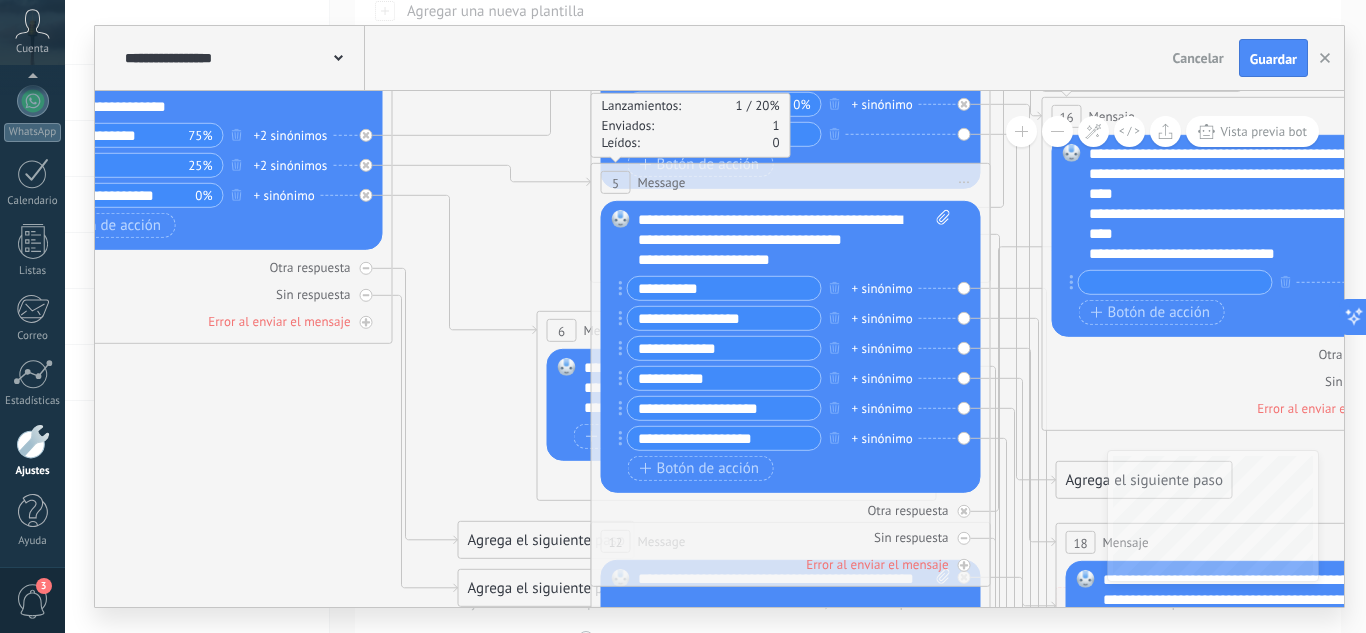 drag, startPoint x: 453, startPoint y: 404, endPoint x: 1333, endPoint y: 478, distance: 883.1059 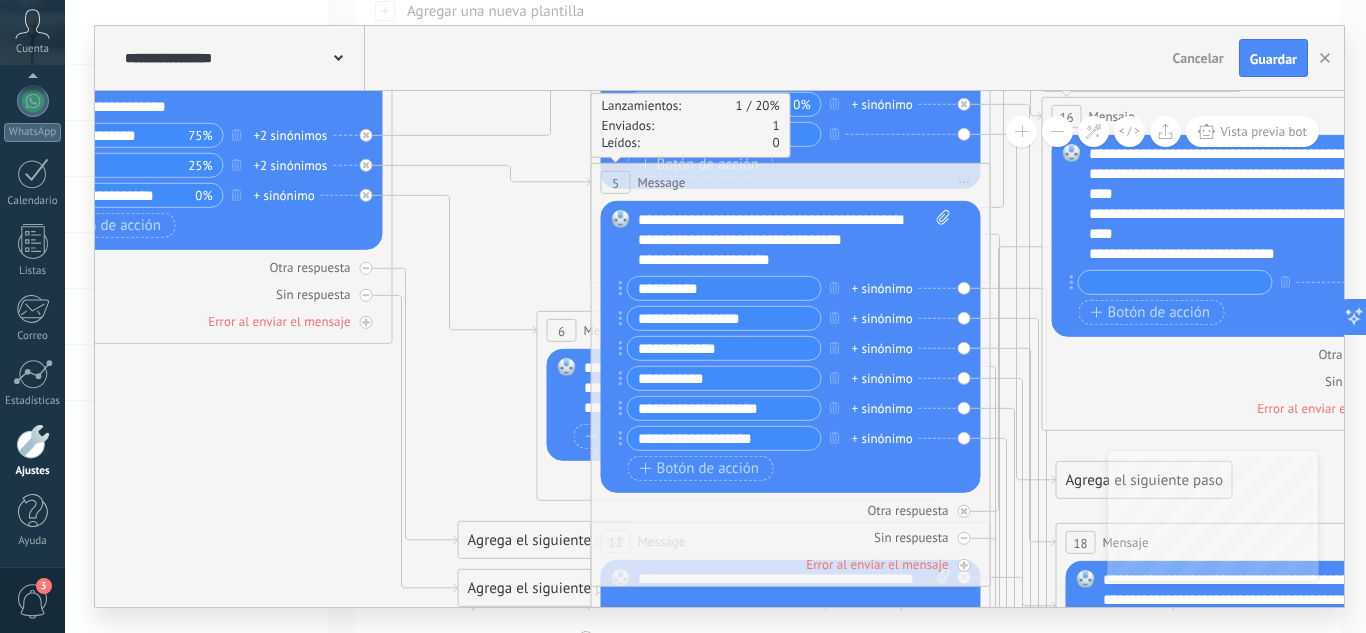 click 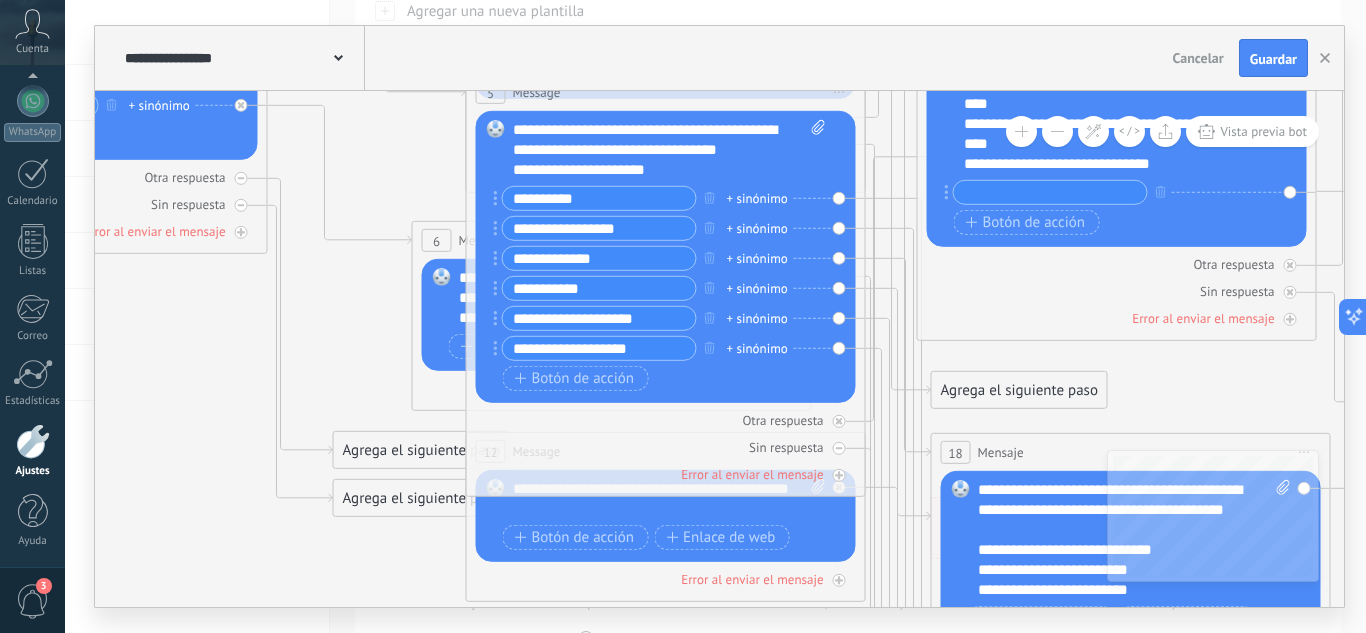 drag, startPoint x: 502, startPoint y: 578, endPoint x: 377, endPoint y: 590, distance: 125.57468 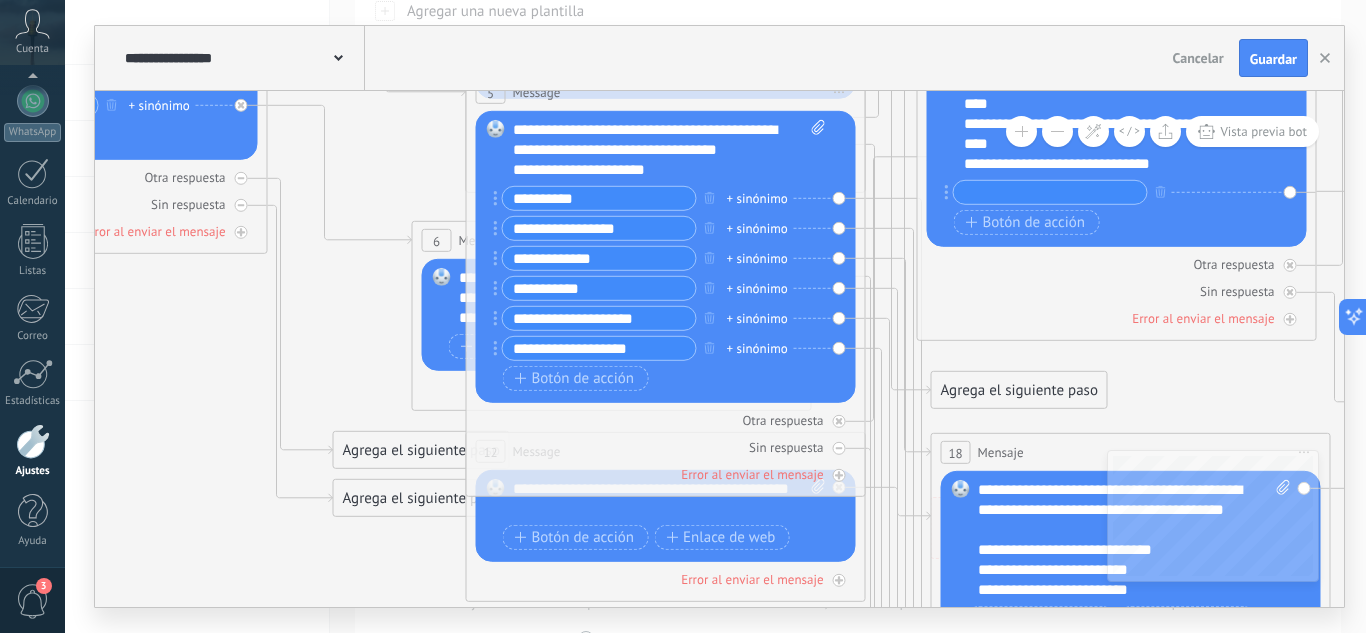 click 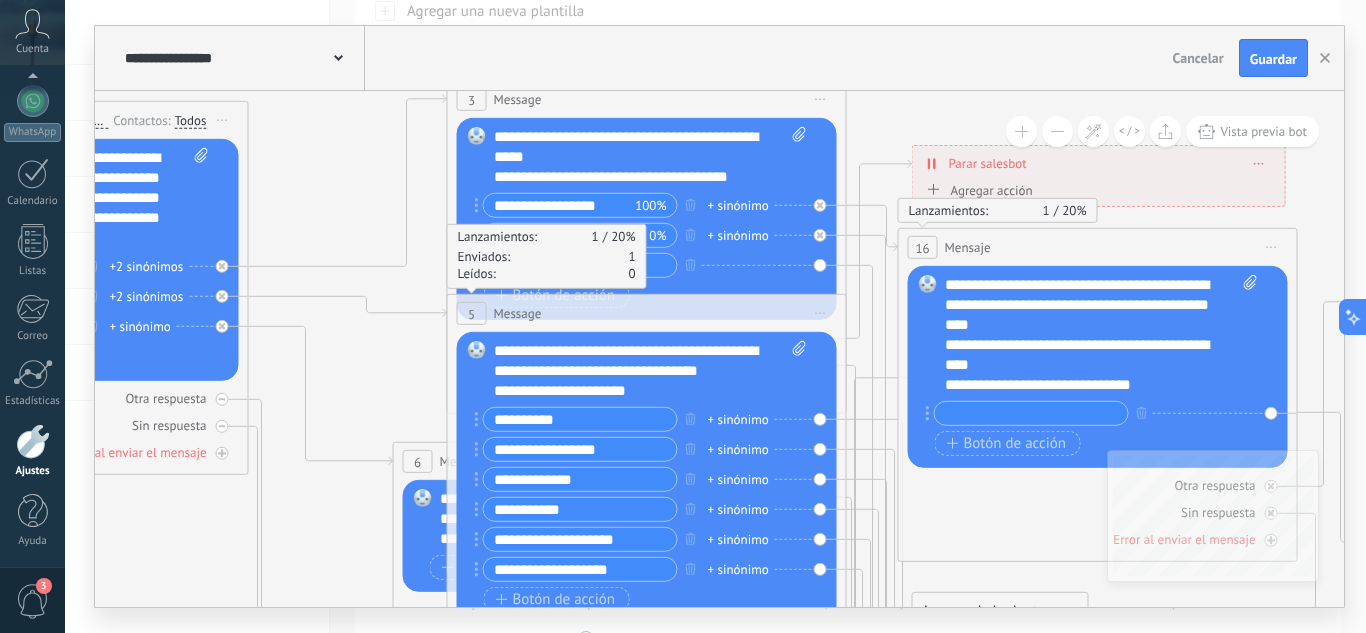 drag, startPoint x: 346, startPoint y: 314, endPoint x: 325, endPoint y: 528, distance: 215.02791 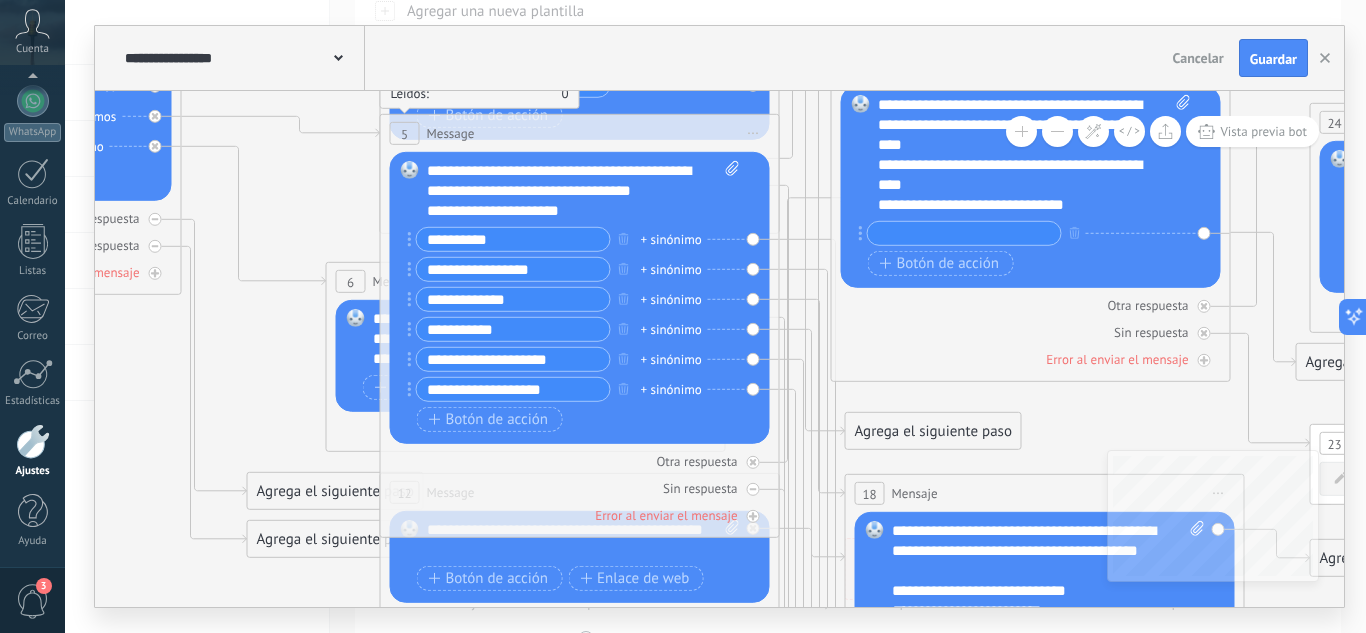 drag, startPoint x: 339, startPoint y: 479, endPoint x: 272, endPoint y: 398, distance: 105.11898 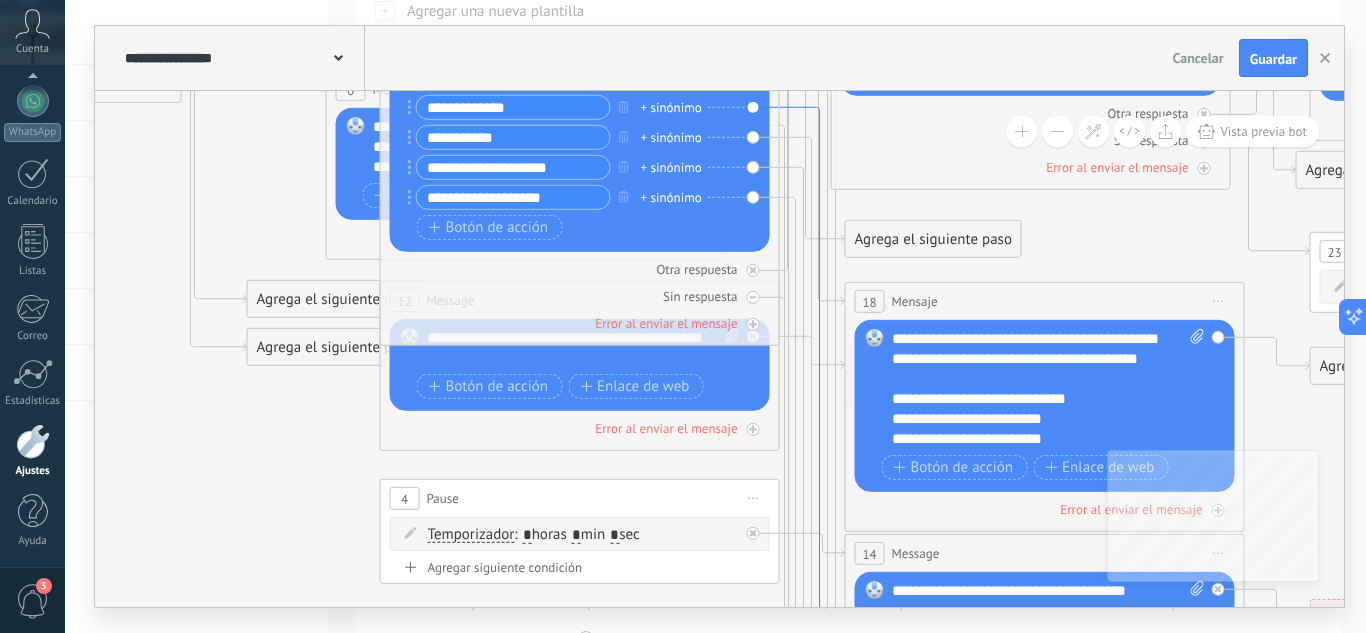 click 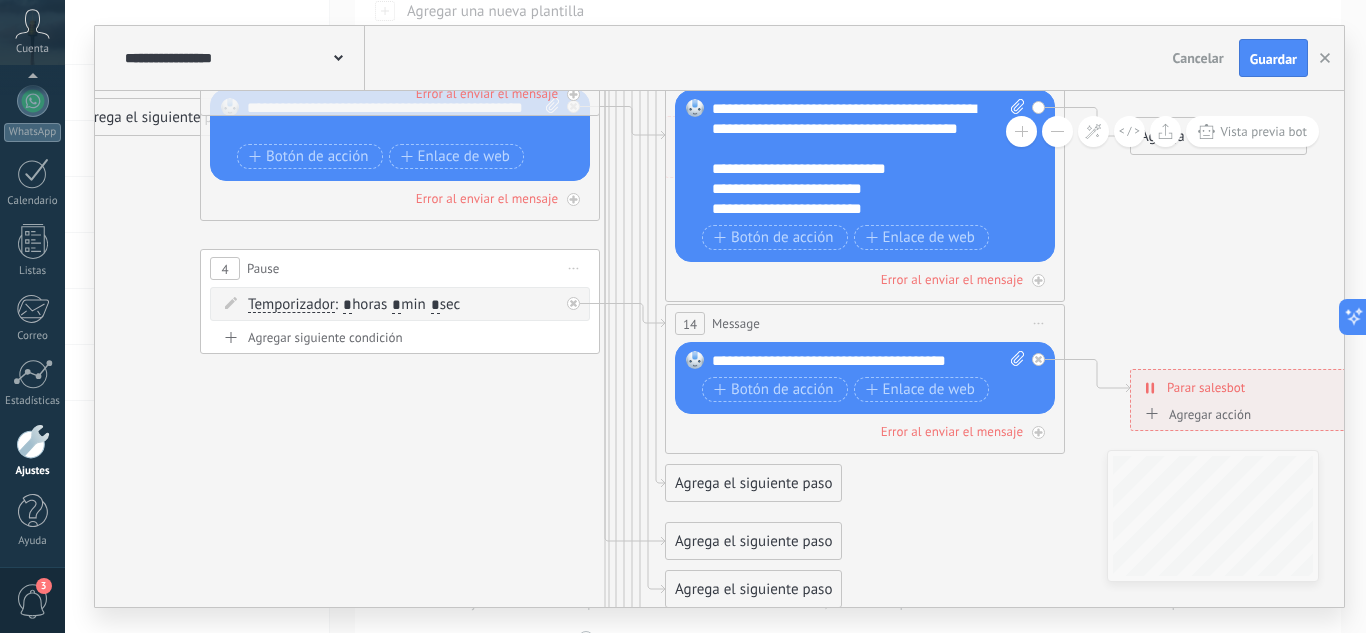 click on "Agrega el siguiente paso" at bounding box center [753, 483] 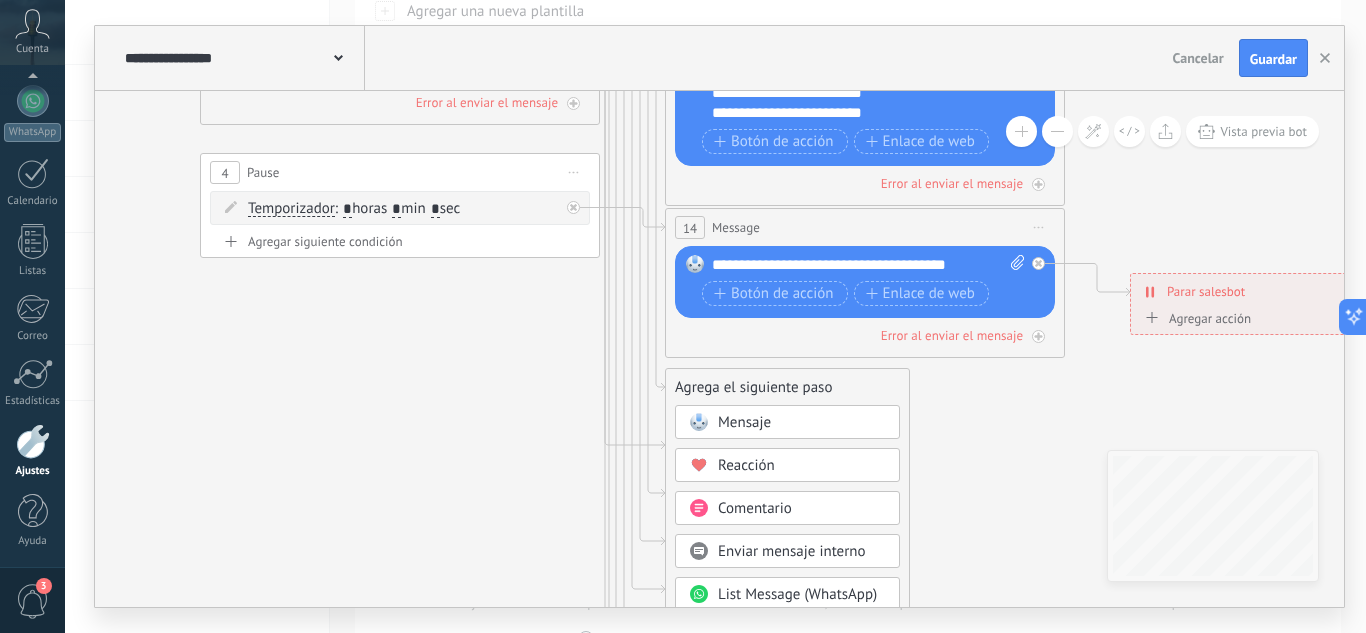 click on "Mensaje" at bounding box center [744, 422] 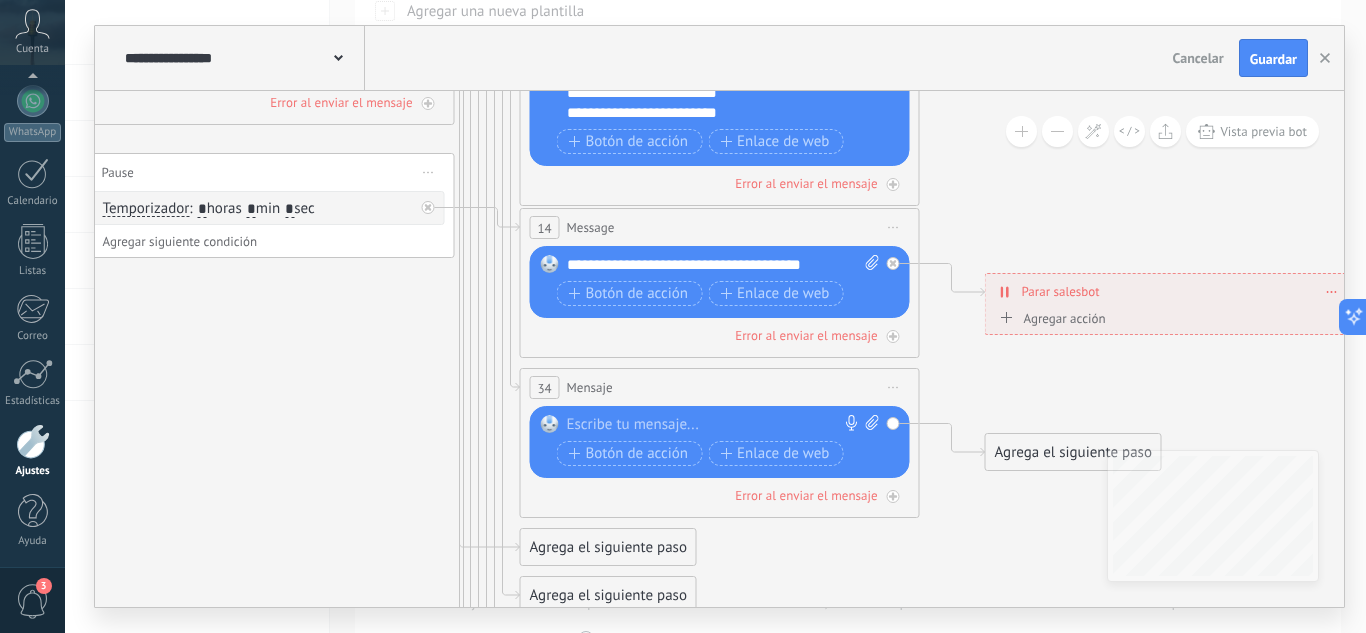 click at bounding box center (715, 425) 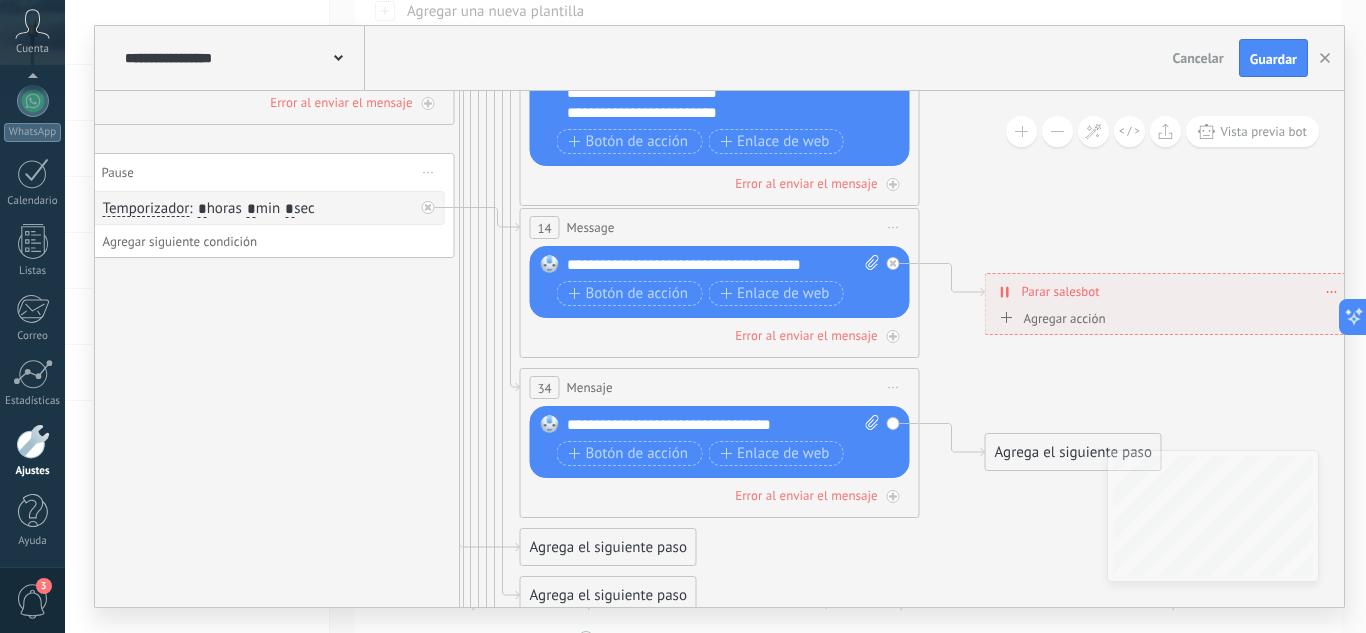 click on "**********" at bounding box center (723, 425) 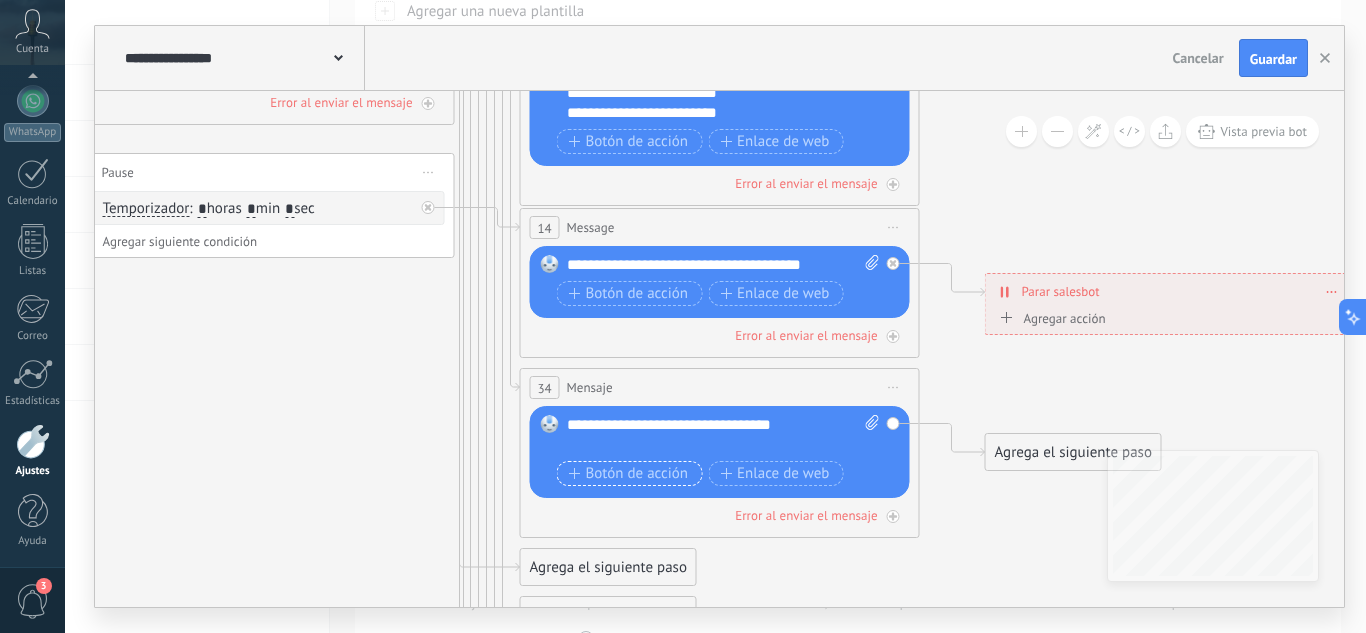 click on "Botón de acción" at bounding box center [629, 474] 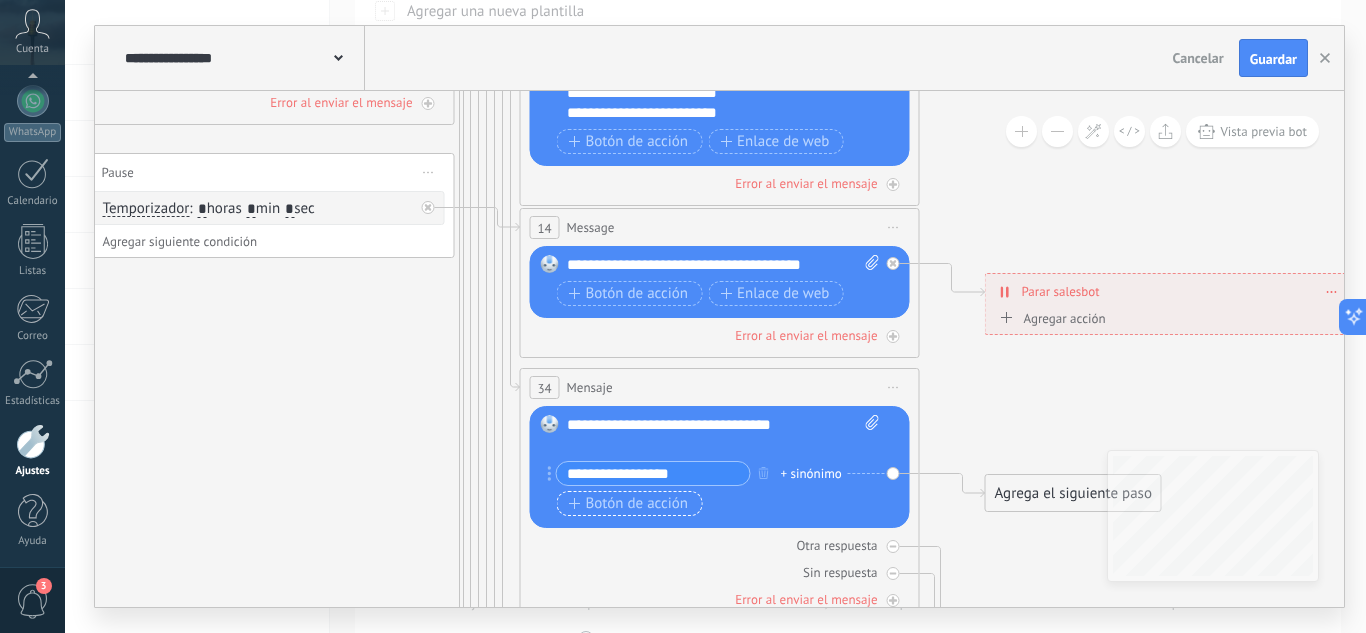 type on "**********" 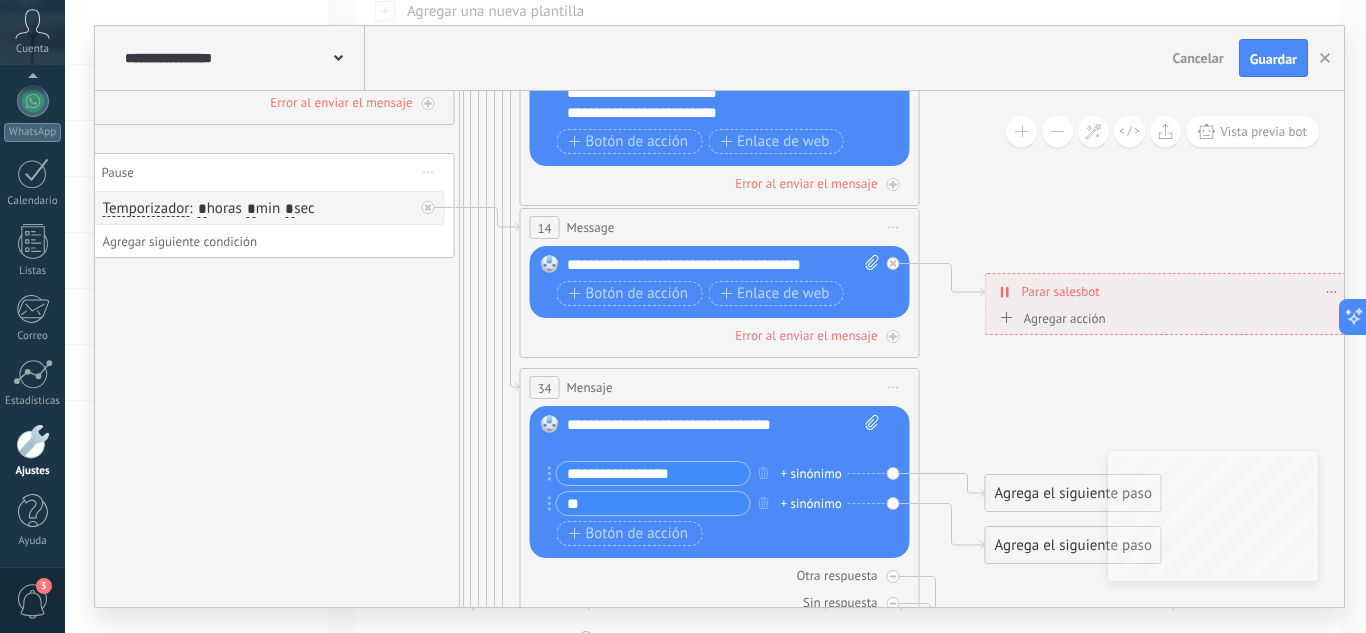 type on "*" 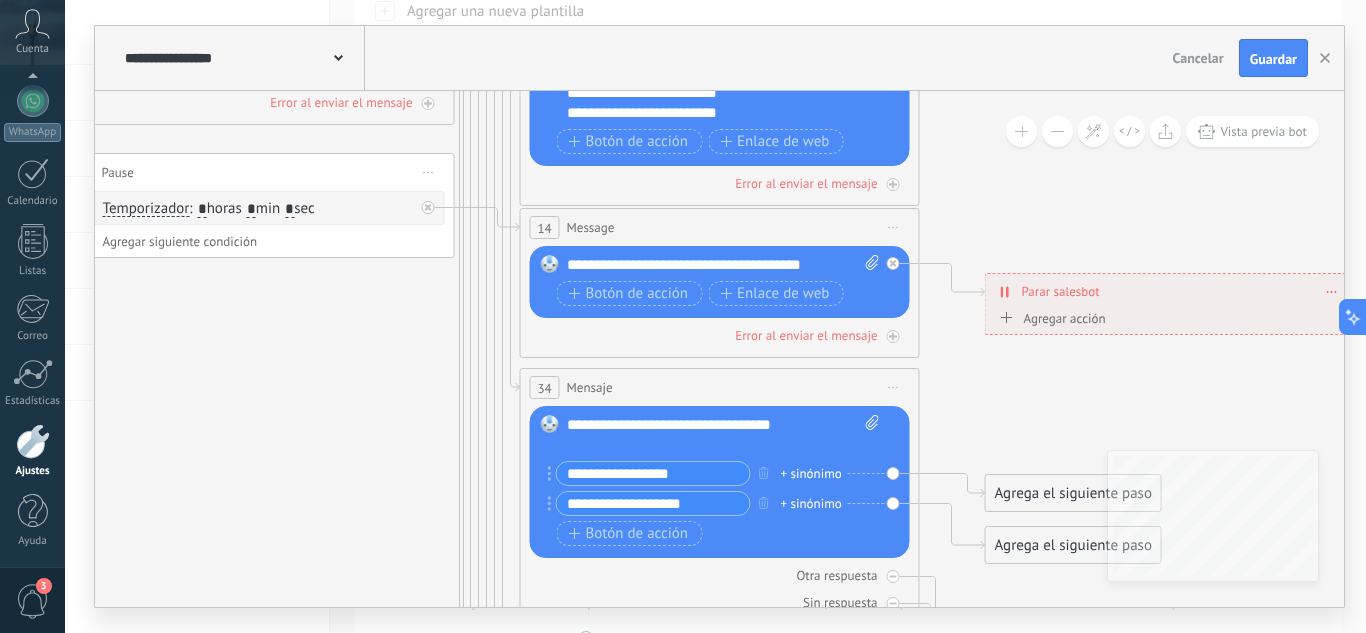 type on "**********" 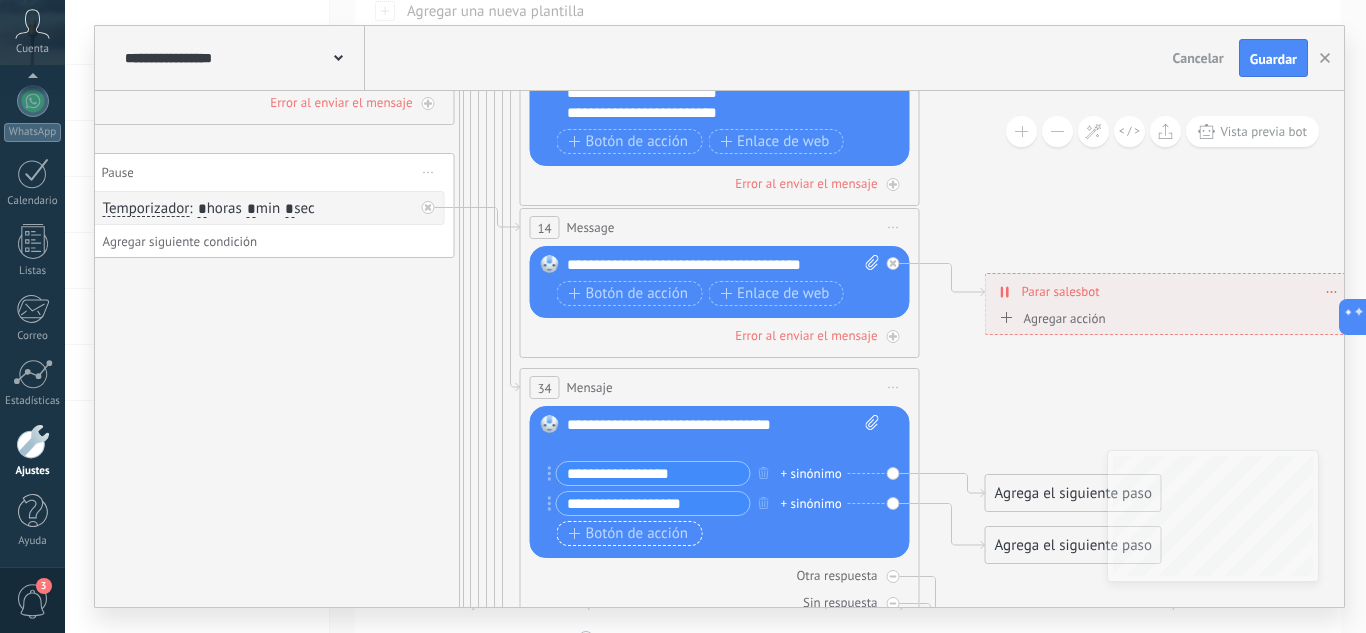 click on "Botón de acción" at bounding box center [629, 534] 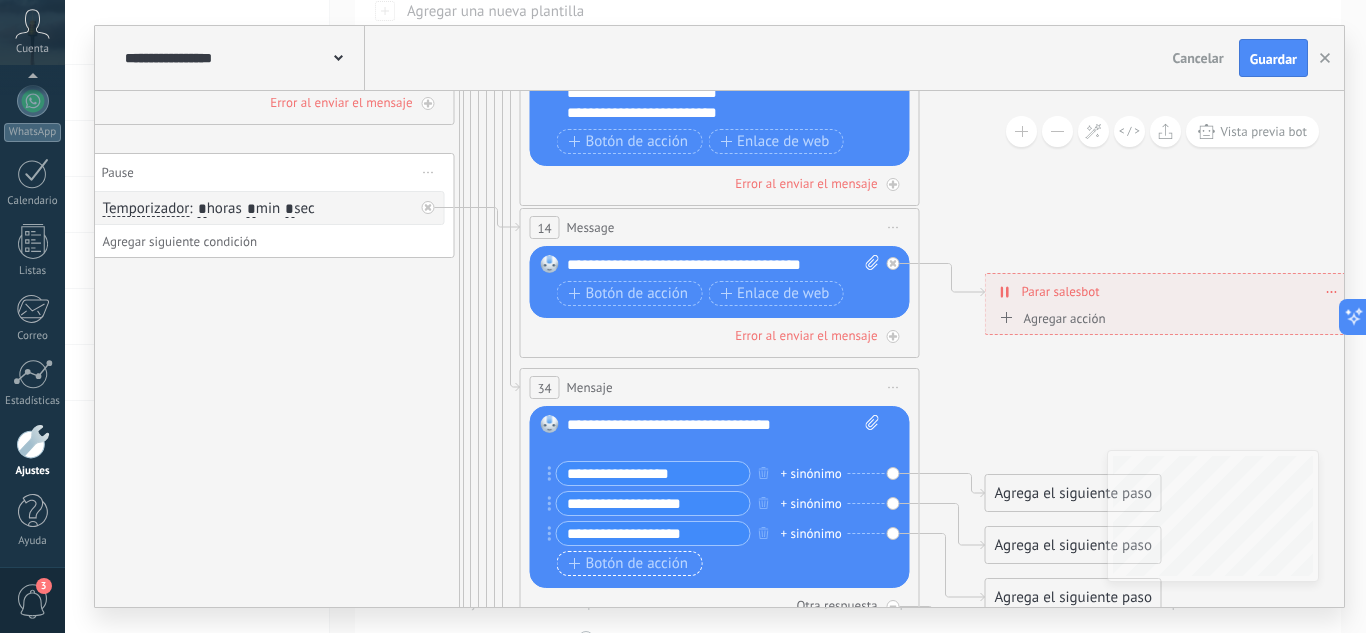 type on "**********" 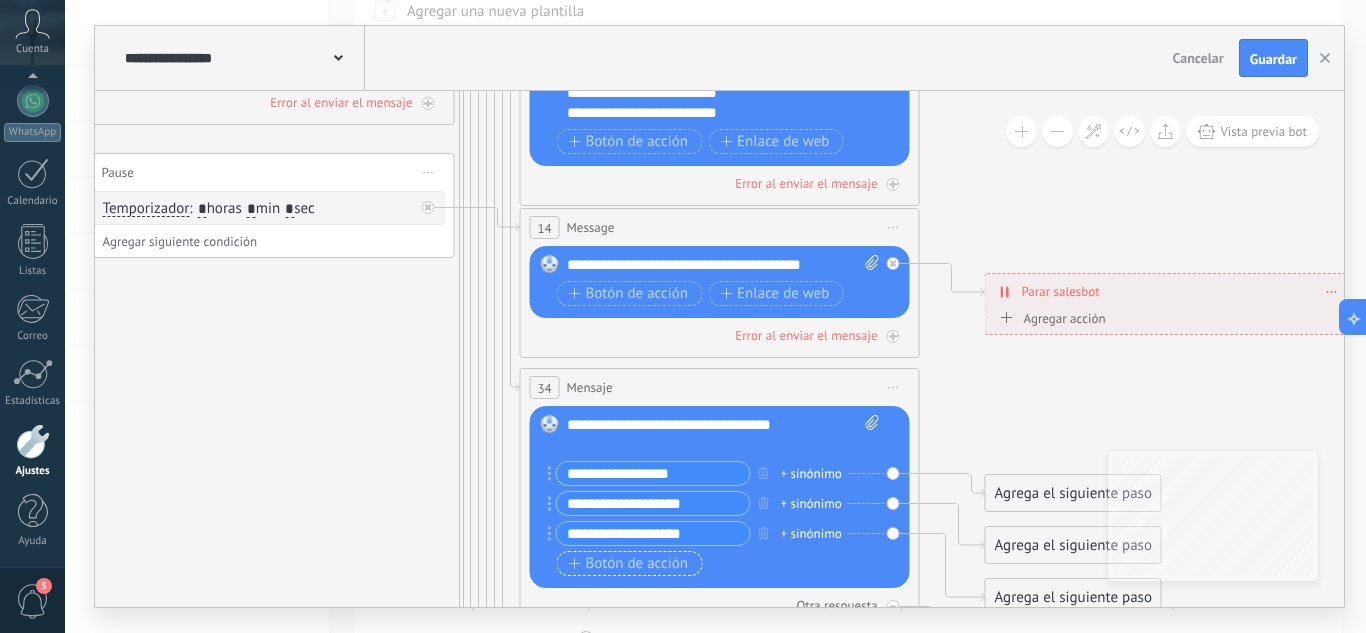 click on "Botón de acción" at bounding box center (629, 564) 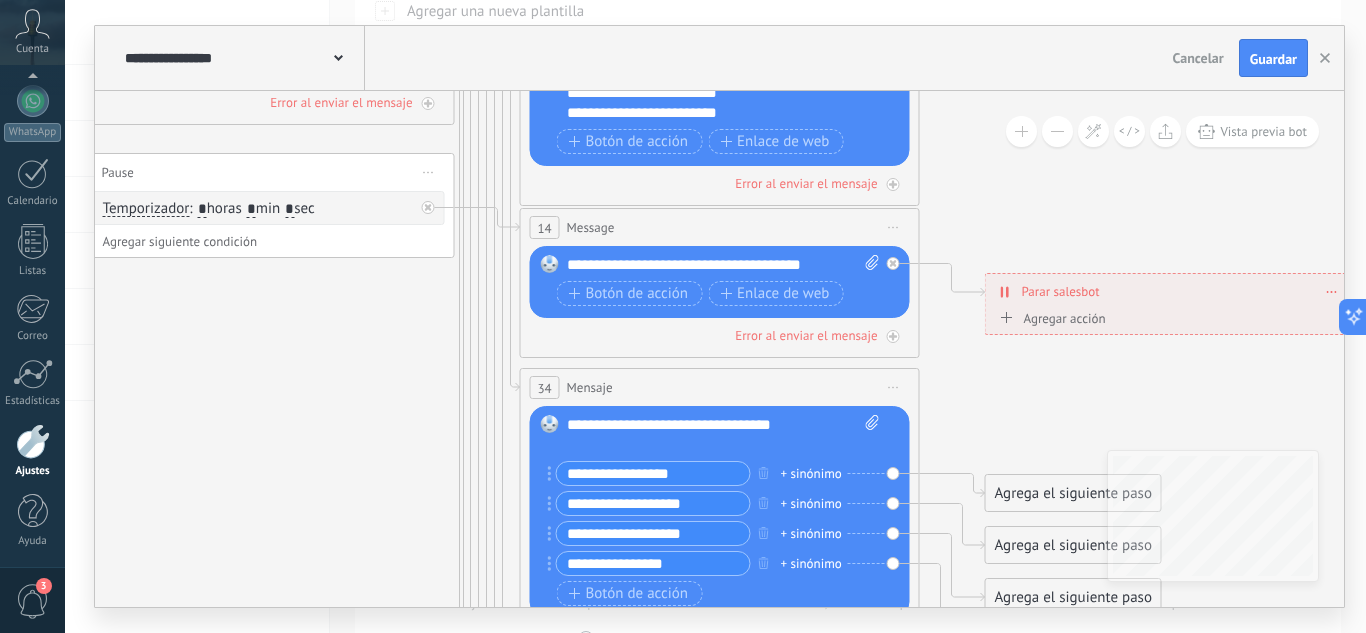 type on "**********" 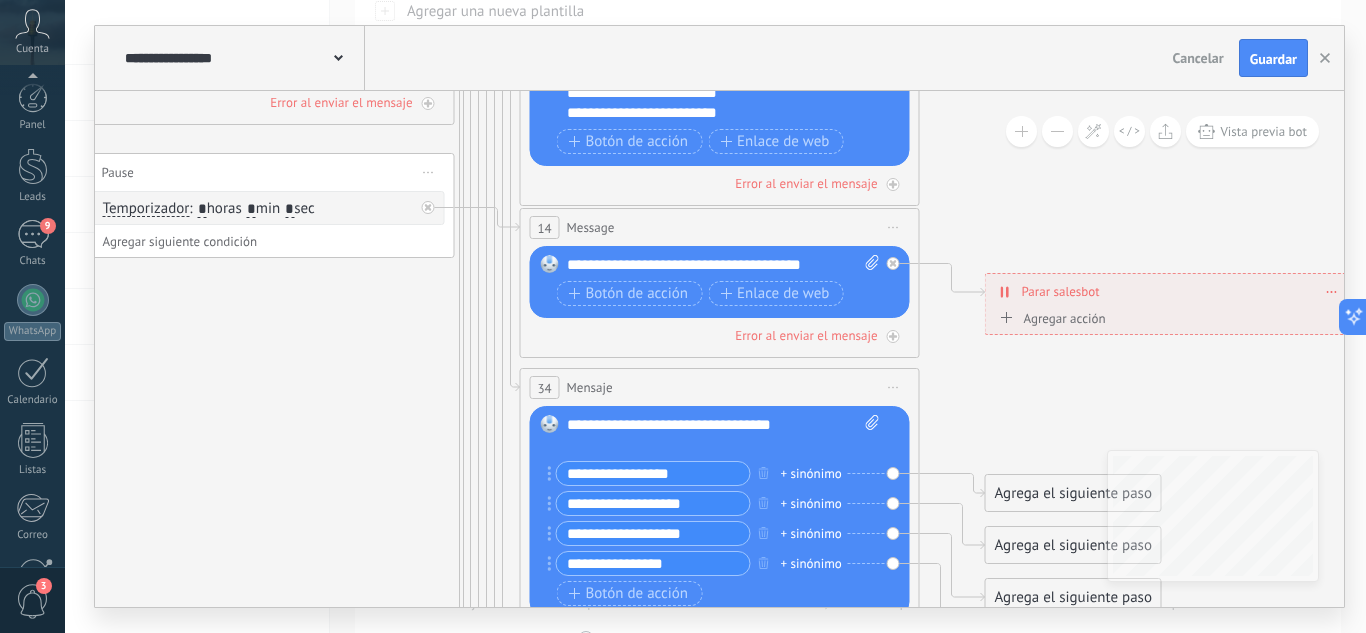 scroll, scrollTop: 0, scrollLeft: 0, axis: both 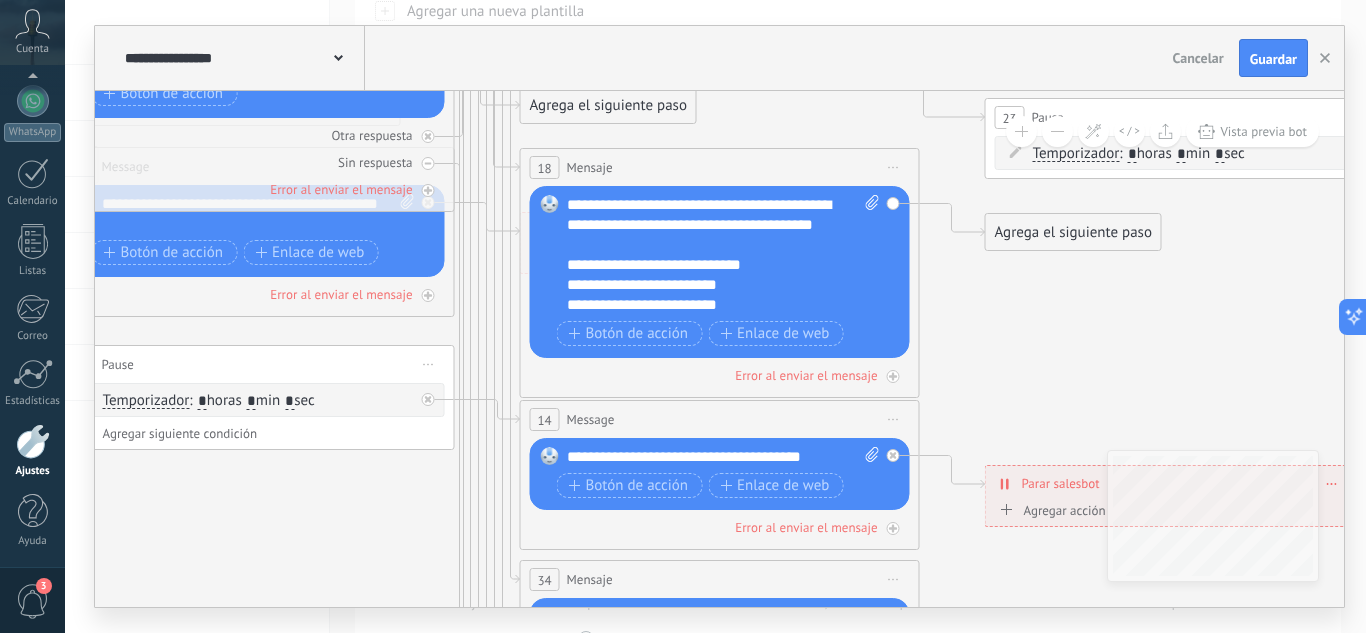 type on "**********" 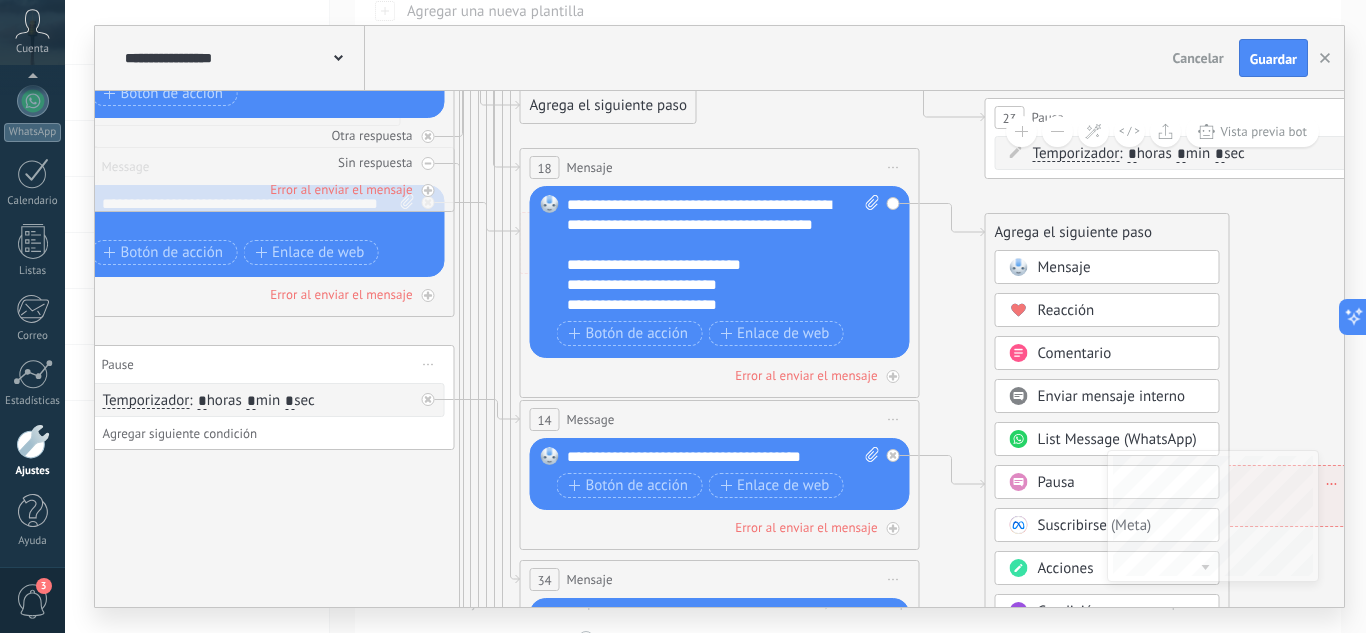 click on "Mensaje" at bounding box center (1064, 267) 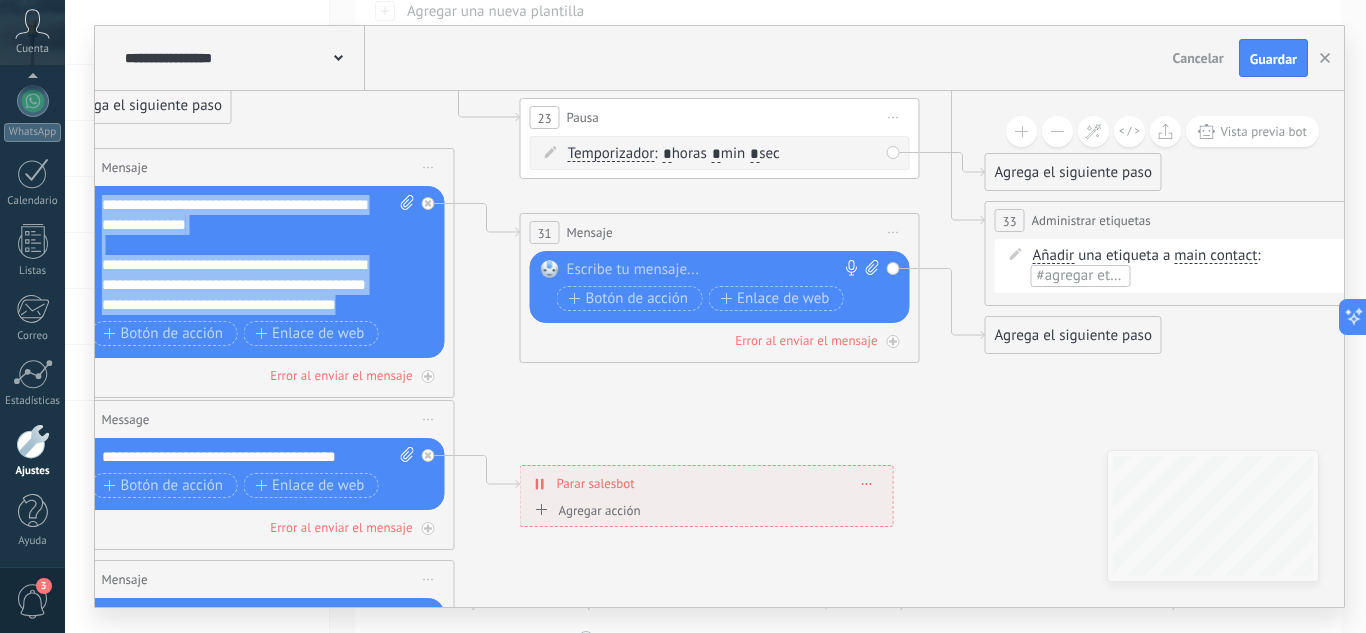scroll, scrollTop: 180, scrollLeft: 0, axis: vertical 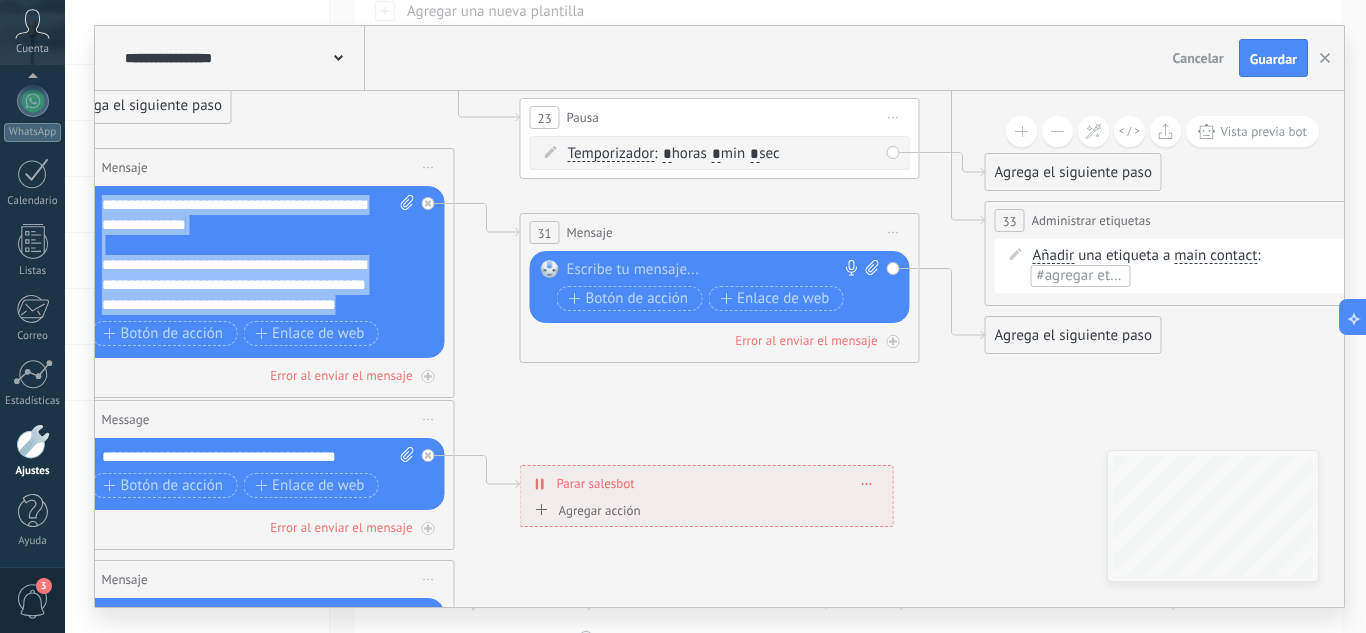 drag, startPoint x: 103, startPoint y: 204, endPoint x: 300, endPoint y: 299, distance: 218.70985 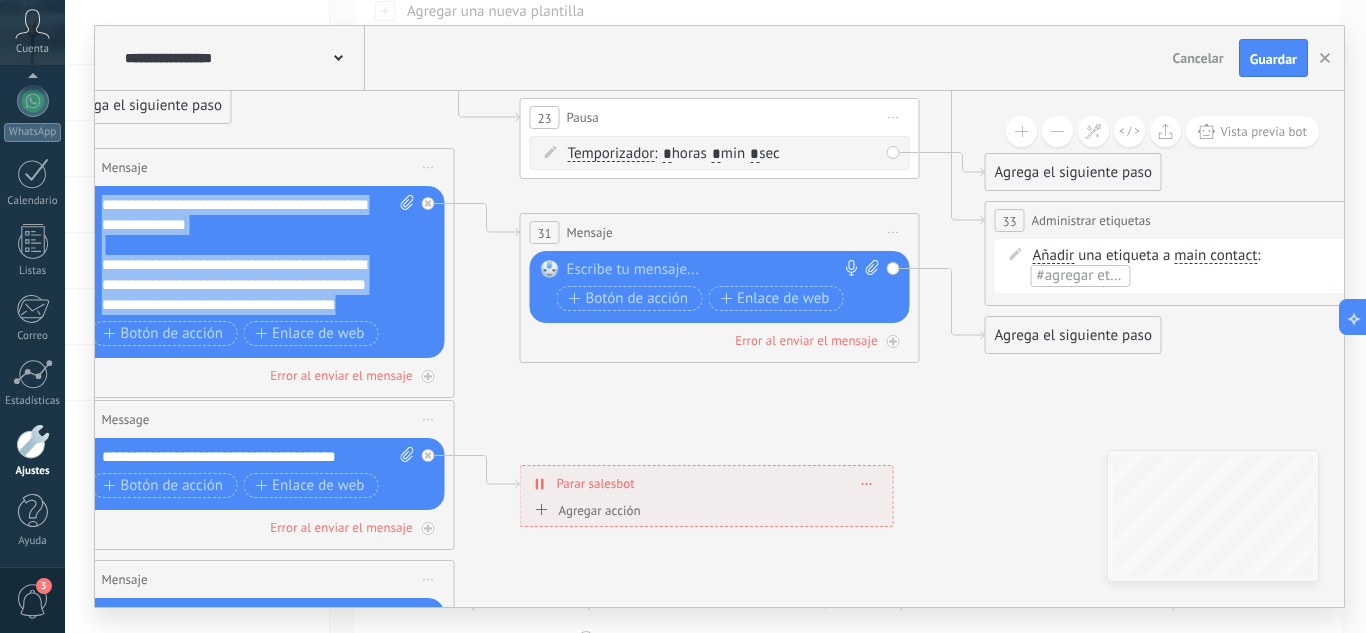 click on "**********" at bounding box center (258, 255) 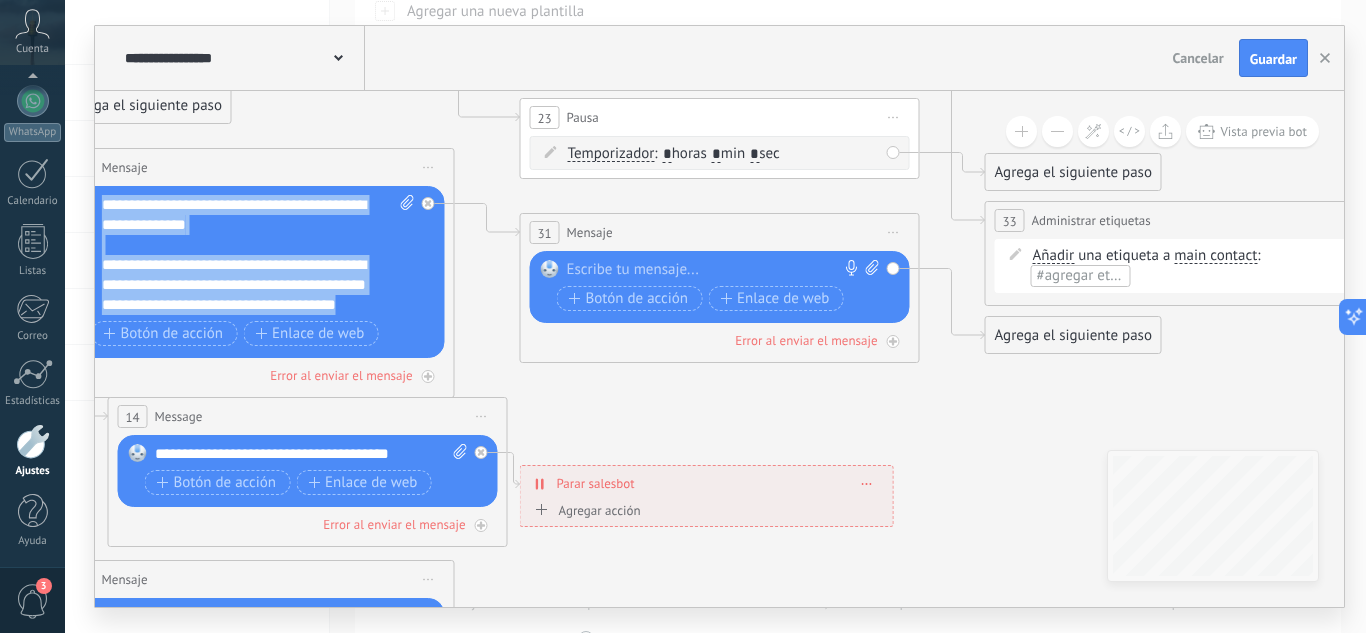 drag, startPoint x: 224, startPoint y: 413, endPoint x: 277, endPoint y: 410, distance: 53.08484 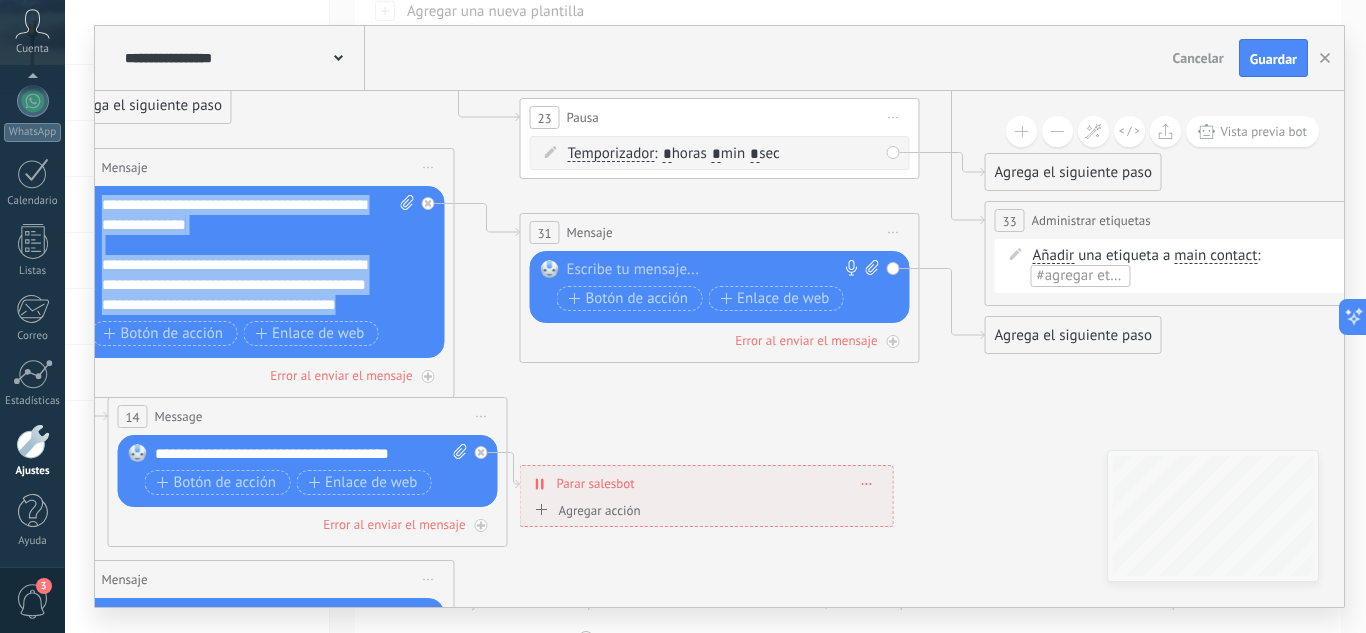 copy on "**********" 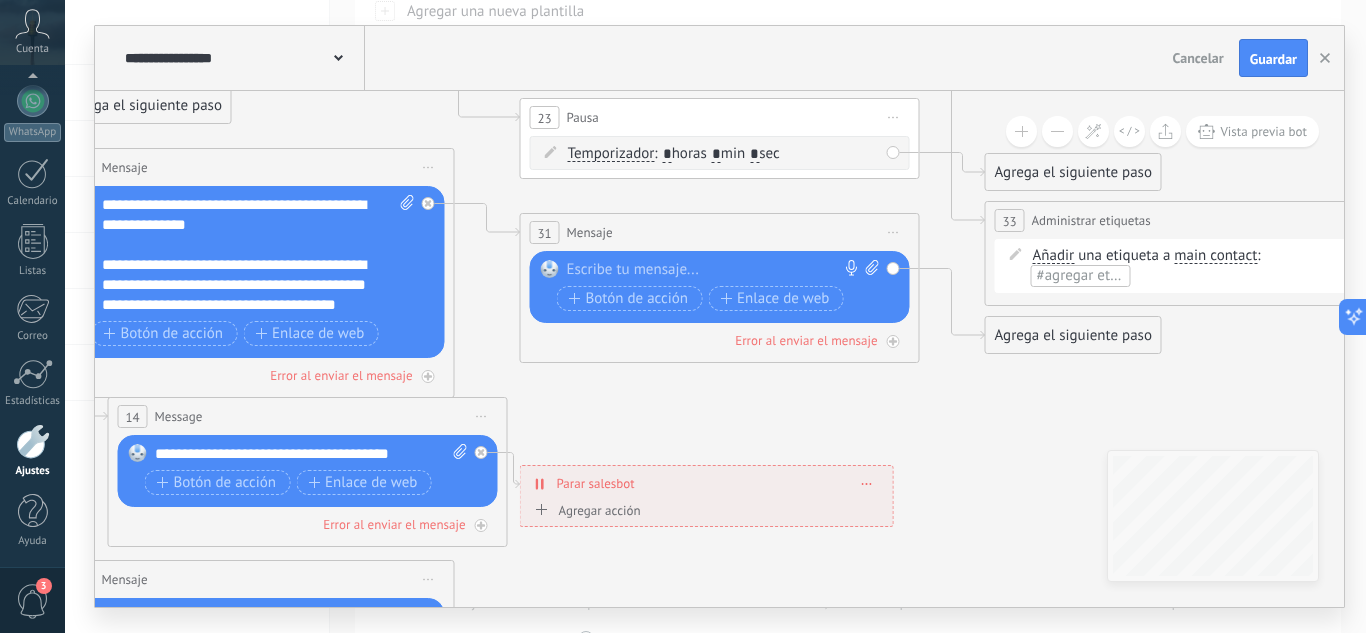 click at bounding box center [715, 270] 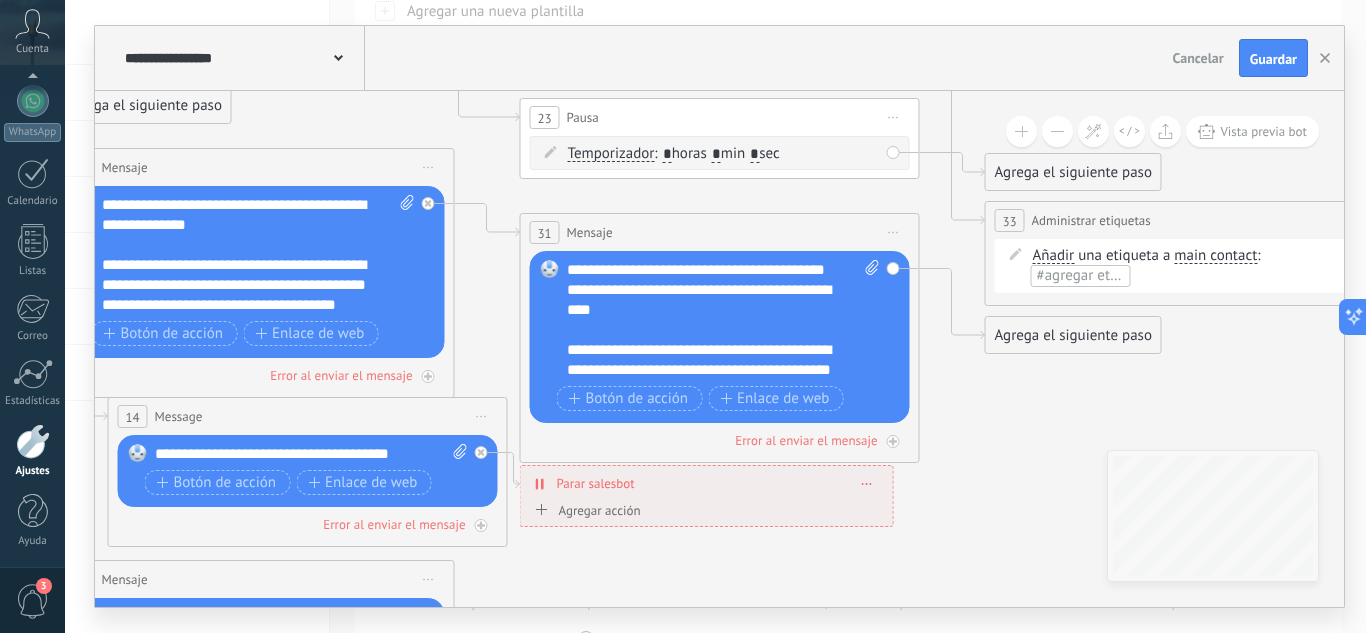type 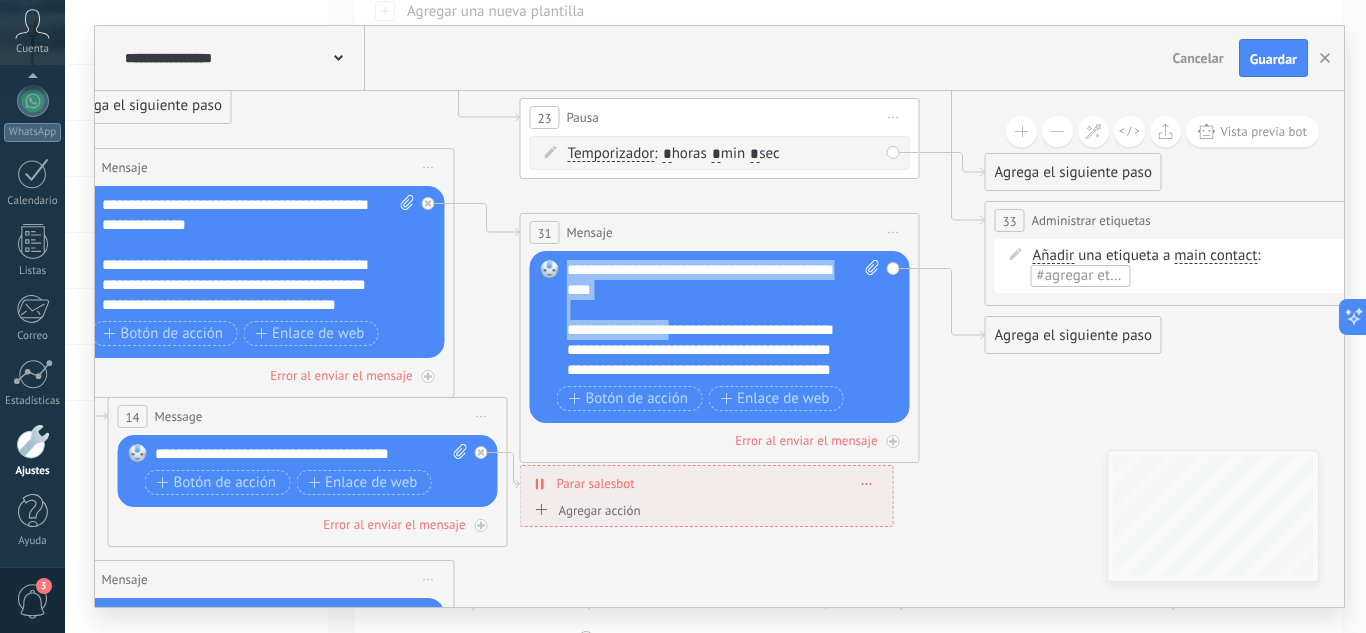 scroll, scrollTop: 0, scrollLeft: 0, axis: both 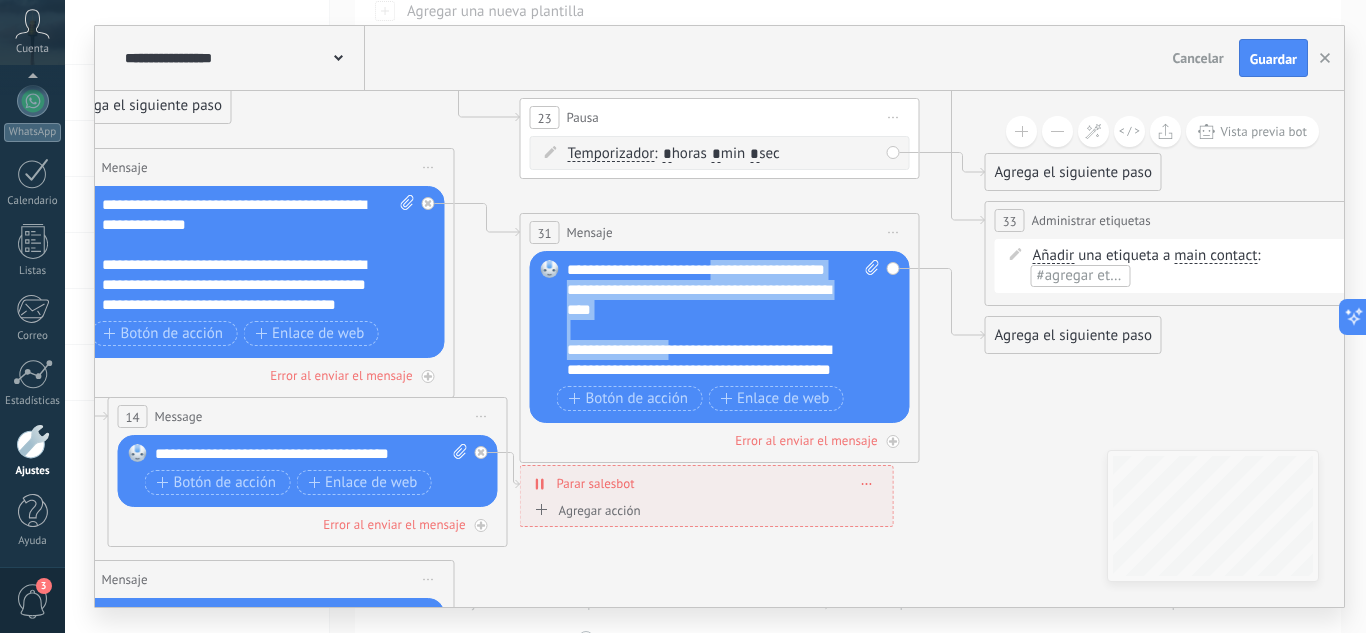 drag, startPoint x: 690, startPoint y: 269, endPoint x: 725, endPoint y: 276, distance: 35.69314 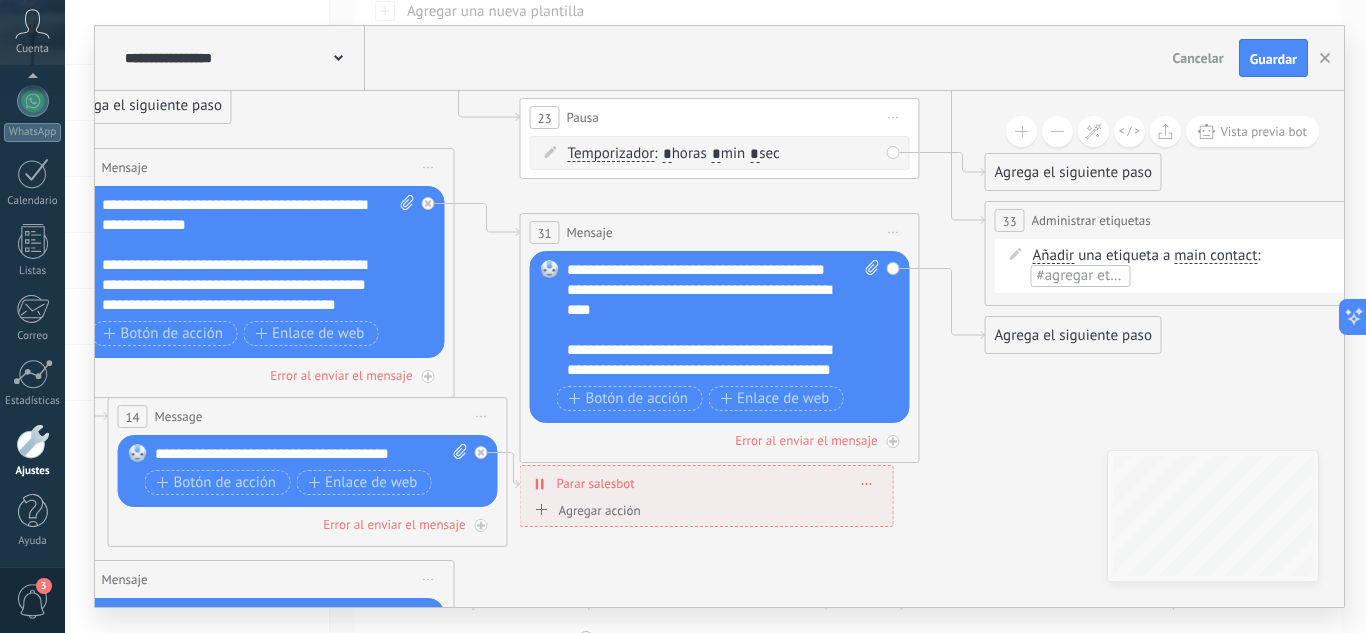 click on "**********" at bounding box center (706, 380) 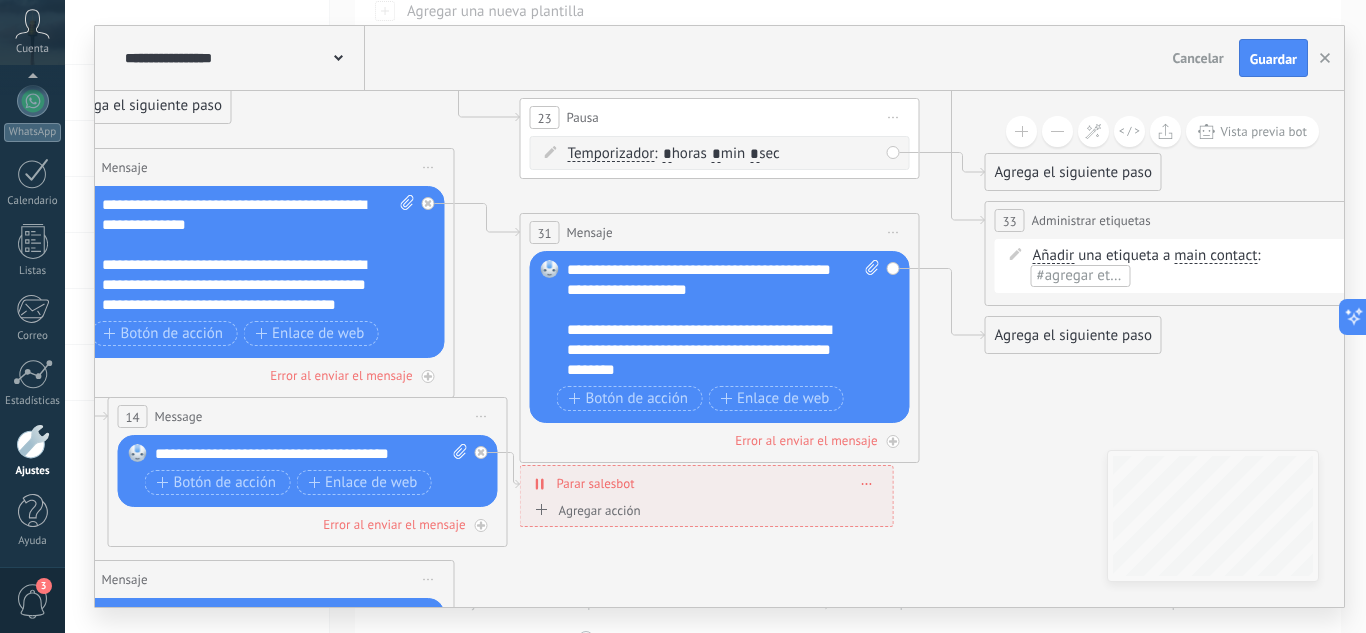scroll, scrollTop: 100, scrollLeft: 0, axis: vertical 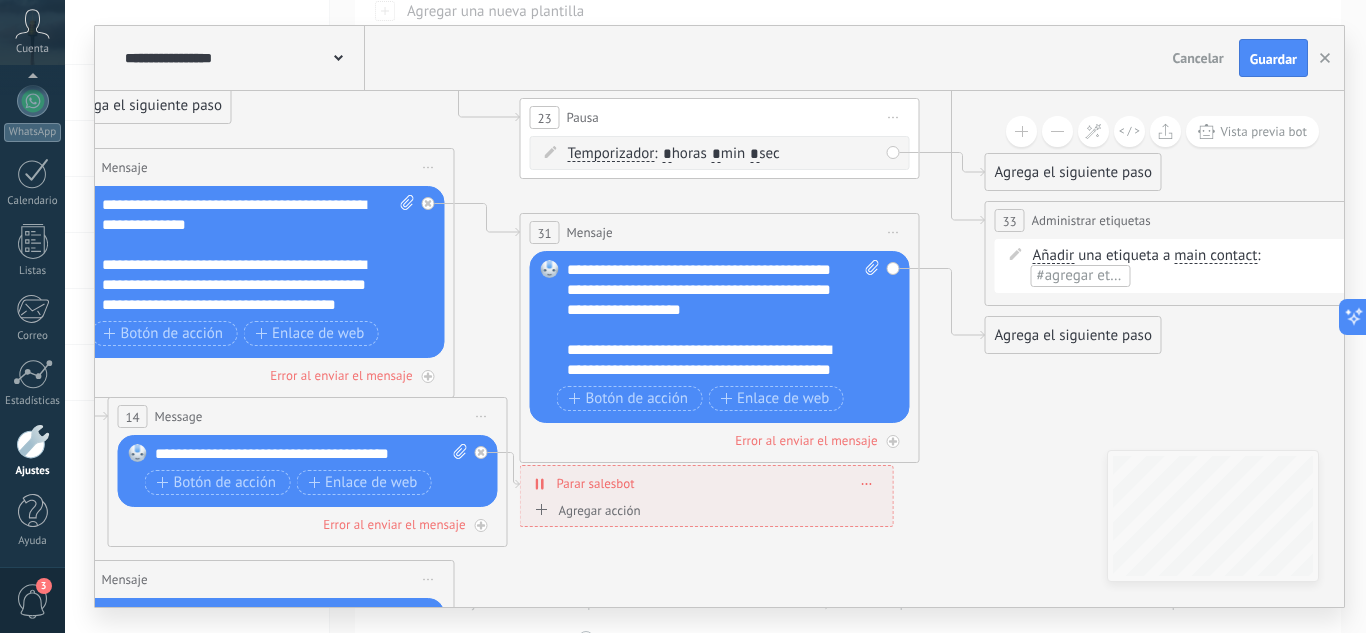click on "**********" at bounding box center (706, 280) 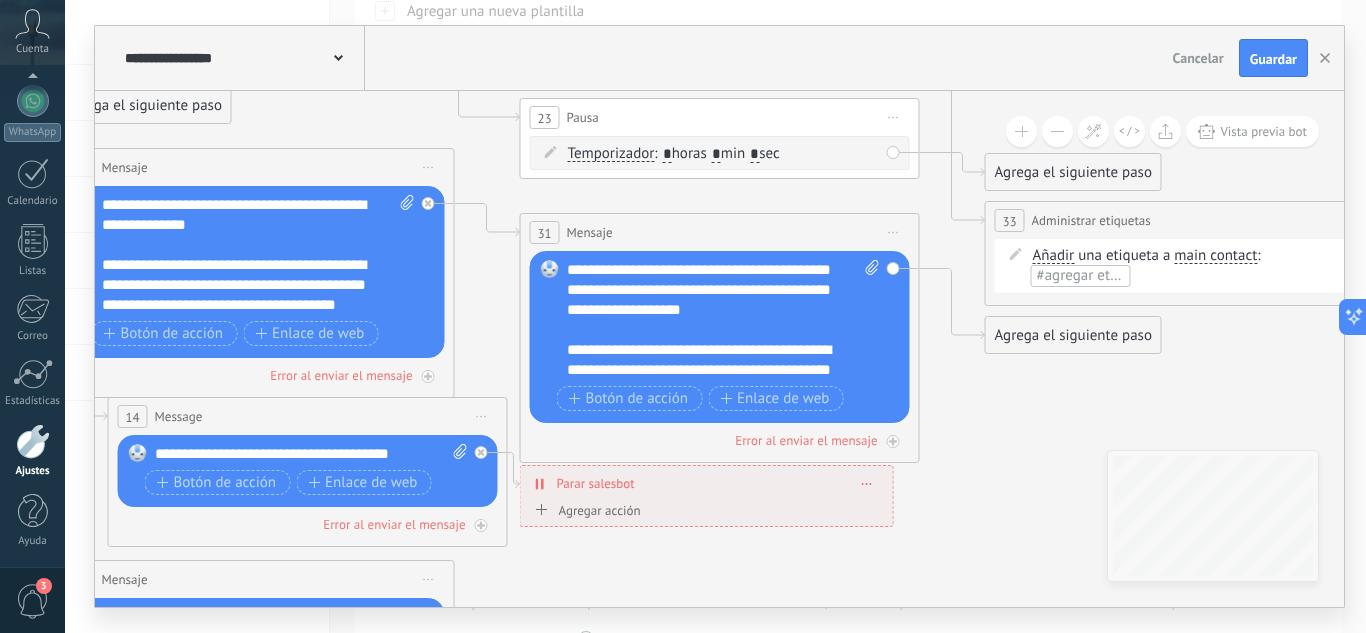 scroll, scrollTop: 72, scrollLeft: 0, axis: vertical 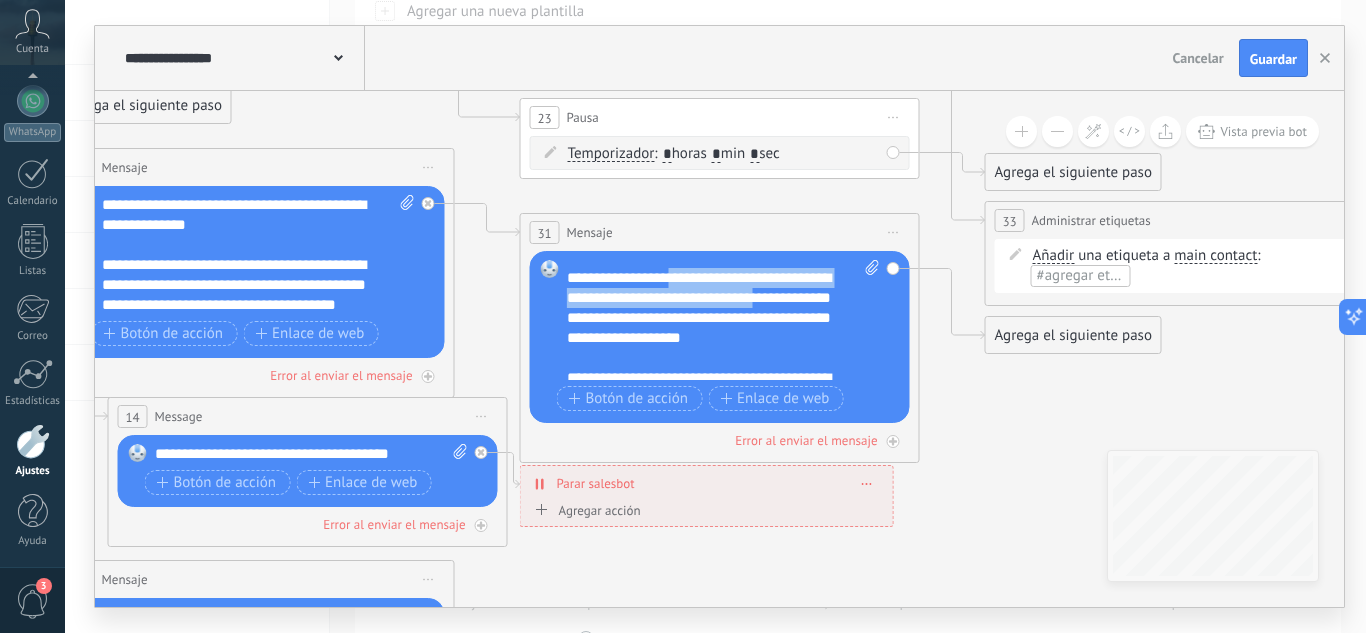 drag, startPoint x: 689, startPoint y: 268, endPoint x: 843, endPoint y: 326, distance: 164.56001 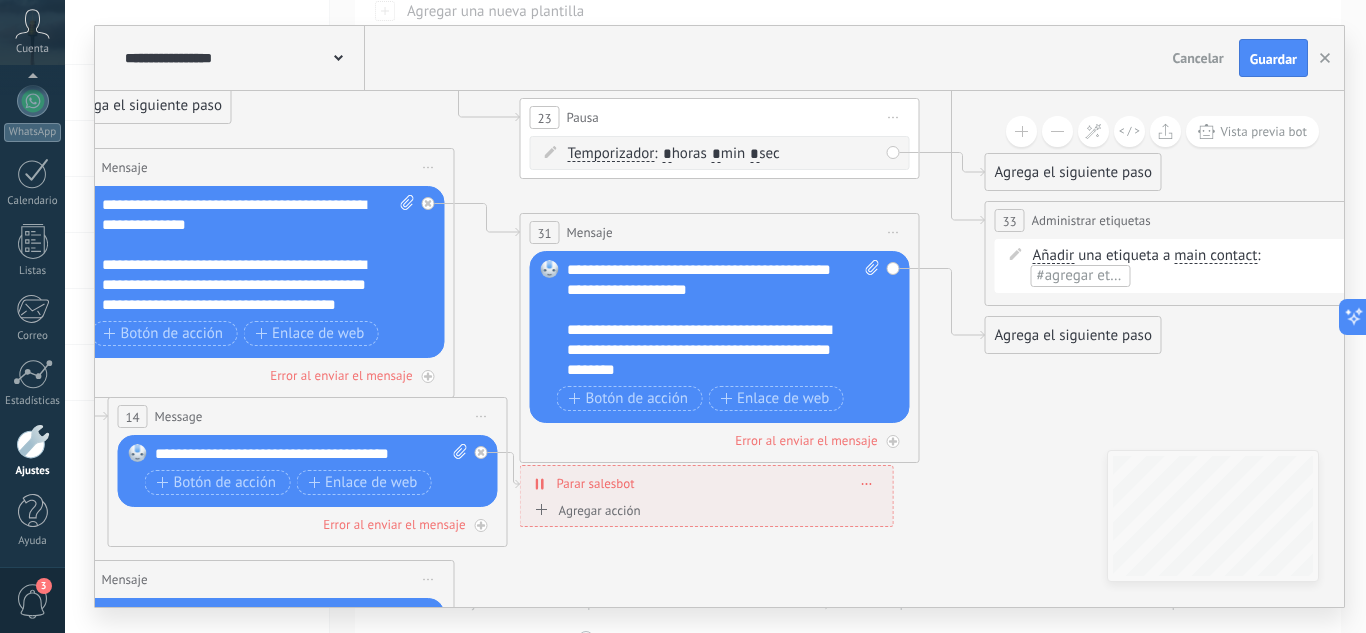 scroll, scrollTop: 100, scrollLeft: 0, axis: vertical 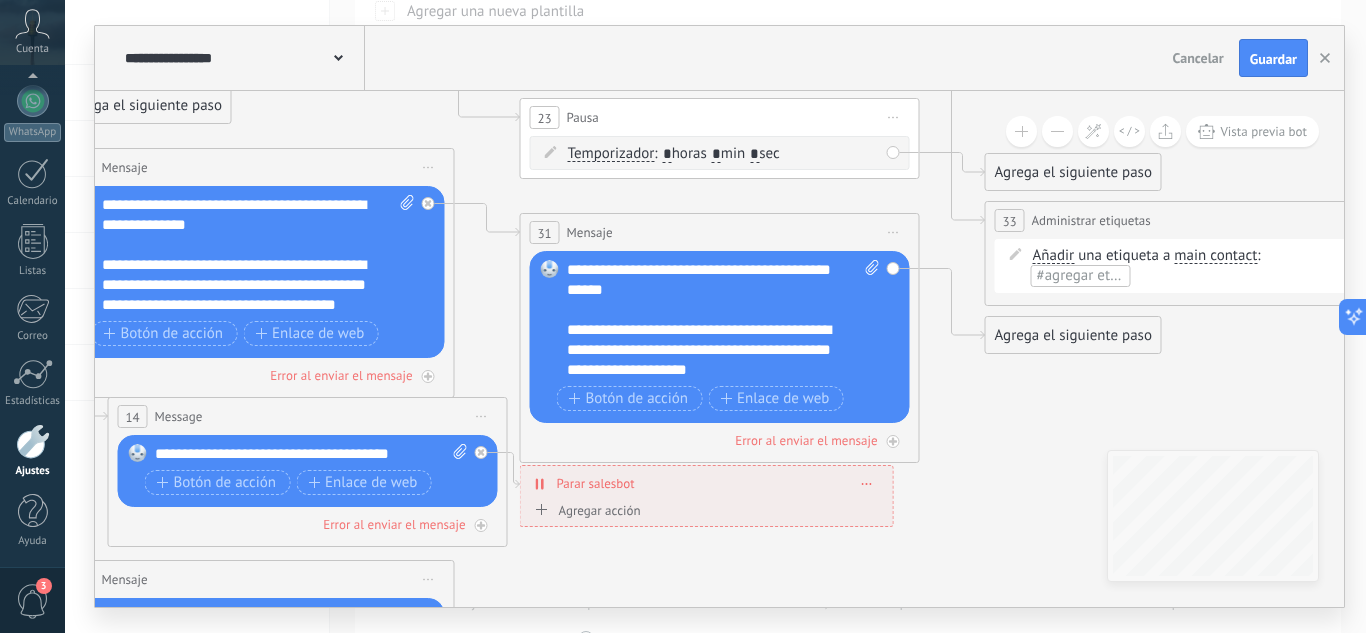 click on "**********" at bounding box center (706, 350) 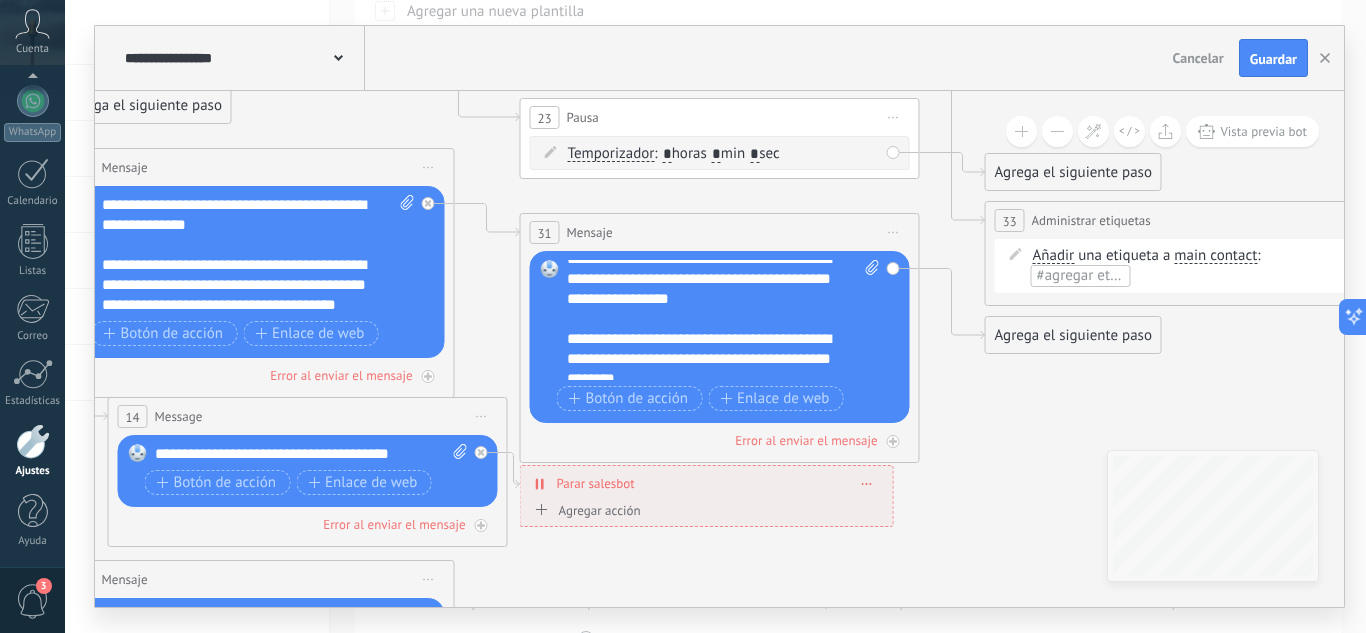 scroll, scrollTop: 200, scrollLeft: 0, axis: vertical 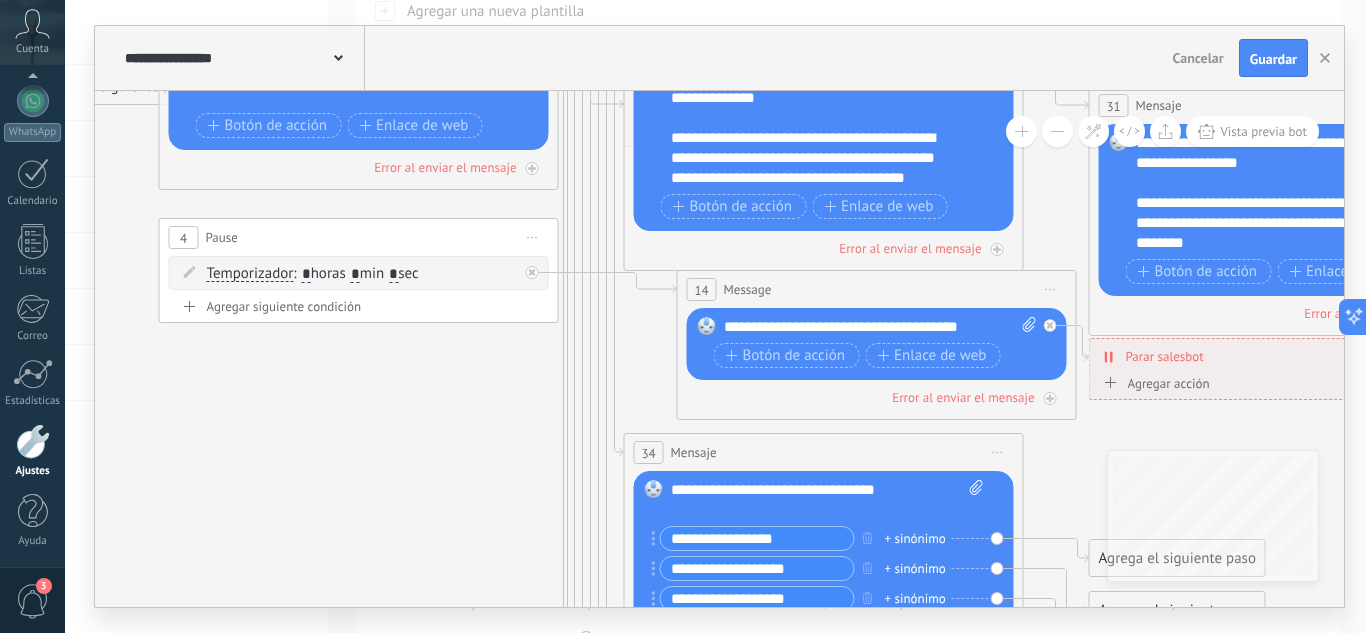 drag, startPoint x: 714, startPoint y: 471, endPoint x: 1308, endPoint y: 441, distance: 594.7571 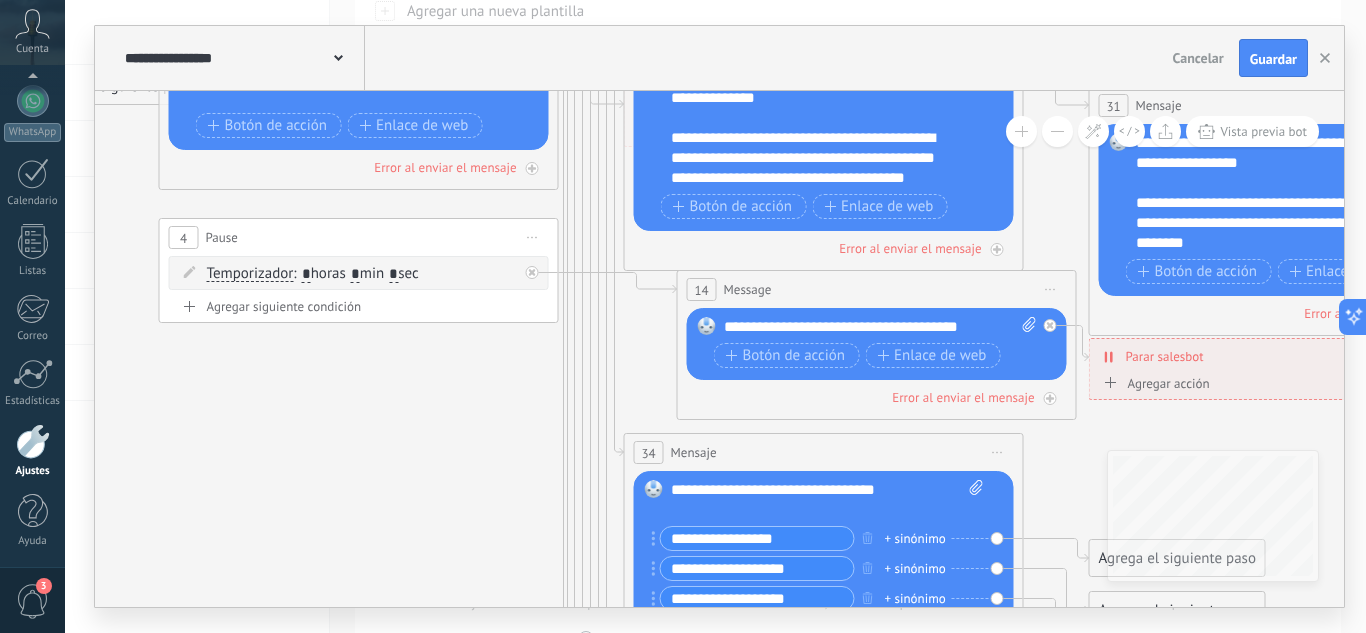 click 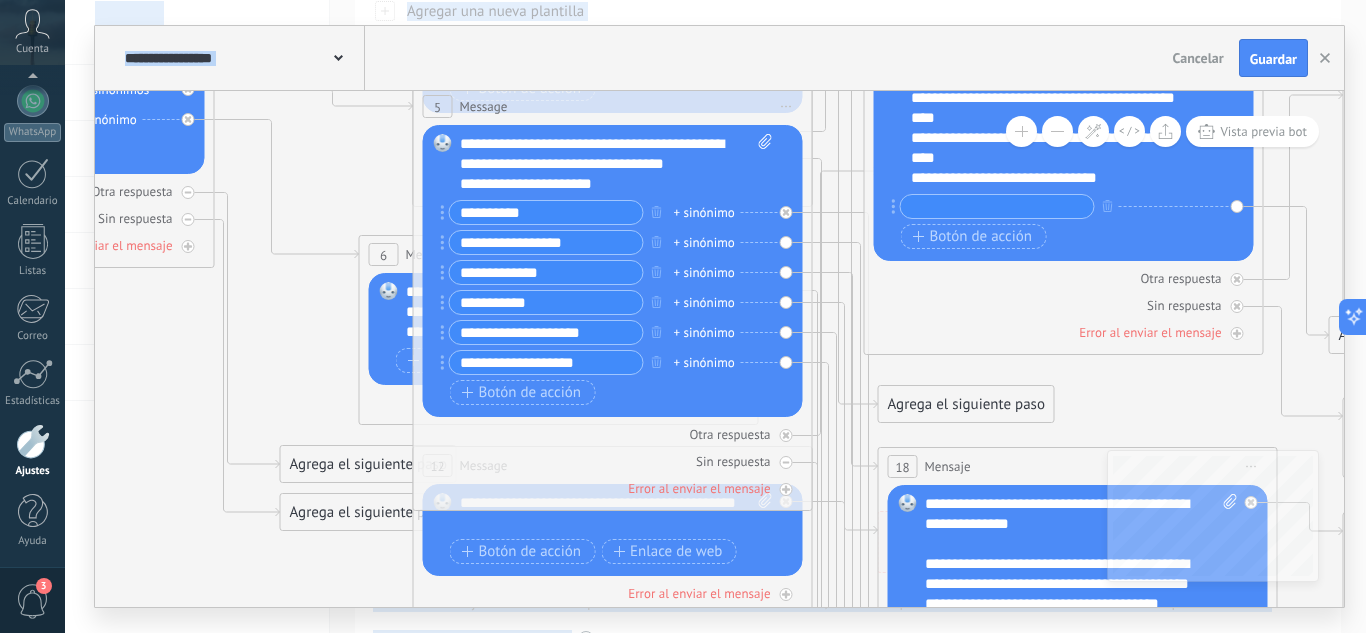 drag, startPoint x: 149, startPoint y: 460, endPoint x: 371, endPoint y: 653, distance: 294.16492 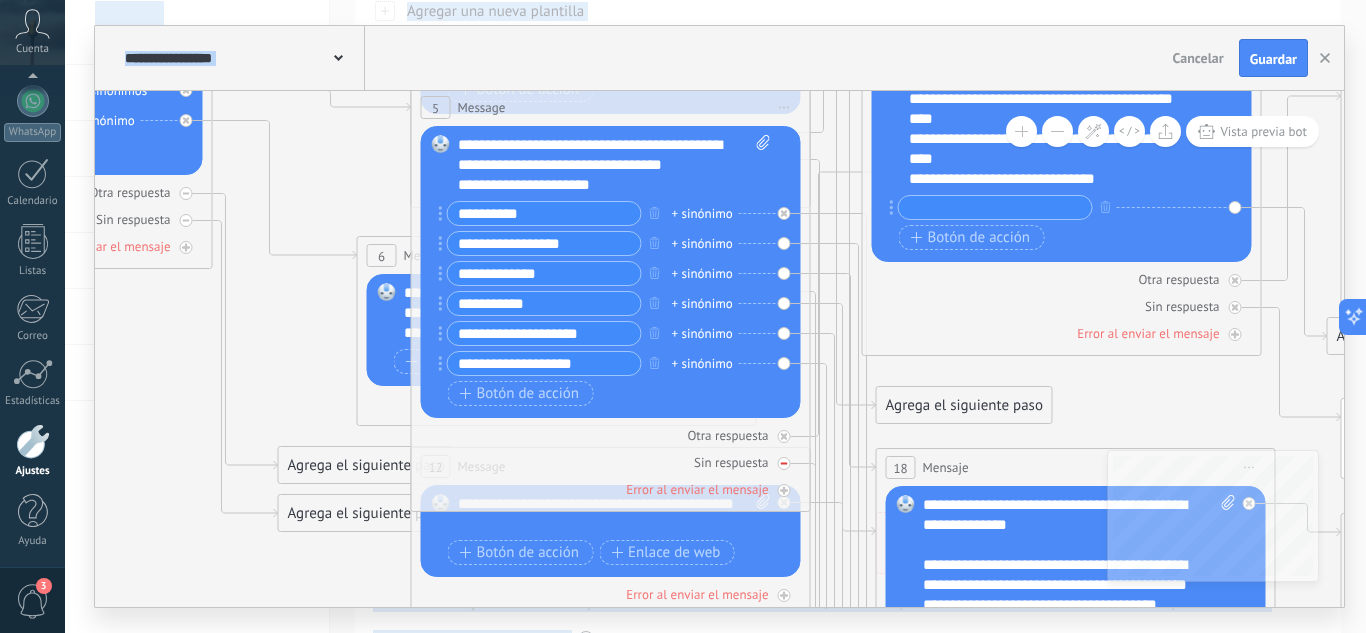 drag, startPoint x: 521, startPoint y: 450, endPoint x: 639, endPoint y: 463, distance: 118.71394 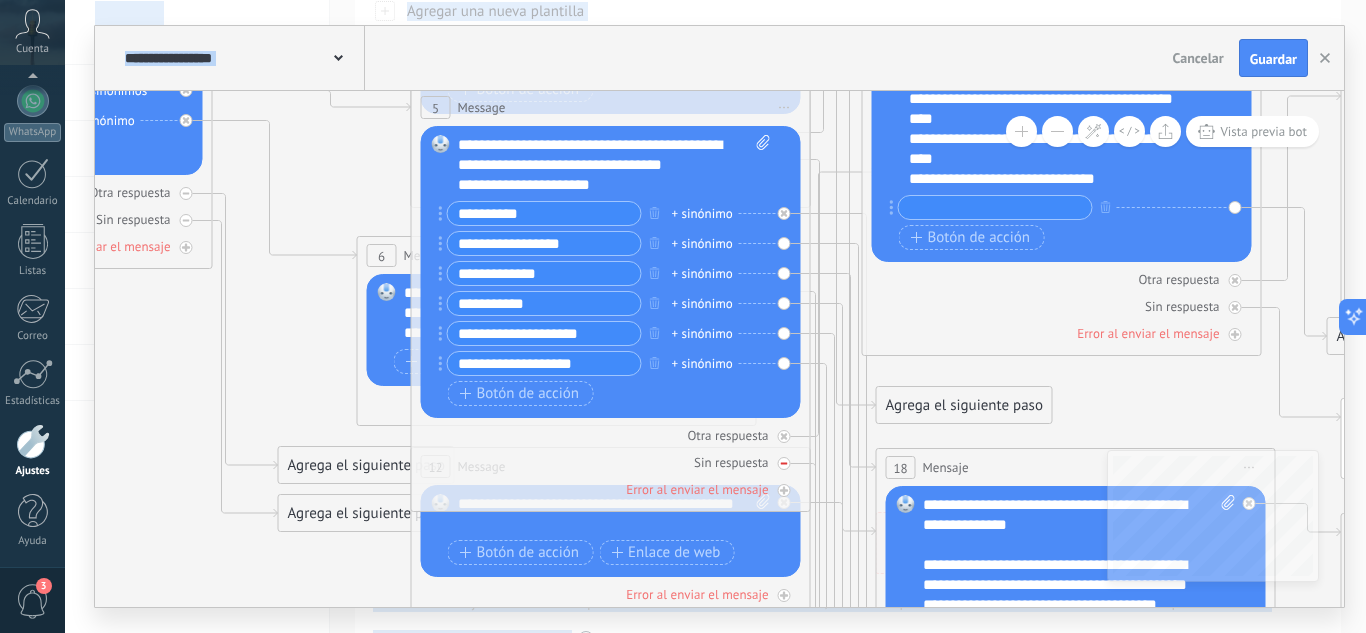 click on "Otra respuesta
Sin respuesta
Error al enviar el mensaje" at bounding box center [611, 458] 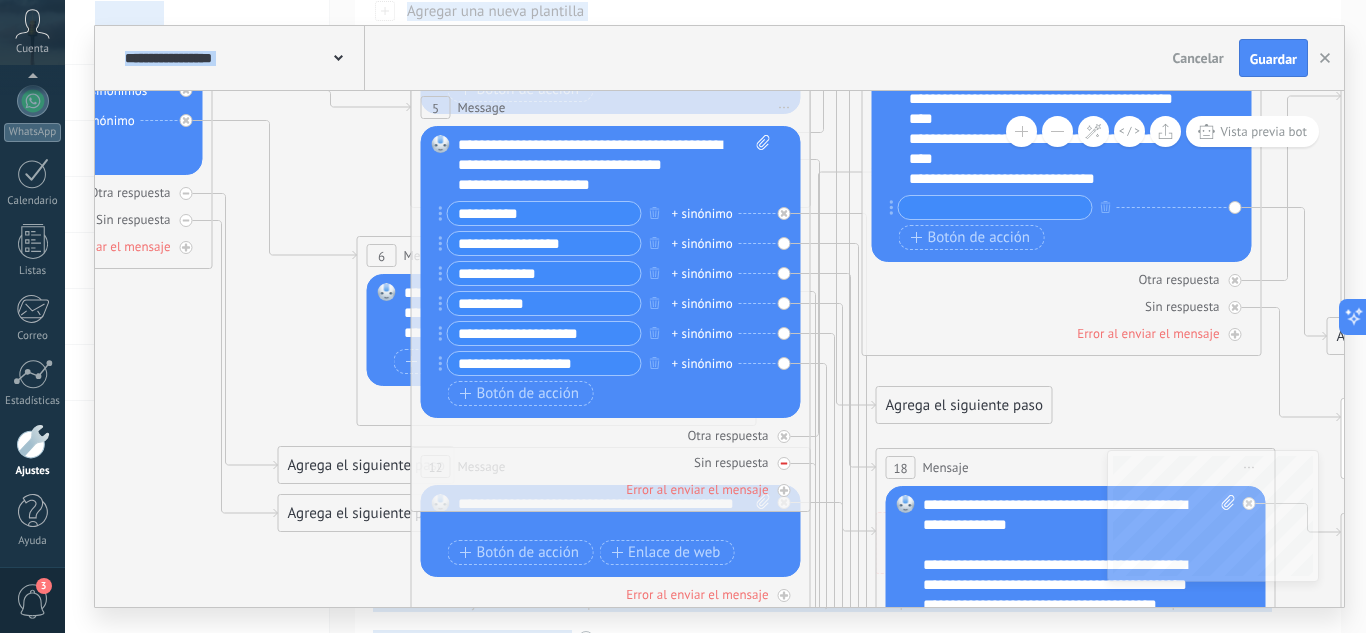 drag, startPoint x: 577, startPoint y: 441, endPoint x: 613, endPoint y: 462, distance: 41.677334 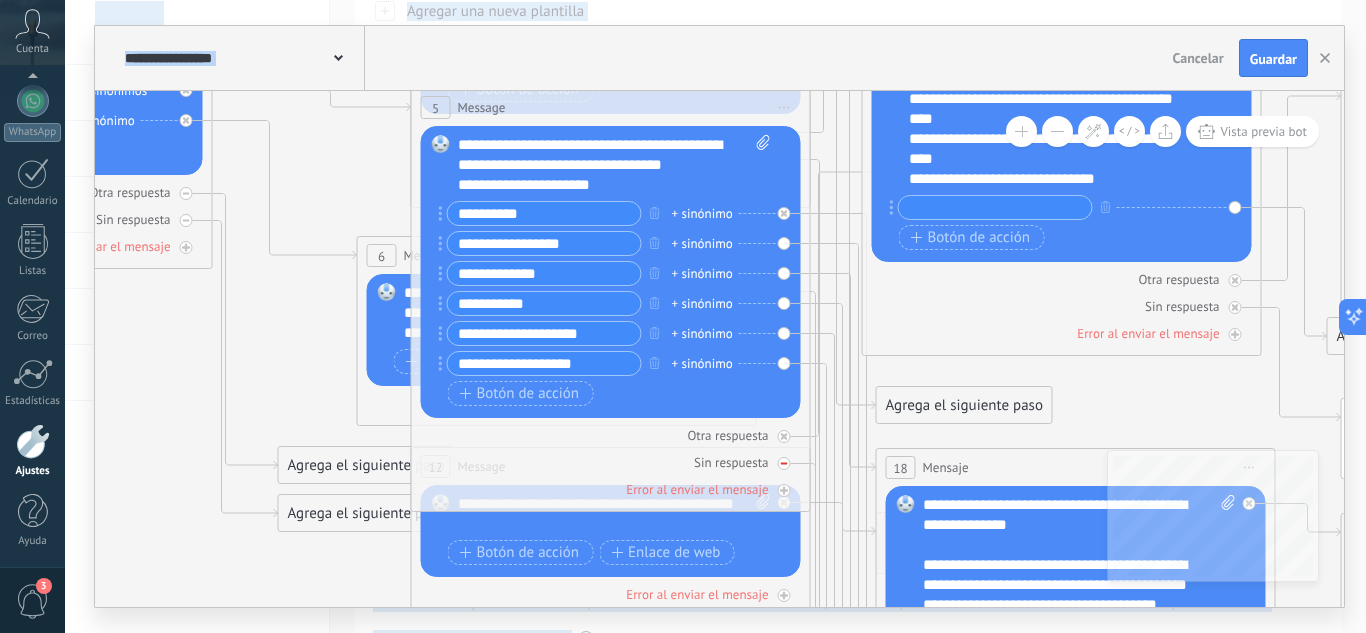 click on "Lanzamientos:
1
20%
Enviados:
1
Leídos:
0
5
Message
*******
(a):
Todos los contactos - canales seleccionados
Todos los contactos - canales seleccionados
Todos los contactos - canal primario
Contacto principal - canales seleccionados
Contacto principal - canal primario
Todos los contactos - canales seleccionados" at bounding box center (611, 300) 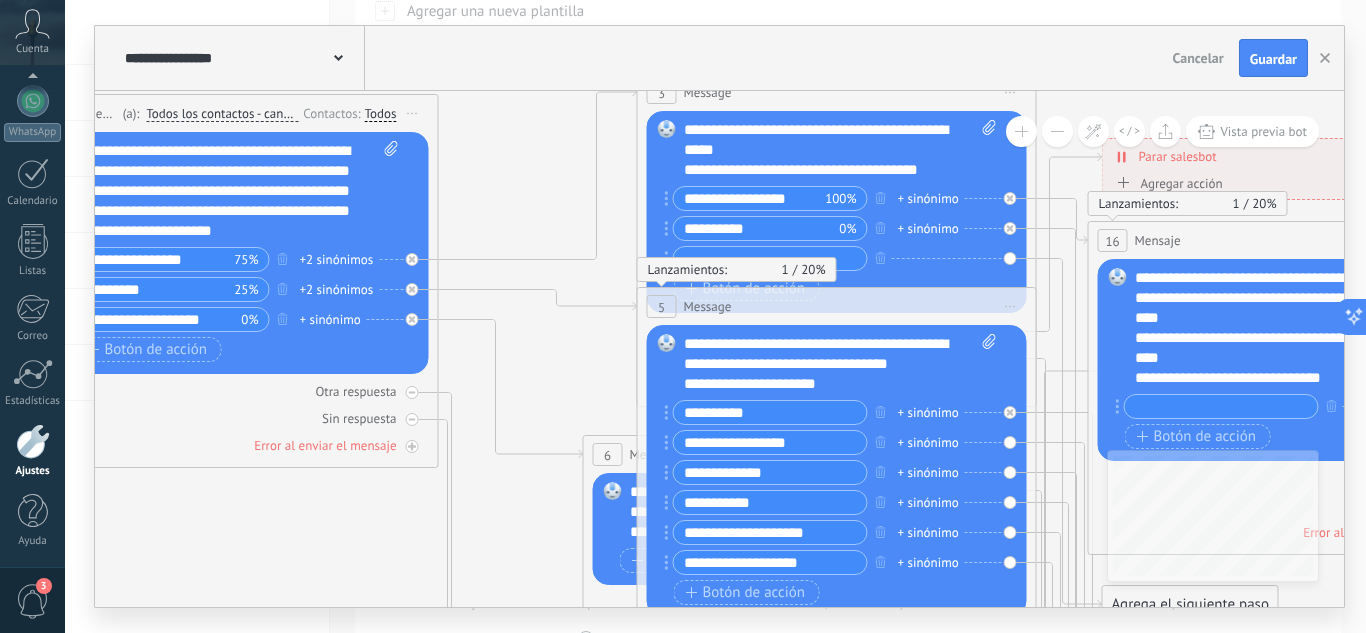 drag, startPoint x: 134, startPoint y: 429, endPoint x: 354, endPoint y: 631, distance: 298.67038 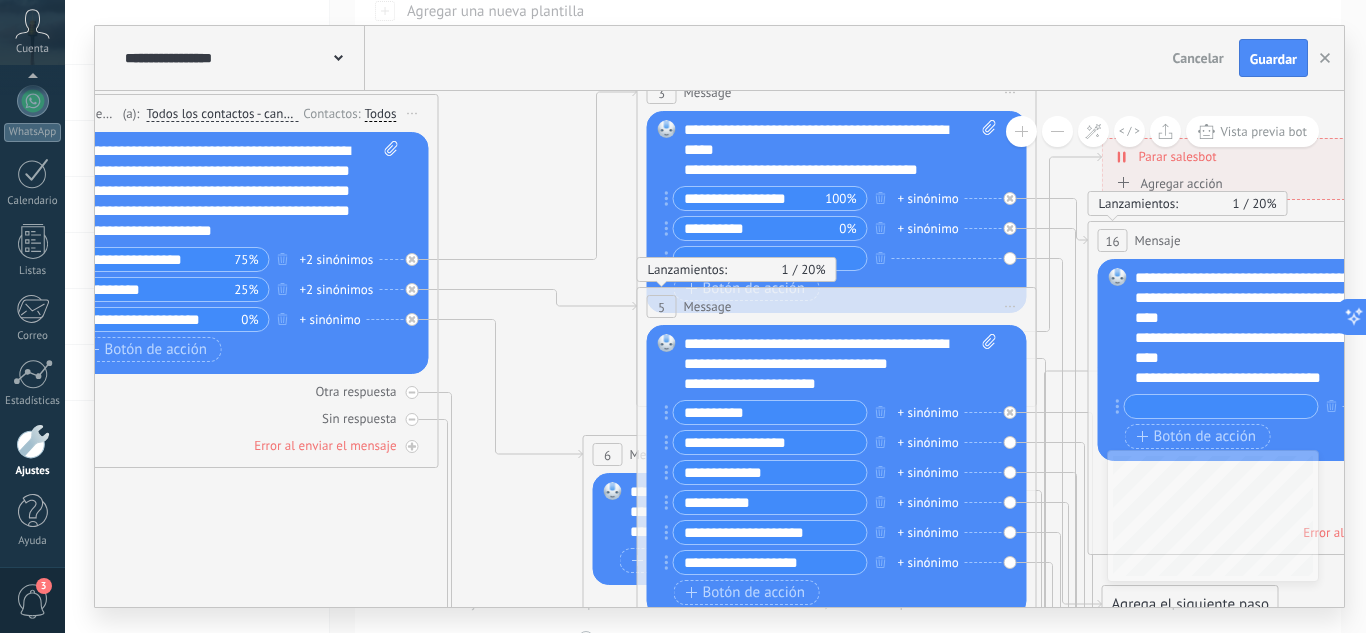 click on "**********" at bounding box center (715, 316) 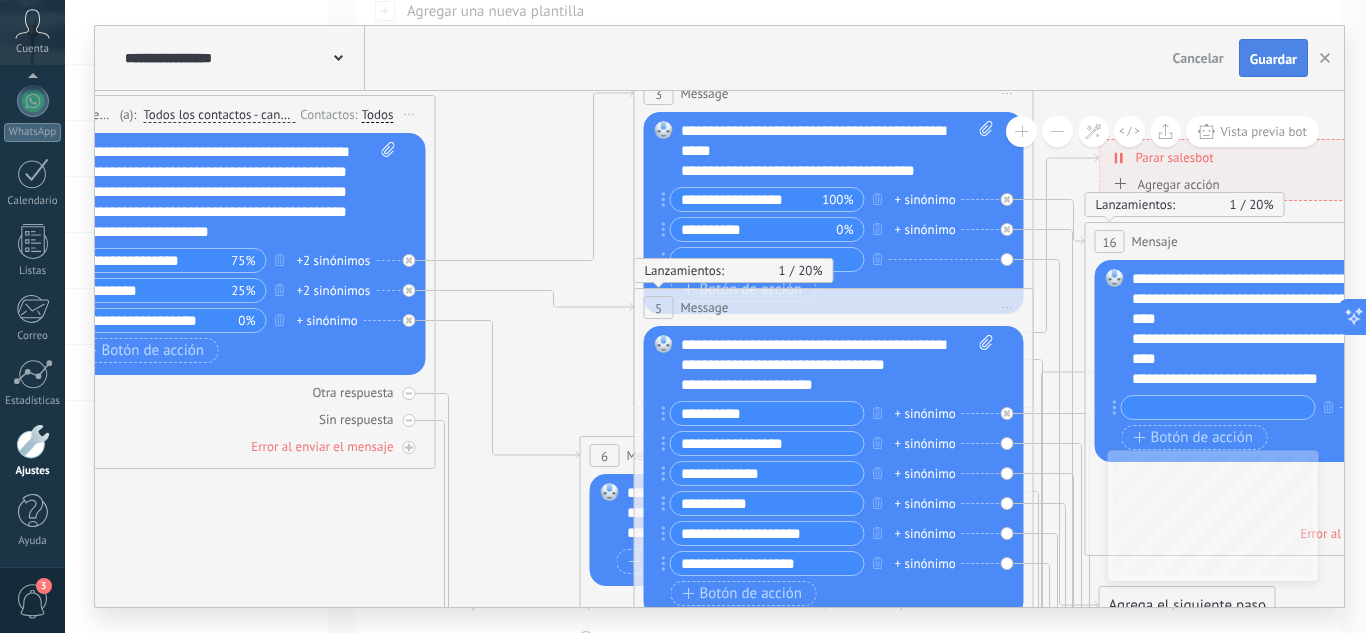 click on "Guardar" at bounding box center [1273, 59] 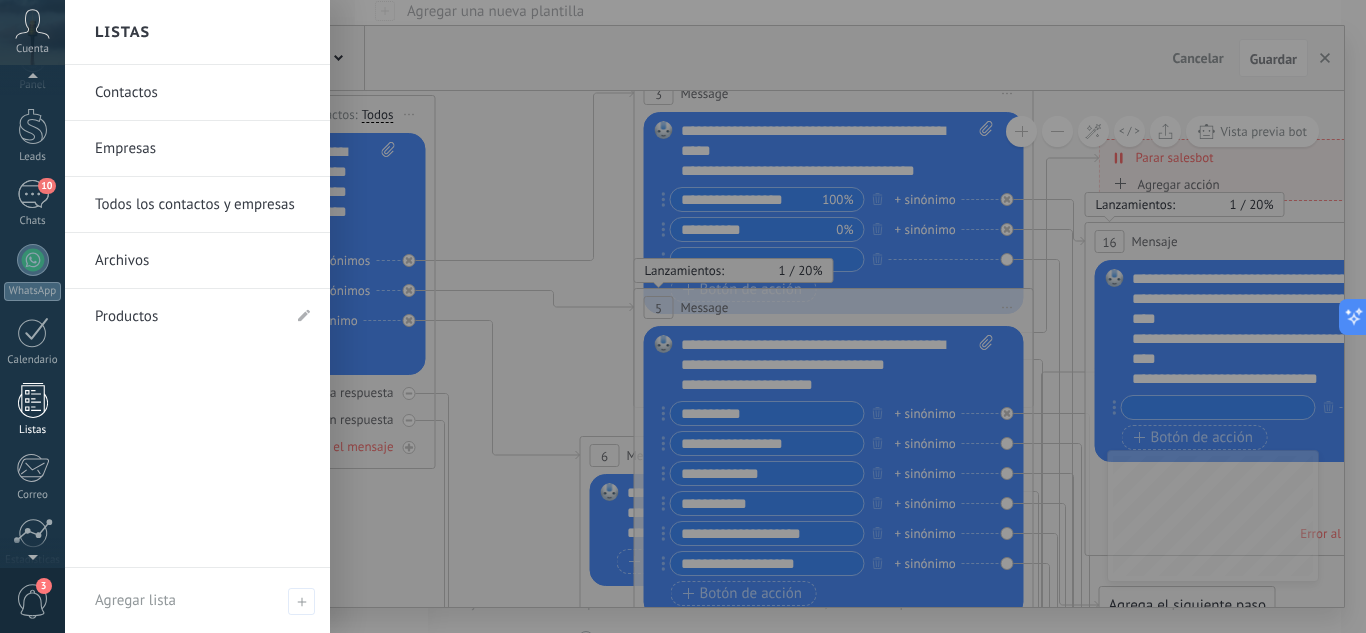 scroll, scrollTop: 0, scrollLeft: 0, axis: both 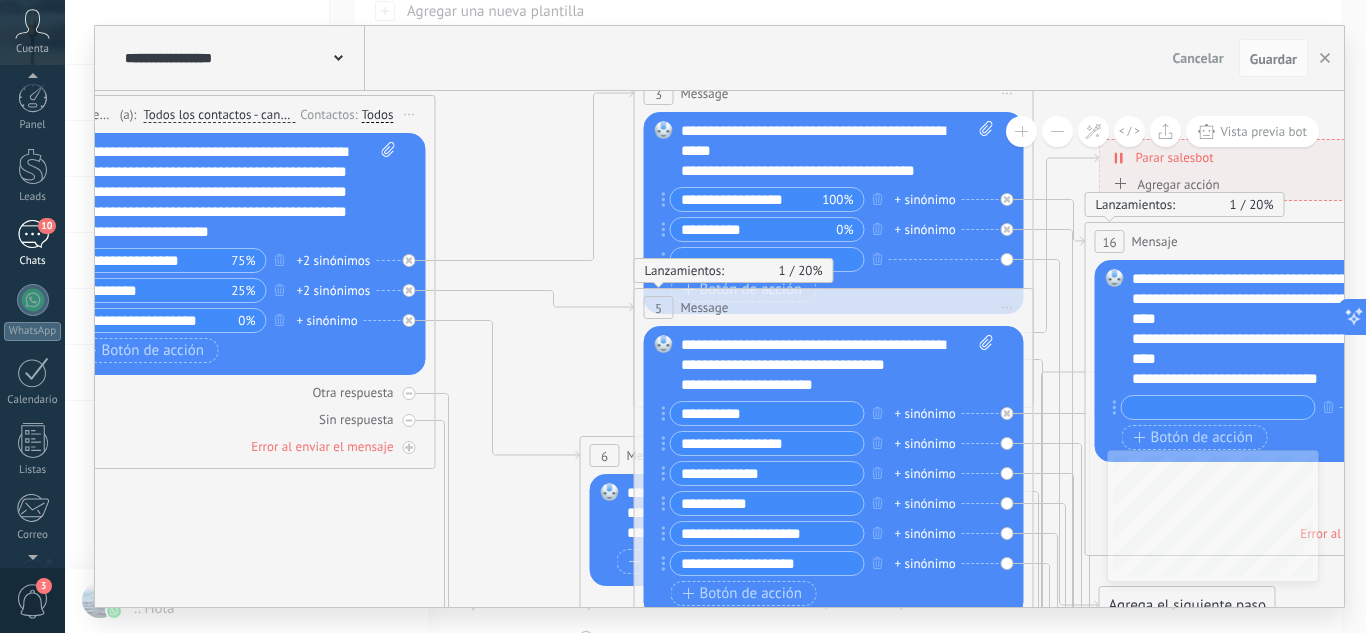 click on "10" at bounding box center [33, 234] 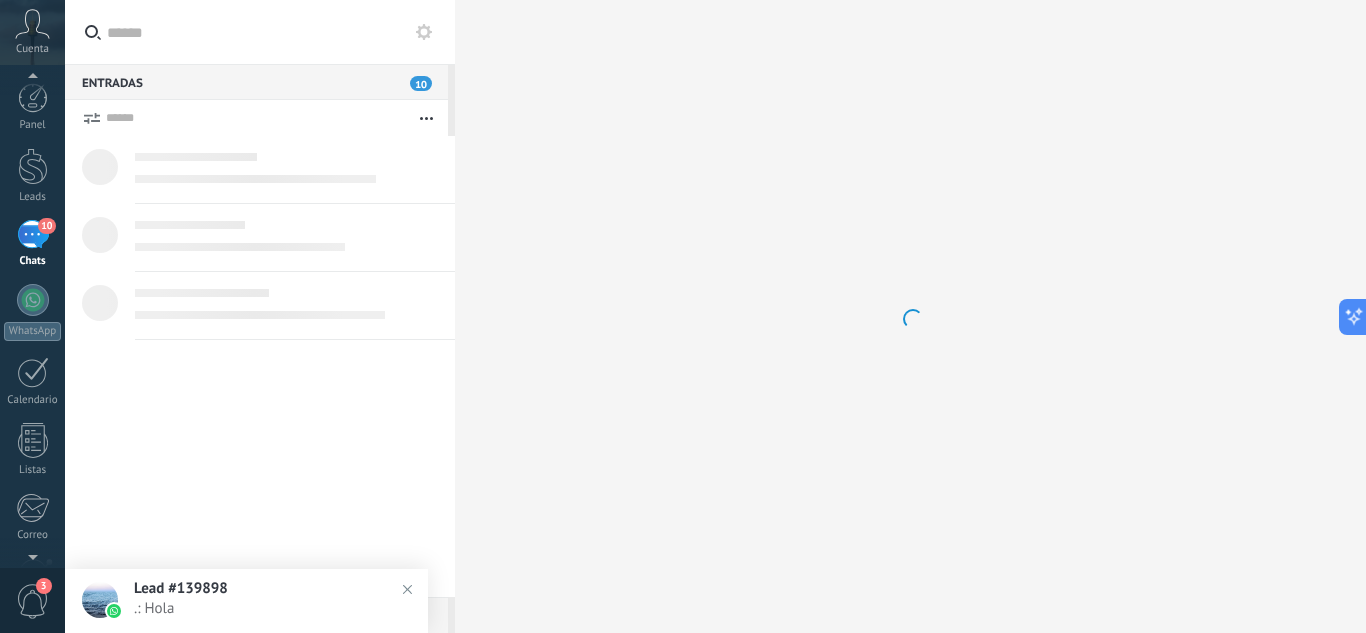 scroll, scrollTop: 0, scrollLeft: 0, axis: both 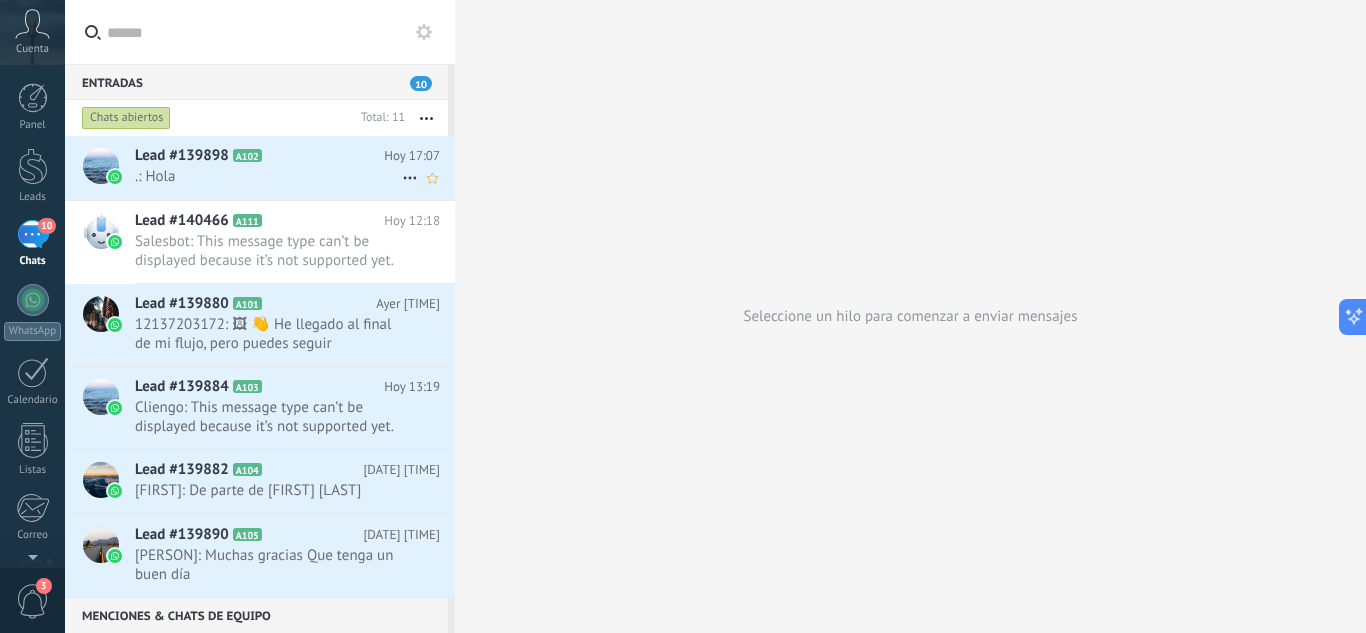 click on ".: Hola" at bounding box center (268, 176) 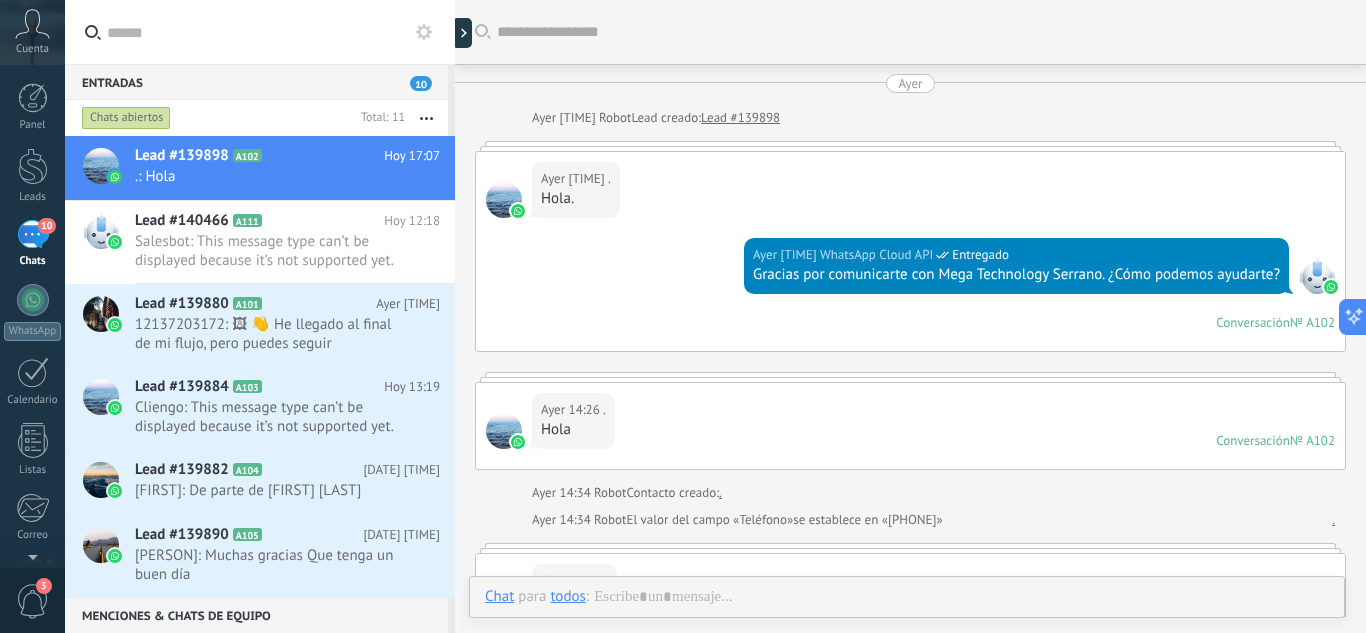 scroll, scrollTop: 2606, scrollLeft: 0, axis: vertical 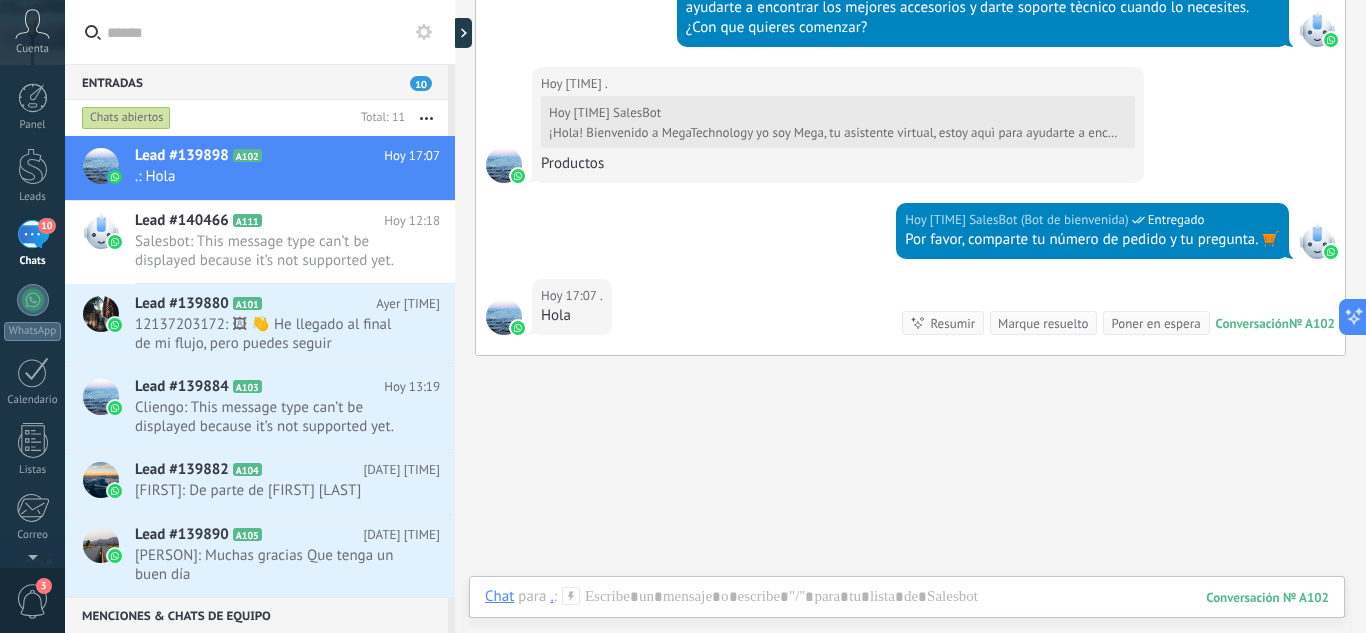 click on "Chat   para   . :" at bounding box center [532, 597] 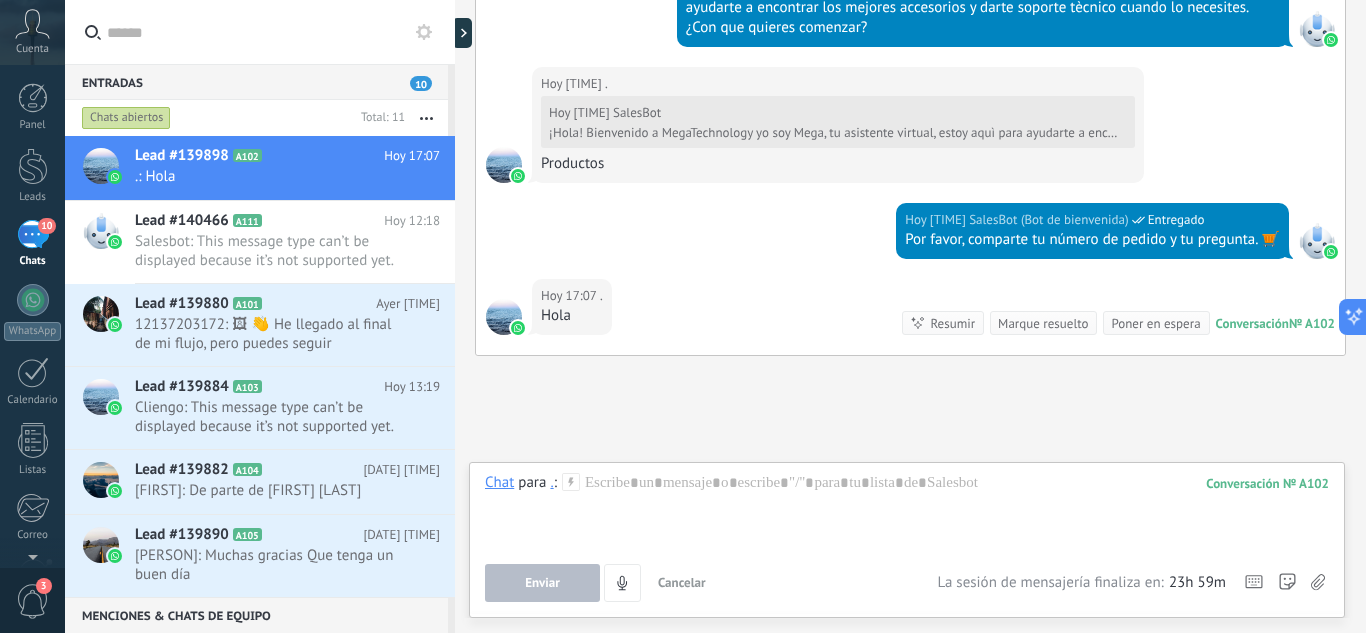 click 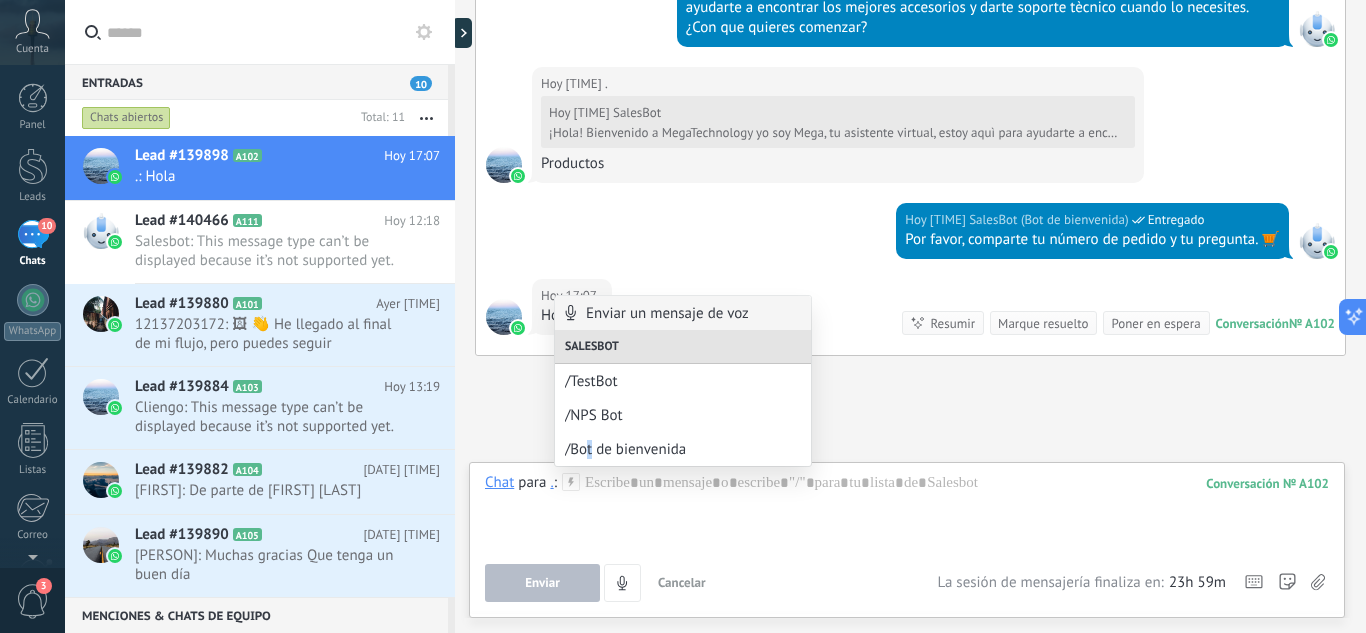 click on "/Bot de bienvenida" at bounding box center (683, 449) 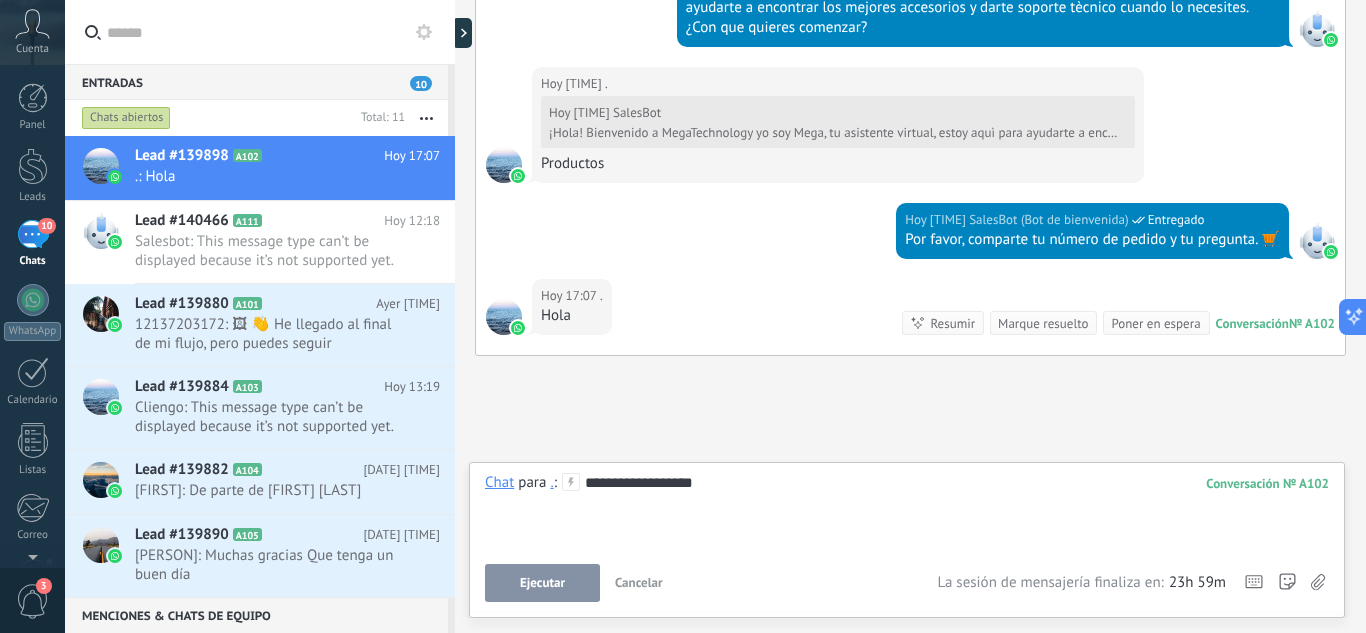 click on "Ejecutar" at bounding box center (542, 583) 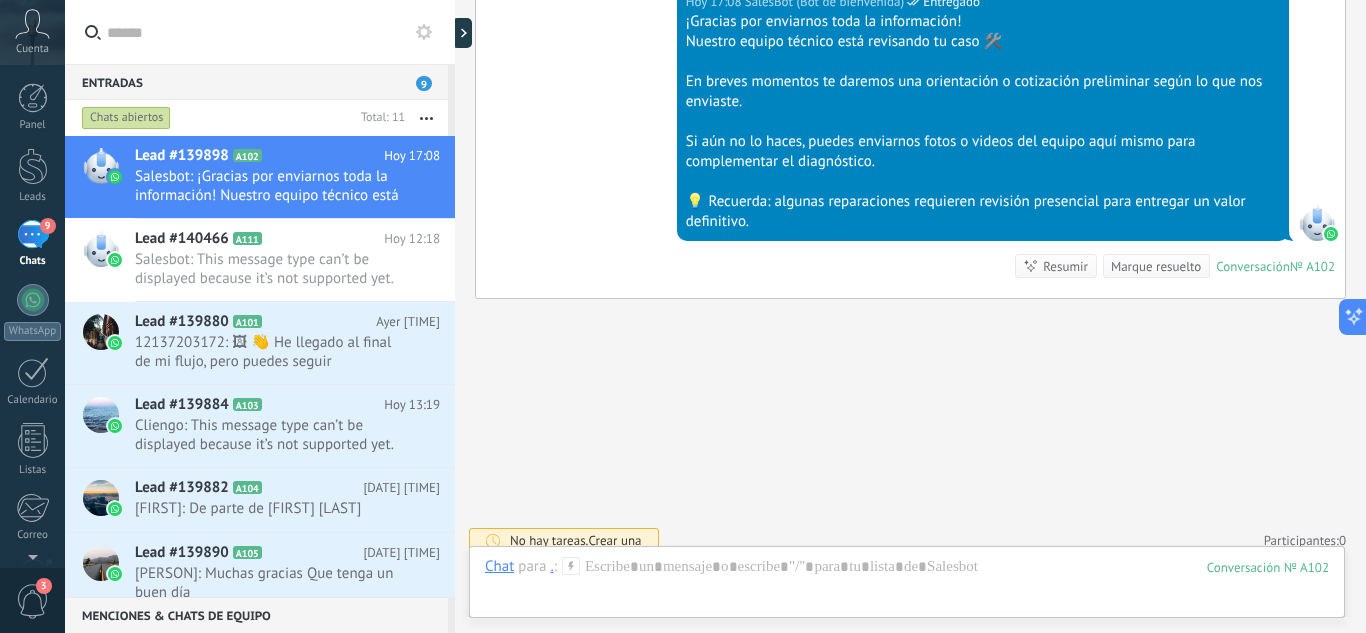 scroll, scrollTop: 3715, scrollLeft: 0, axis: vertical 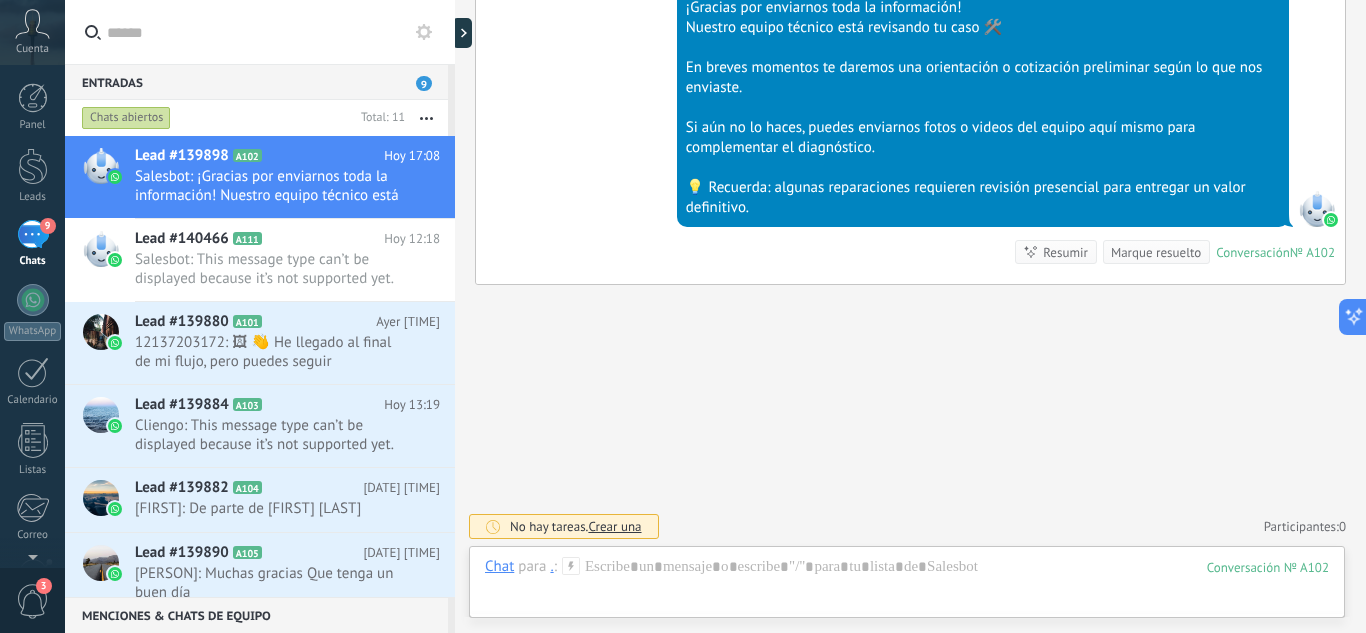 click 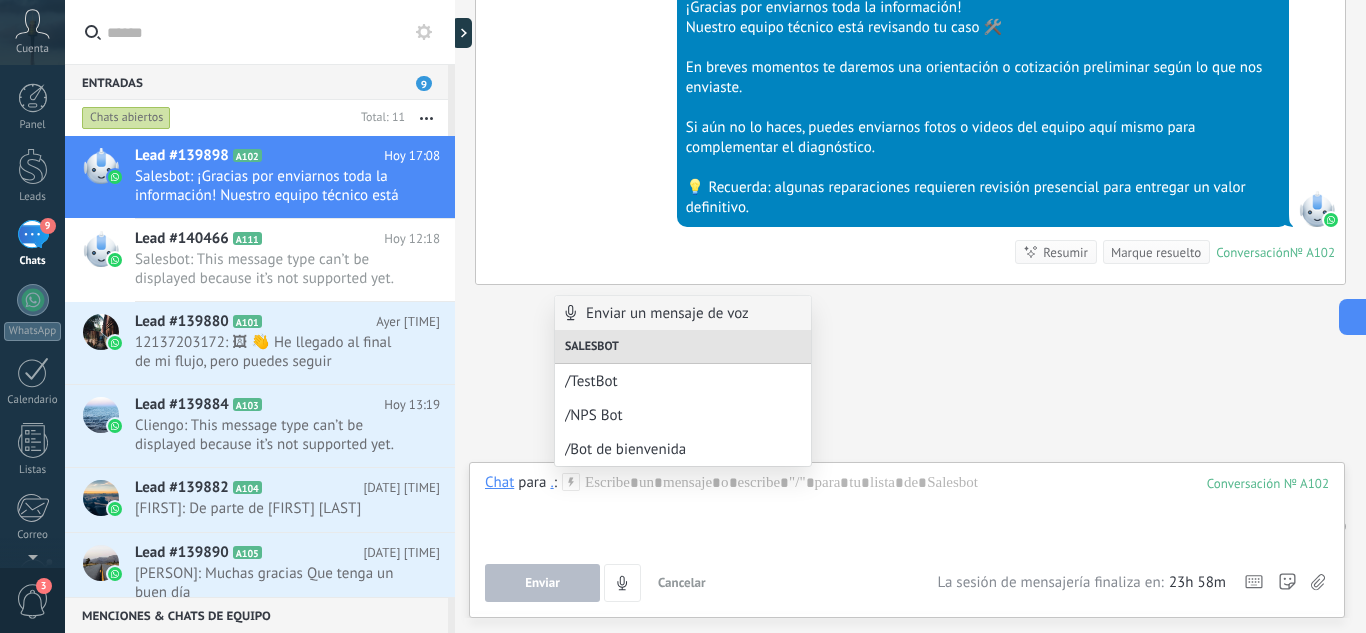 click on "Hoy [TIME] SalesBot (Bot de bienvenida)  Entregado ¡Gracias por enviarnos toda la información! Nuestro equipo técnico está revisando tu caso 🛠️   En breves moments te daremos una orientación o cotización preliminar según lo que nos enviaste.   Si aún no lo haces, puedes enviarnos fotos o videos del equipo aquí mismo para complementar el diagnóstico.   💡 Recuerda: algunas reparaciones requieren revisión presencial para entregar un valor definitivo. Conversación  № A102 Conversación № A102 Resumir Resumir Marque resuelto" at bounding box center (910, 127) 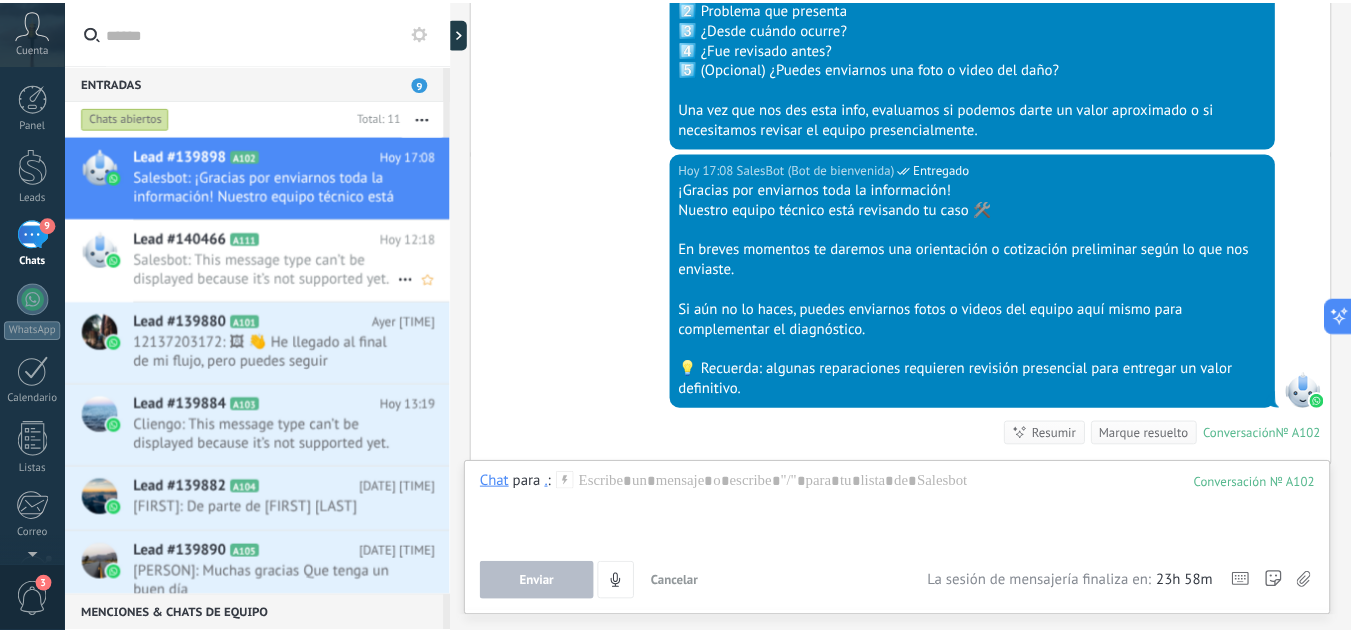scroll, scrollTop: 3515, scrollLeft: 0, axis: vertical 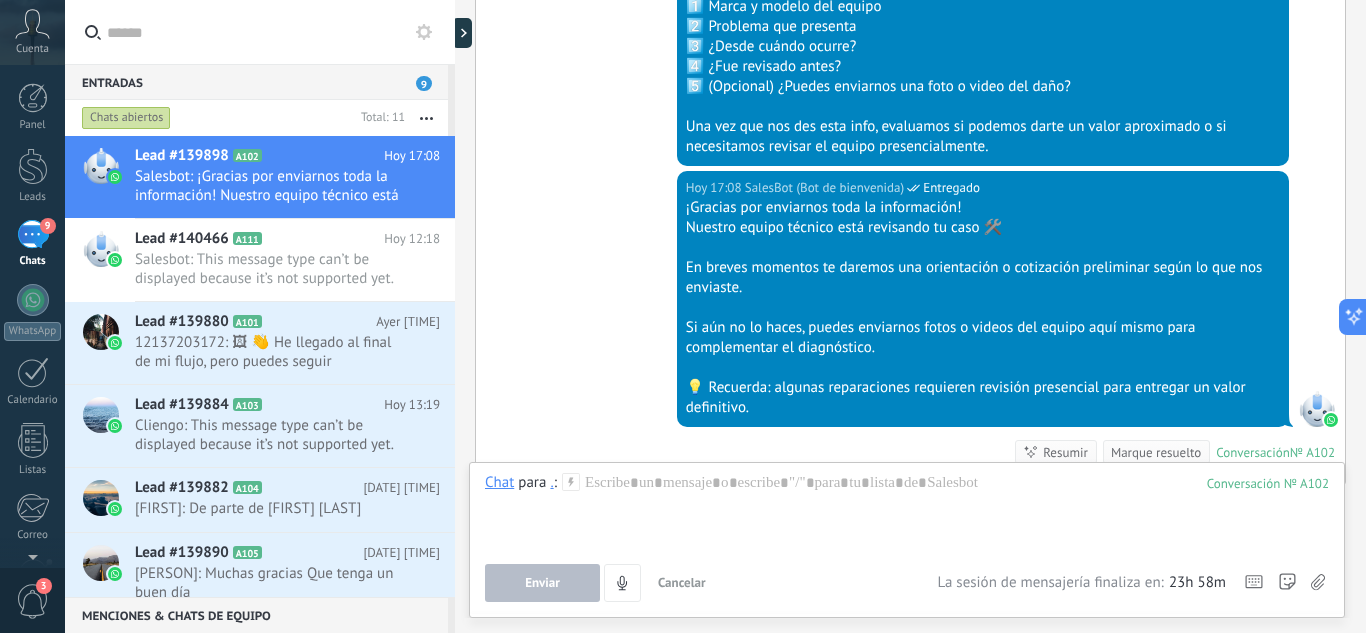 click on "9" at bounding box center (33, 234) 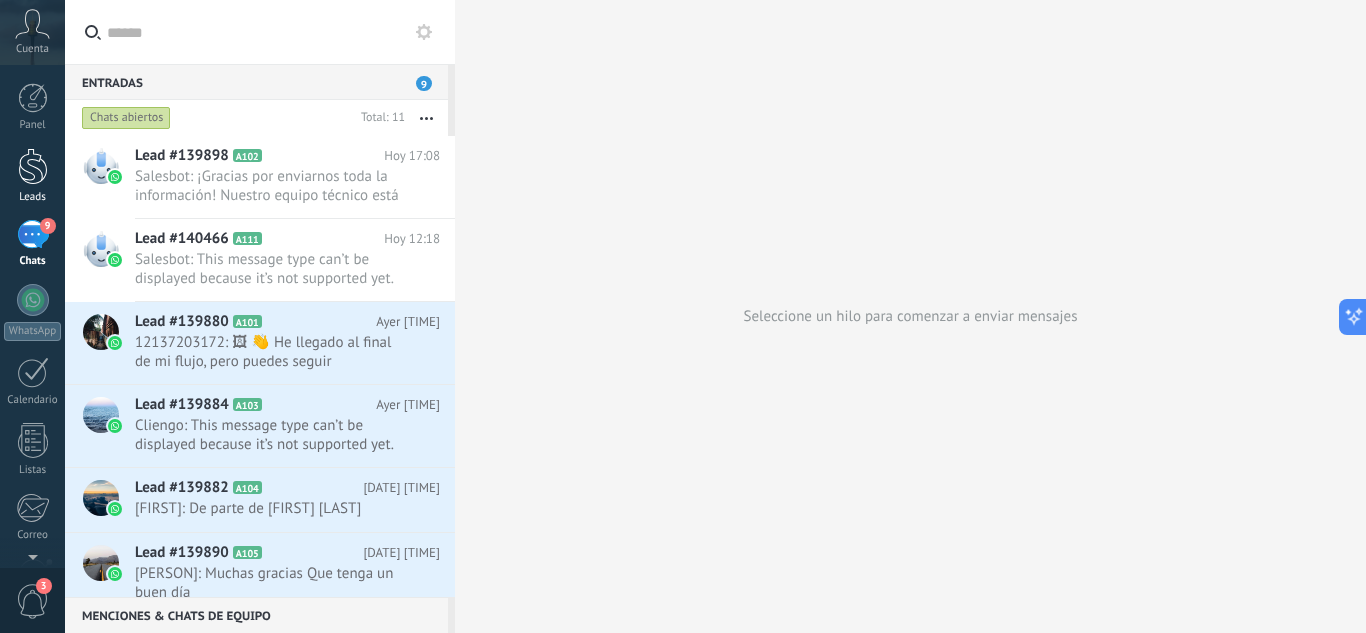 click at bounding box center [33, 166] 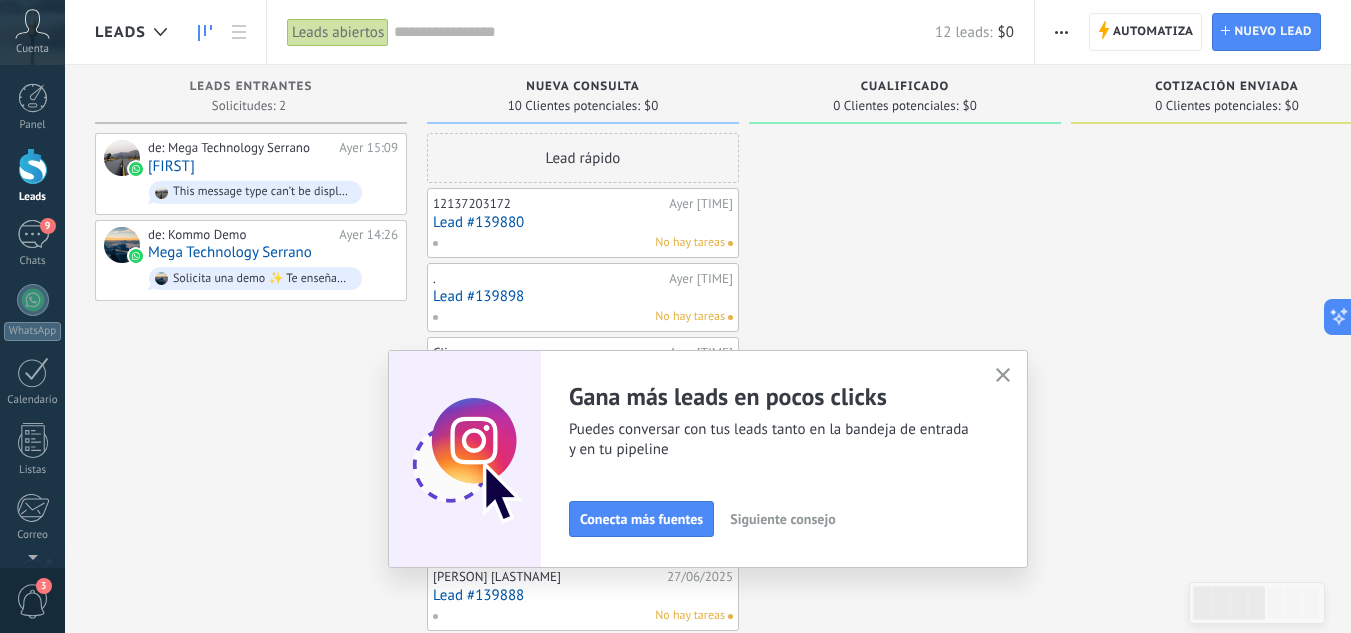 click 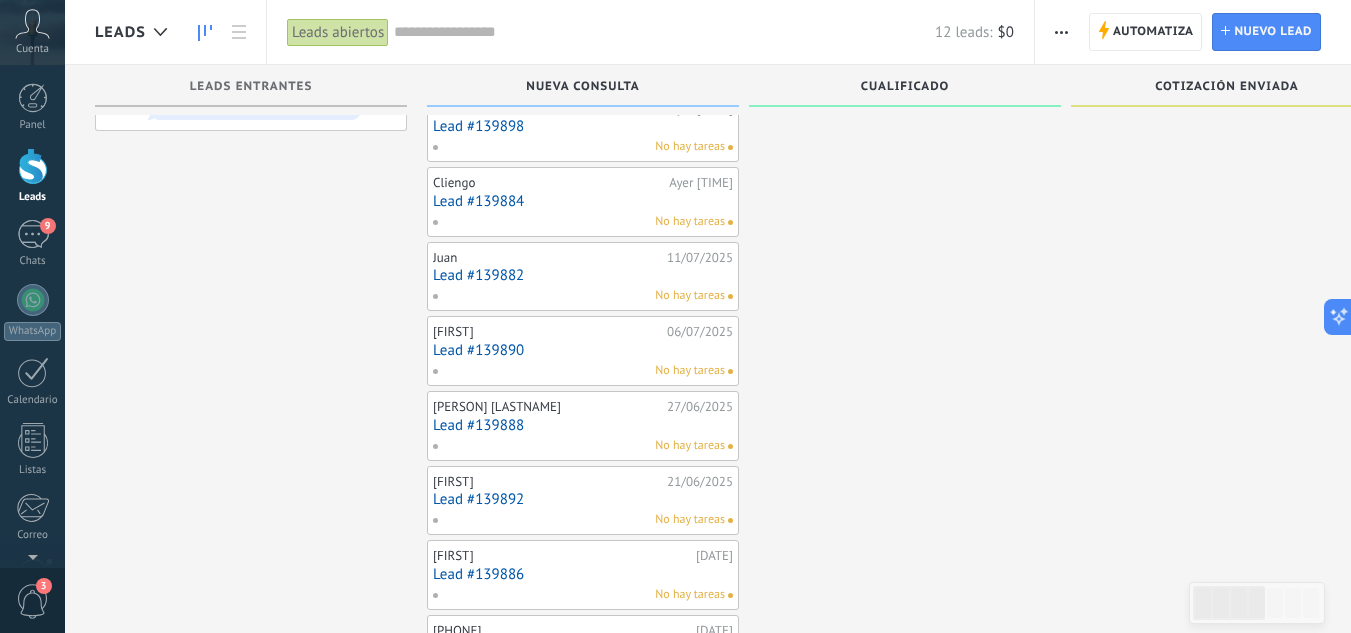 scroll, scrollTop: 0, scrollLeft: 0, axis: both 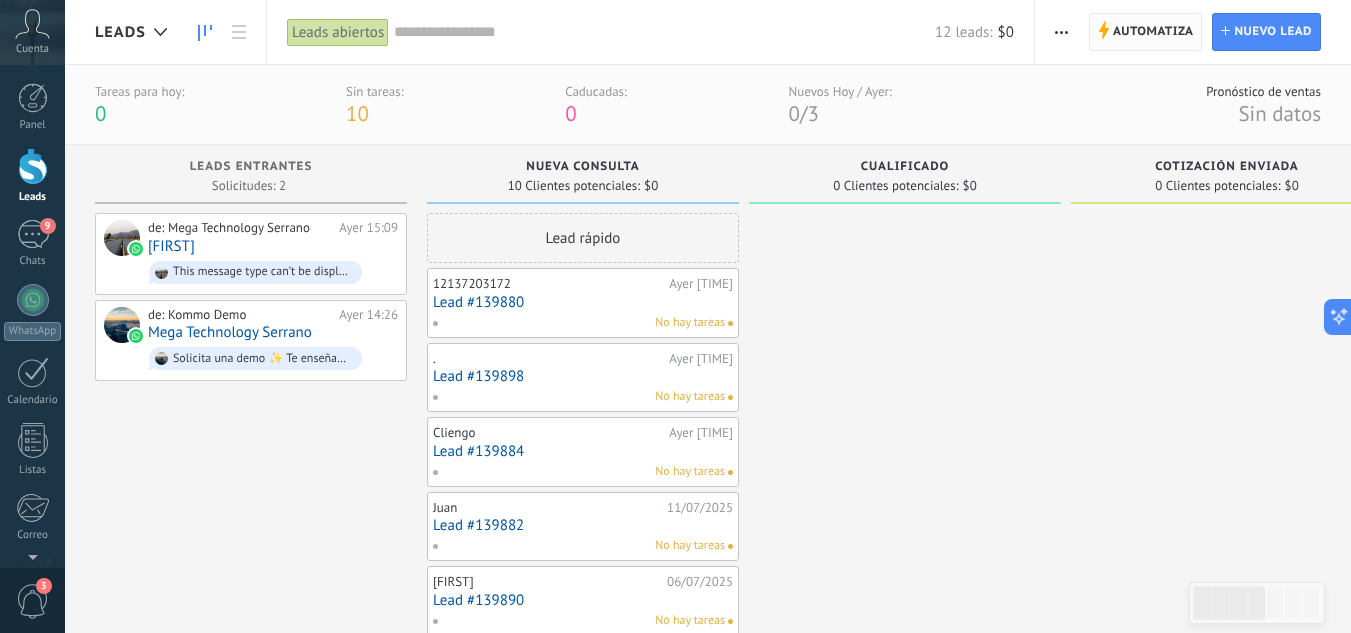 click 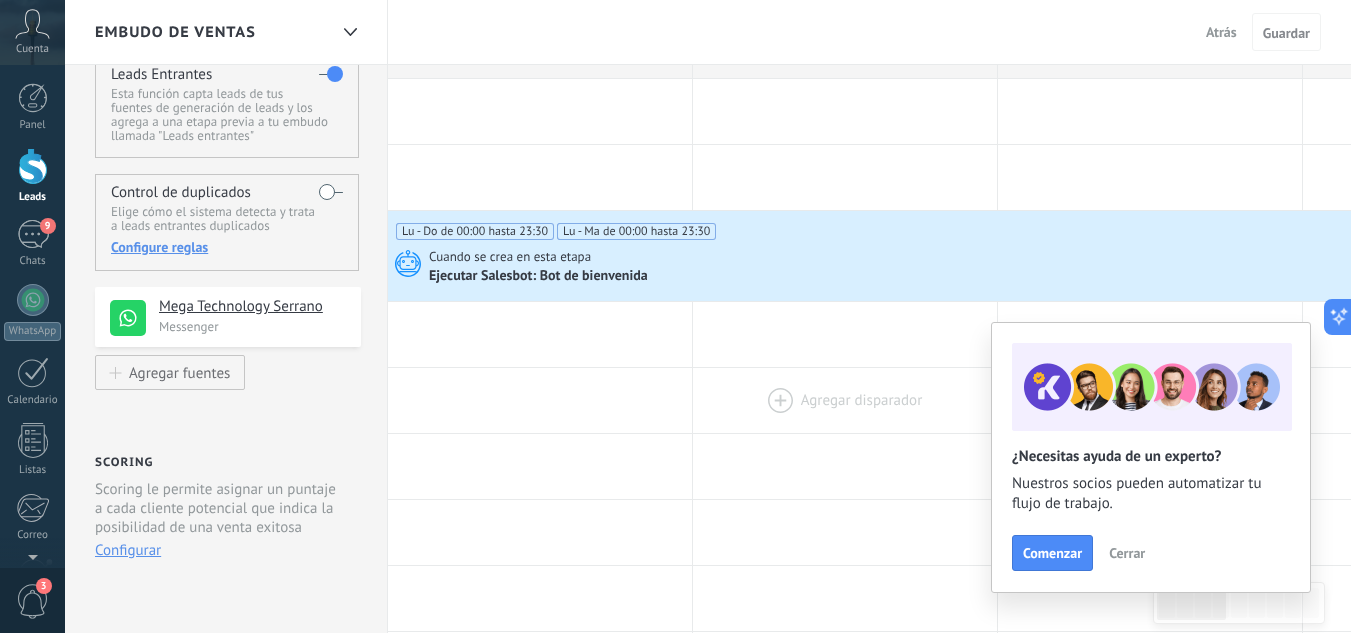 scroll, scrollTop: 100, scrollLeft: 0, axis: vertical 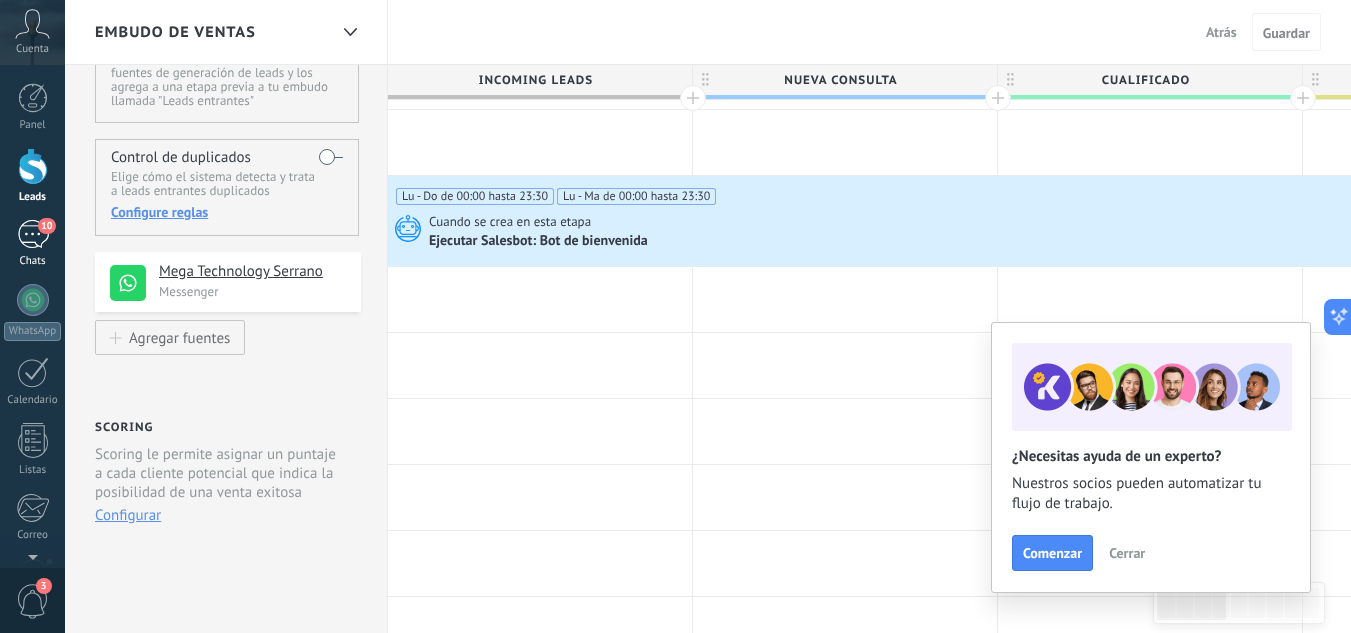 click on "10" at bounding box center [33, 234] 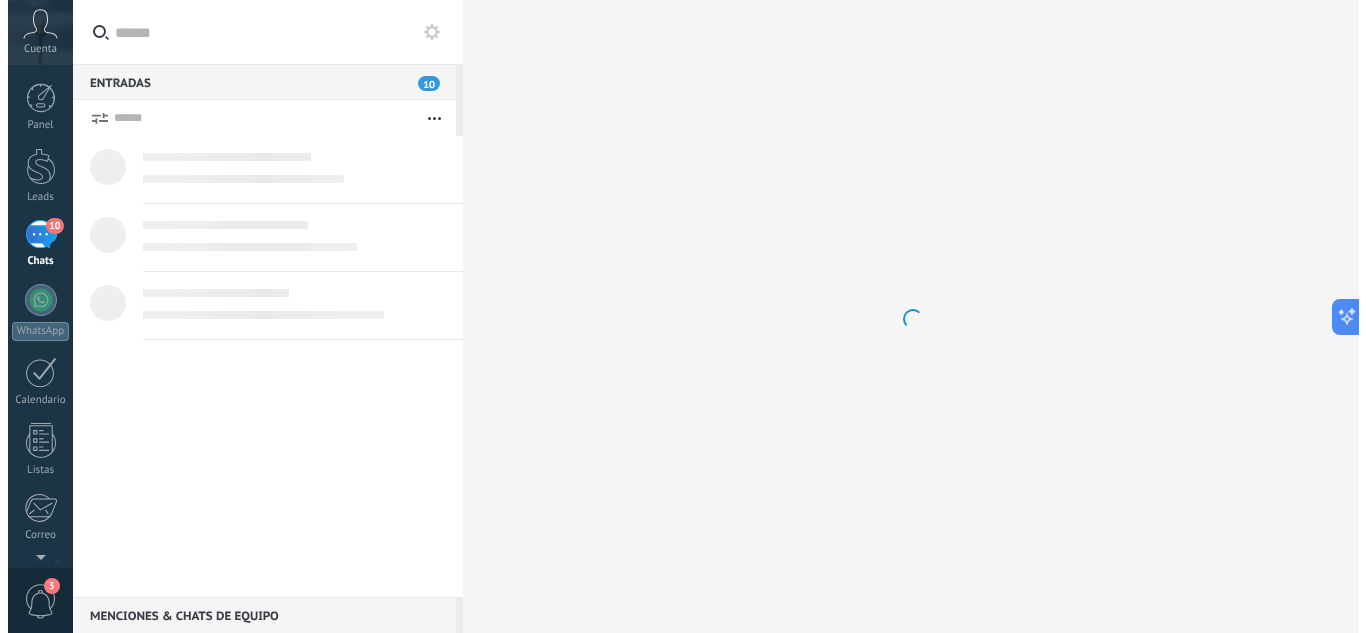scroll, scrollTop: 0, scrollLeft: 0, axis: both 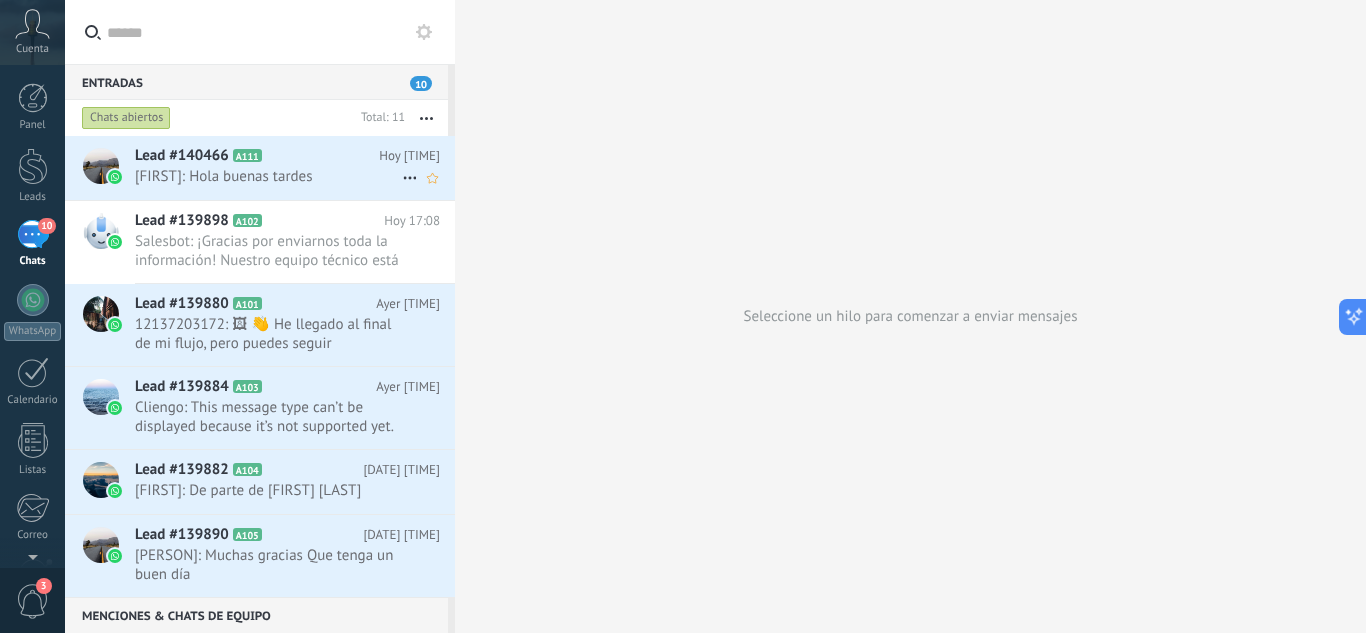 click on "[FIRST]: Hola buenas tardes" at bounding box center (268, 176) 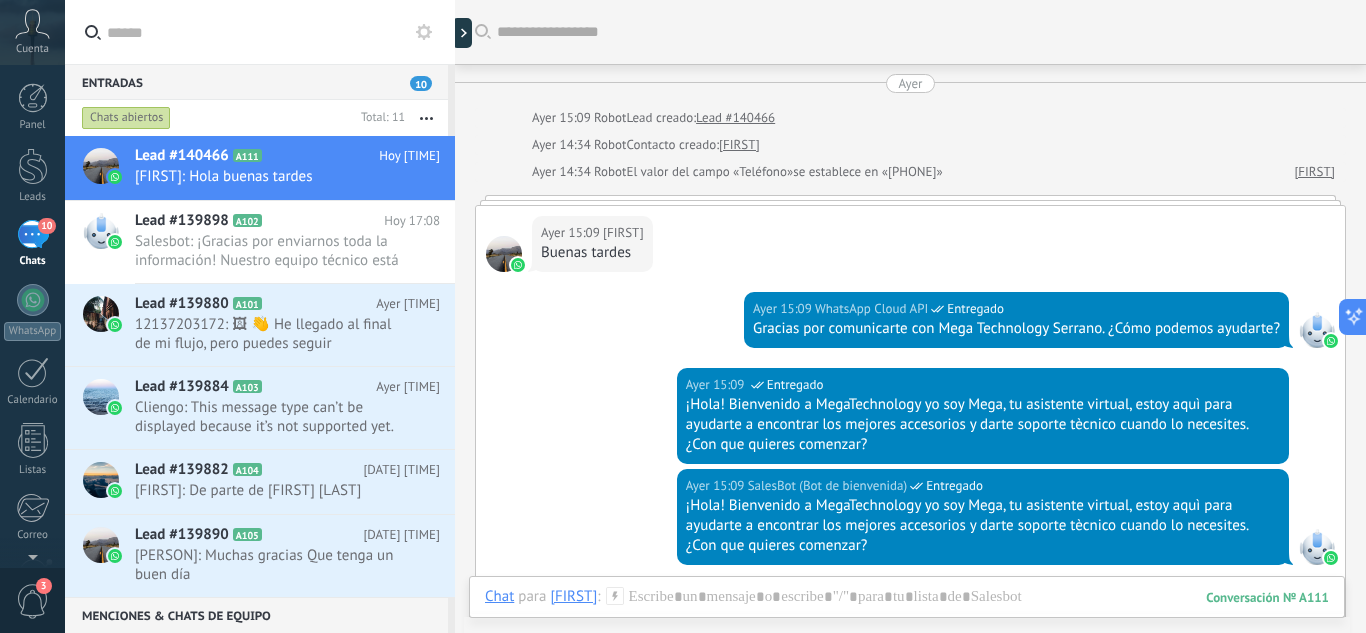 scroll, scrollTop: 937, scrollLeft: 0, axis: vertical 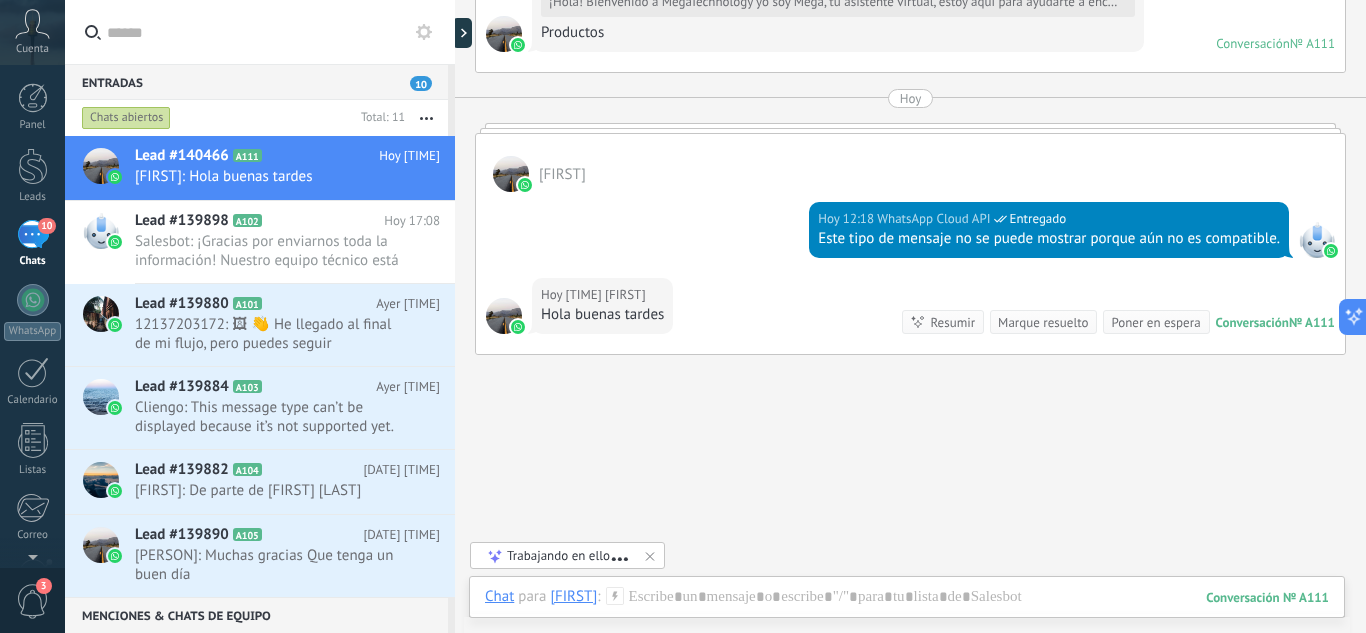 click 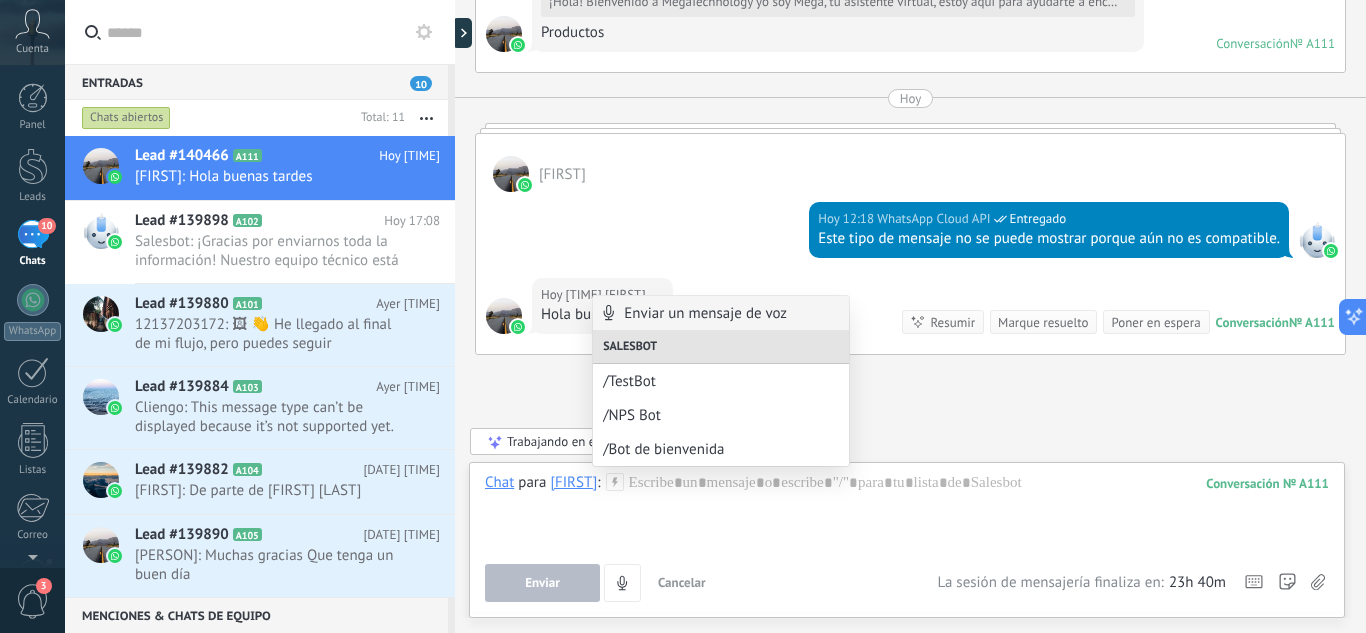 click on "/Bot de bienvenida" at bounding box center (721, 449) 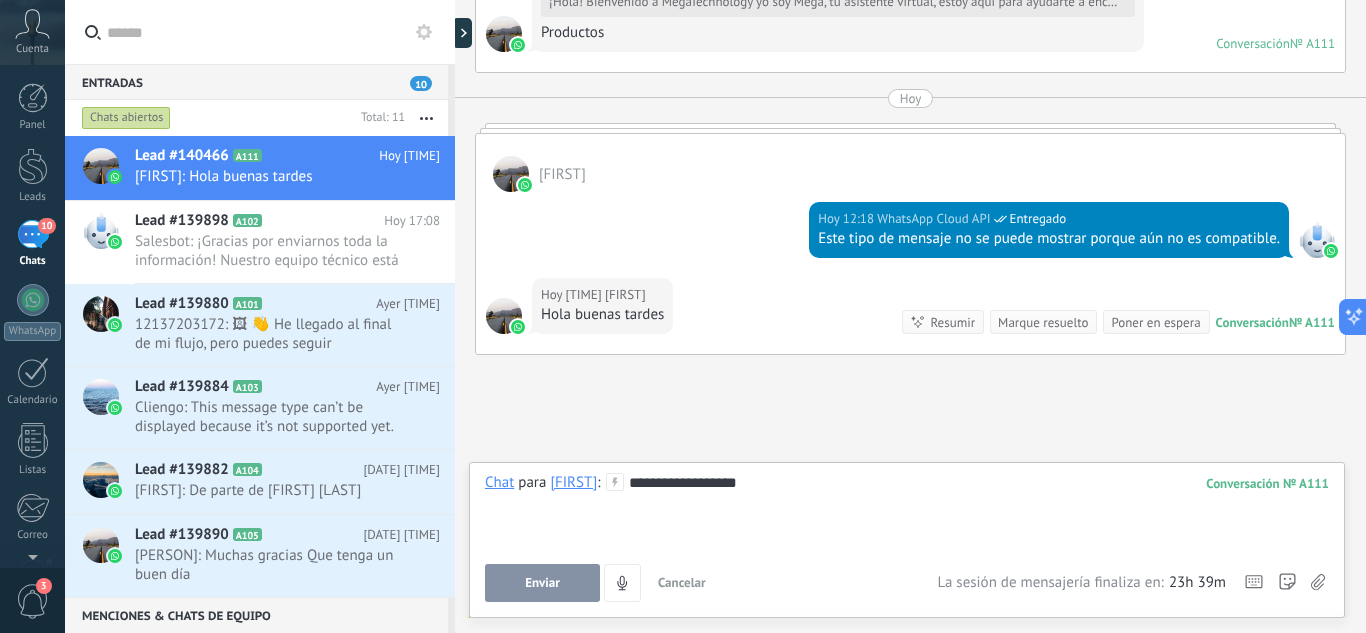 click on "Enviar" at bounding box center (542, 583) 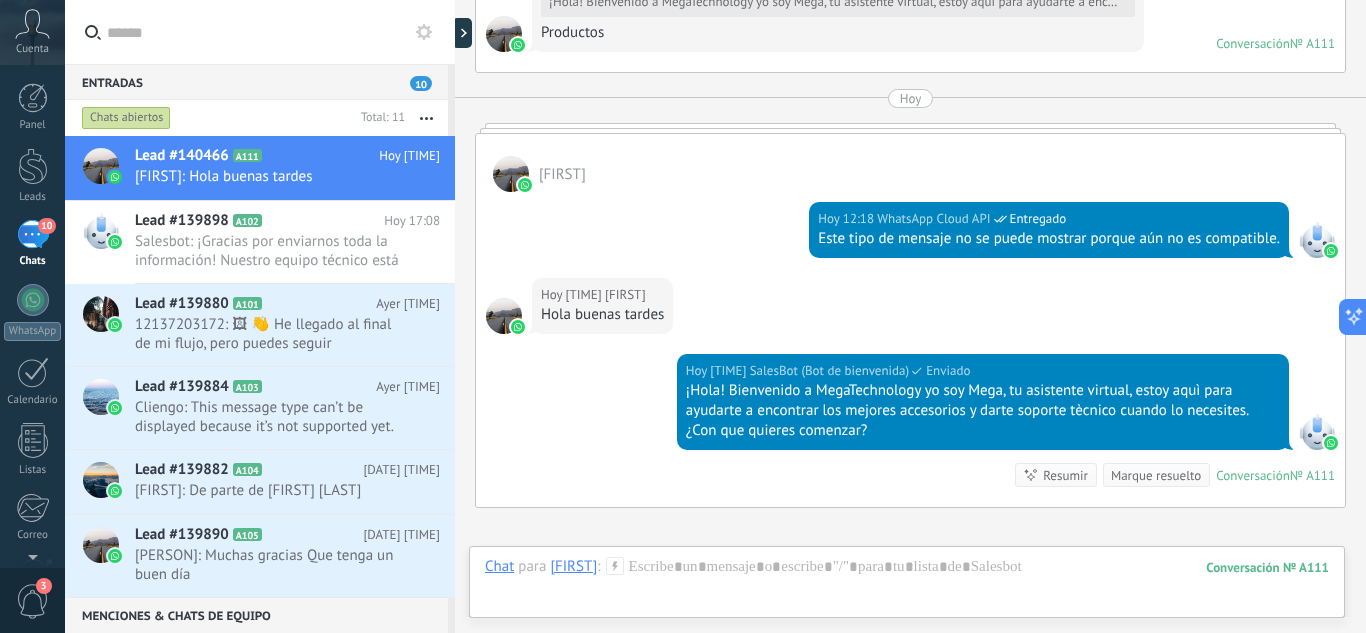 scroll, scrollTop: 1161, scrollLeft: 0, axis: vertical 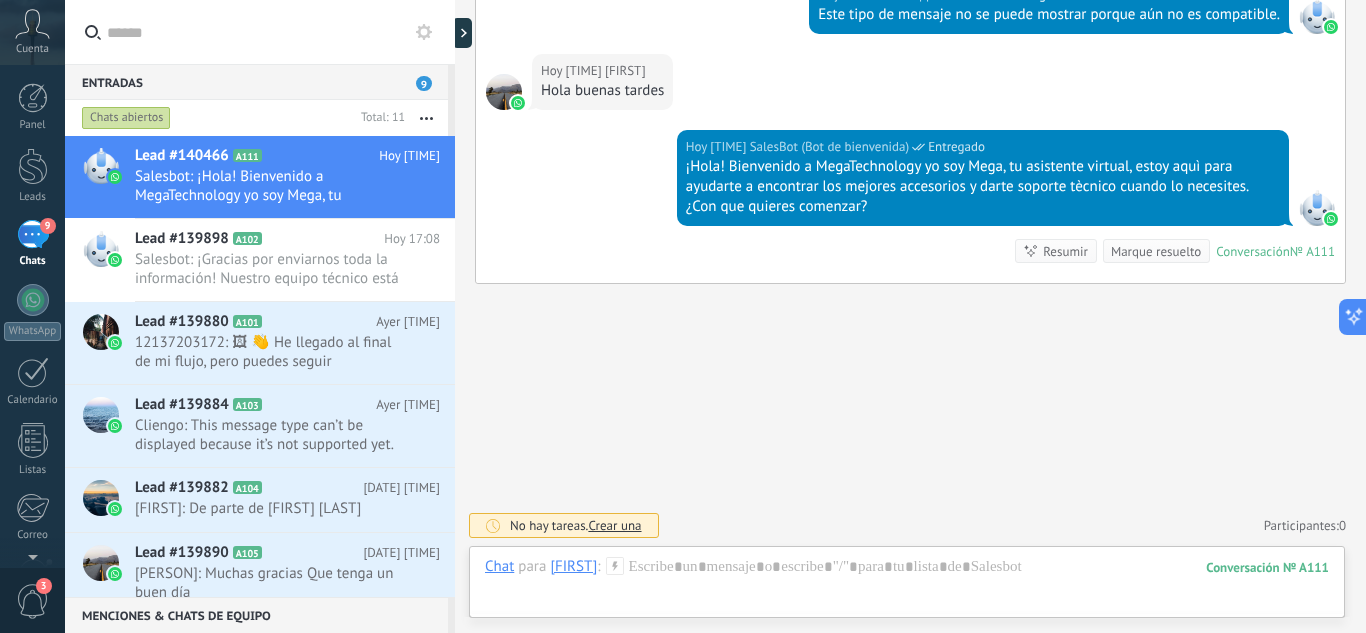 click at bounding box center [426, 118] 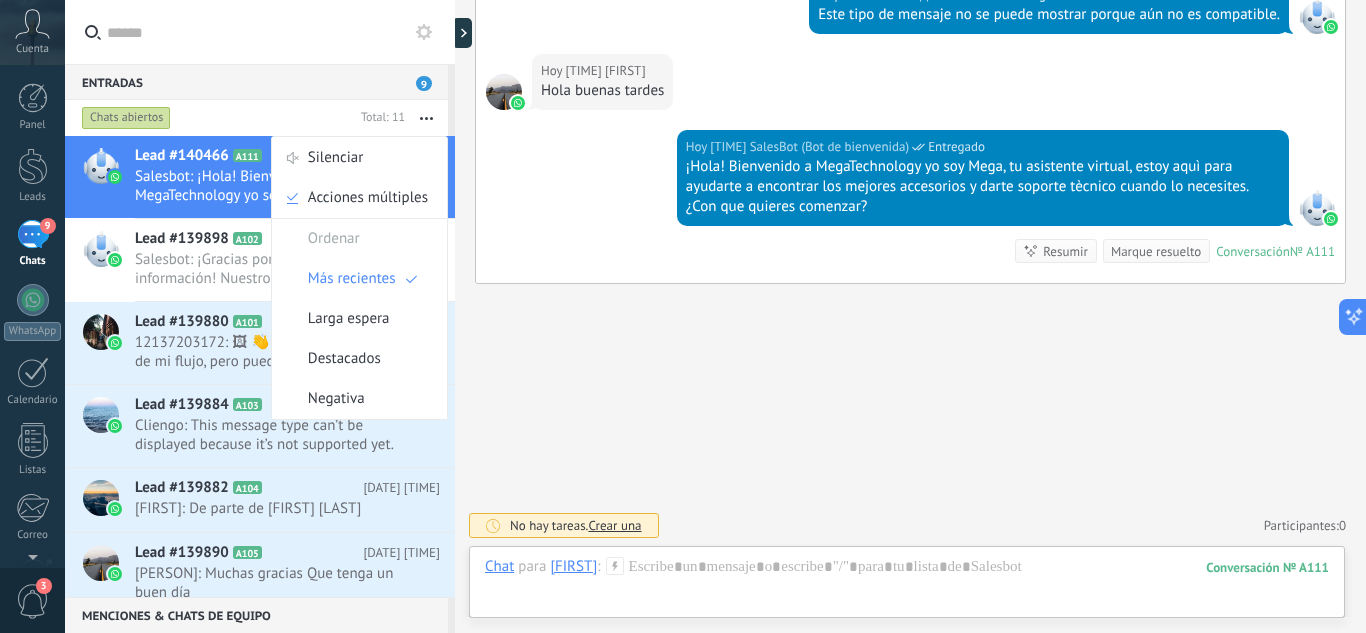 click on "Chats abiertos" at bounding box center (215, 118) 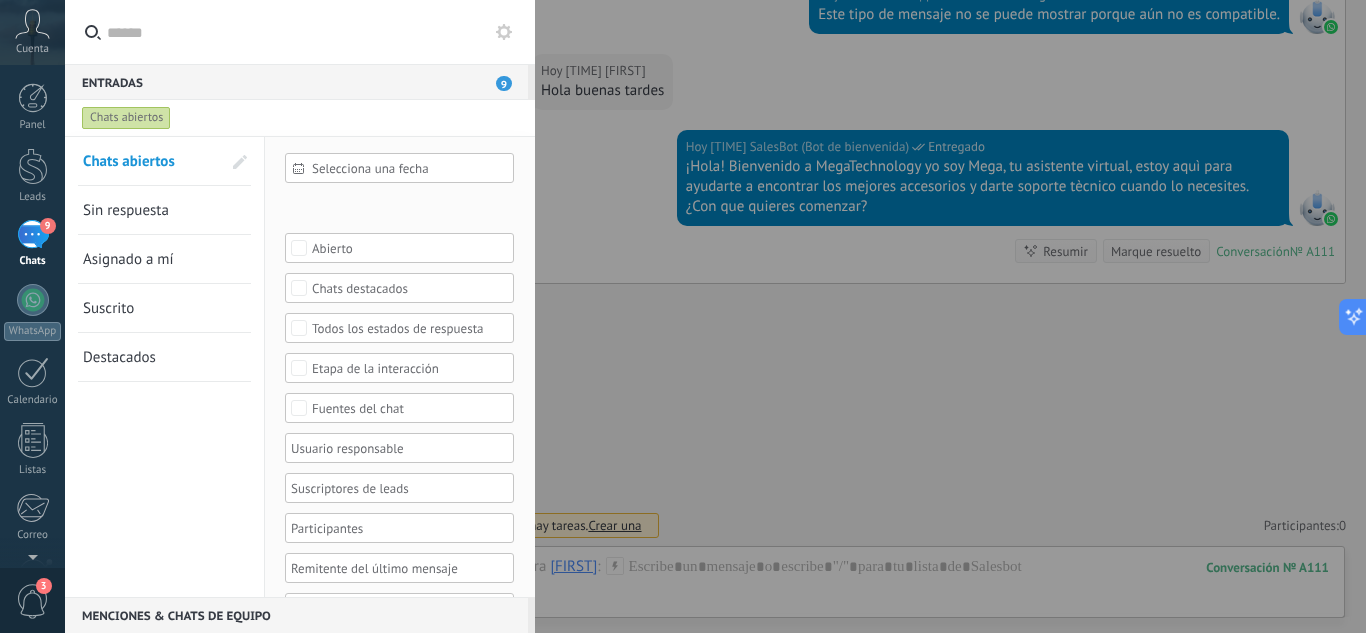 click on "Selecciona una fecha" at bounding box center (407, 168) 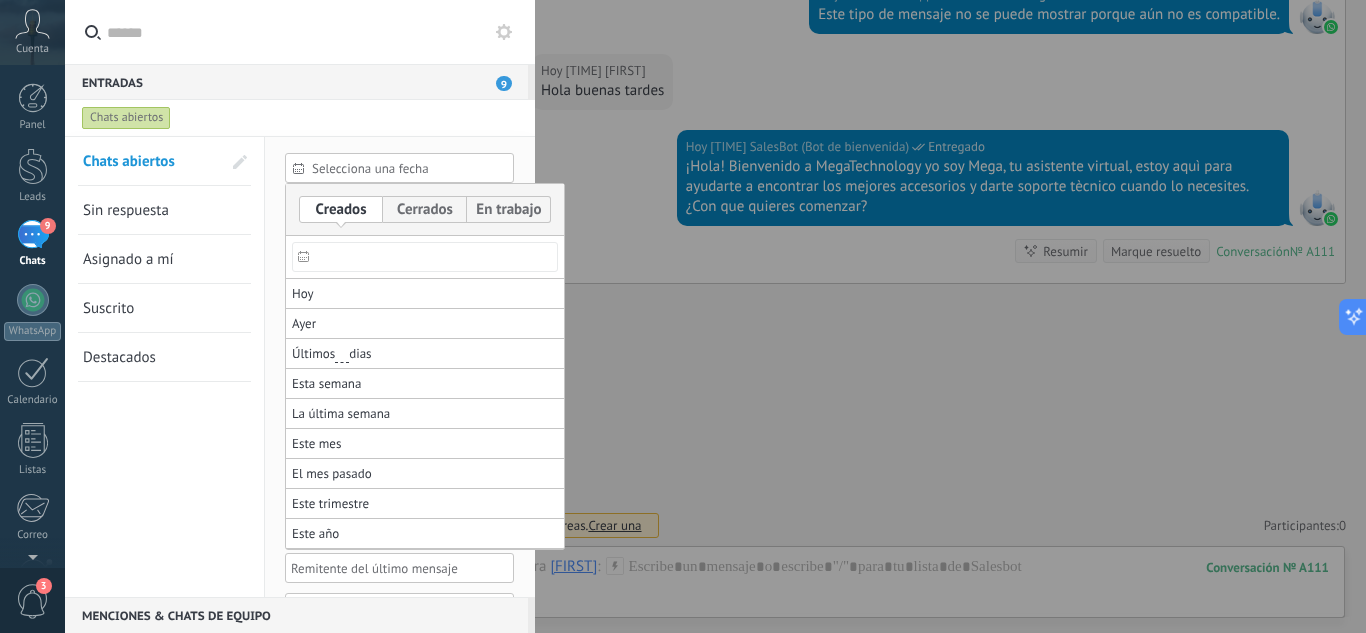click on "Últimos  ** 30  dias" at bounding box center (332, 354) 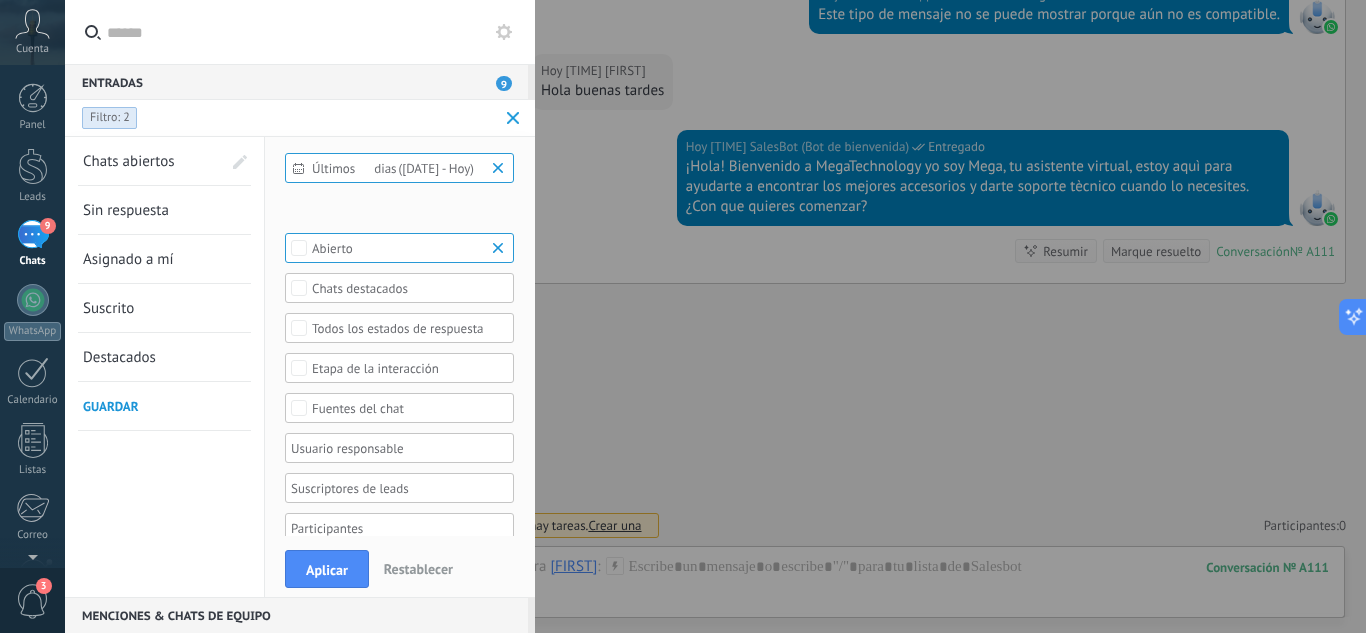 click on "Aplicar" at bounding box center (327, 570) 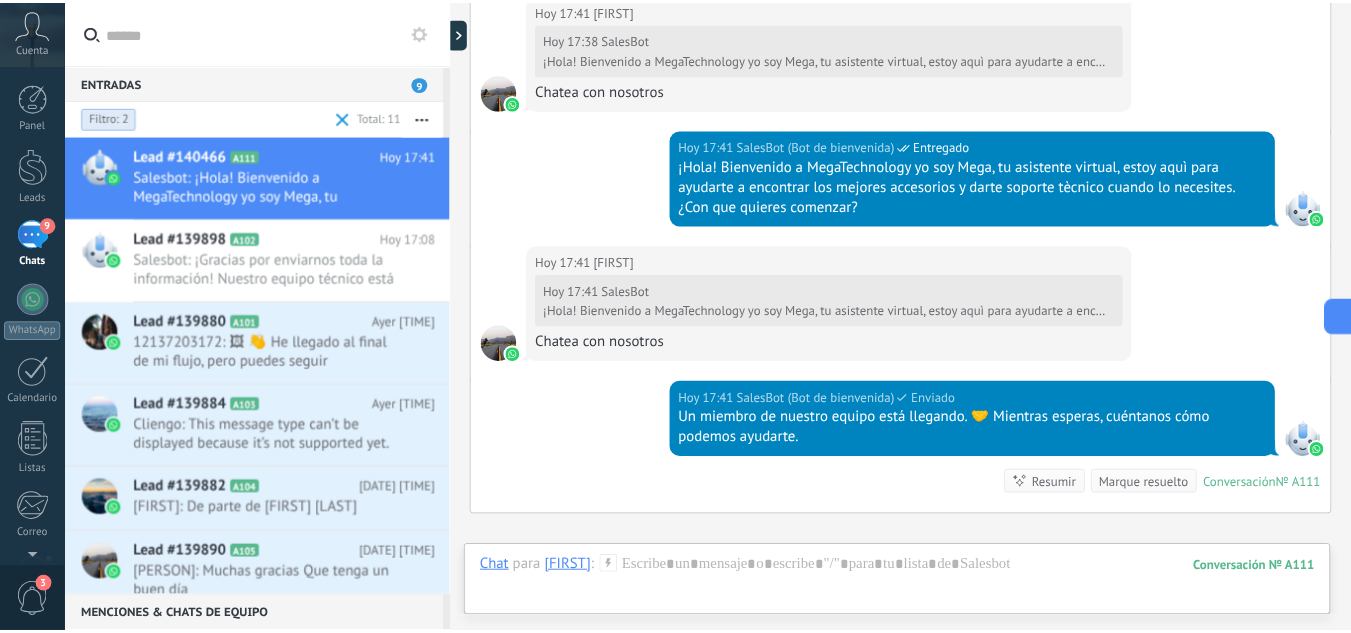 scroll, scrollTop: 3879, scrollLeft: 0, axis: vertical 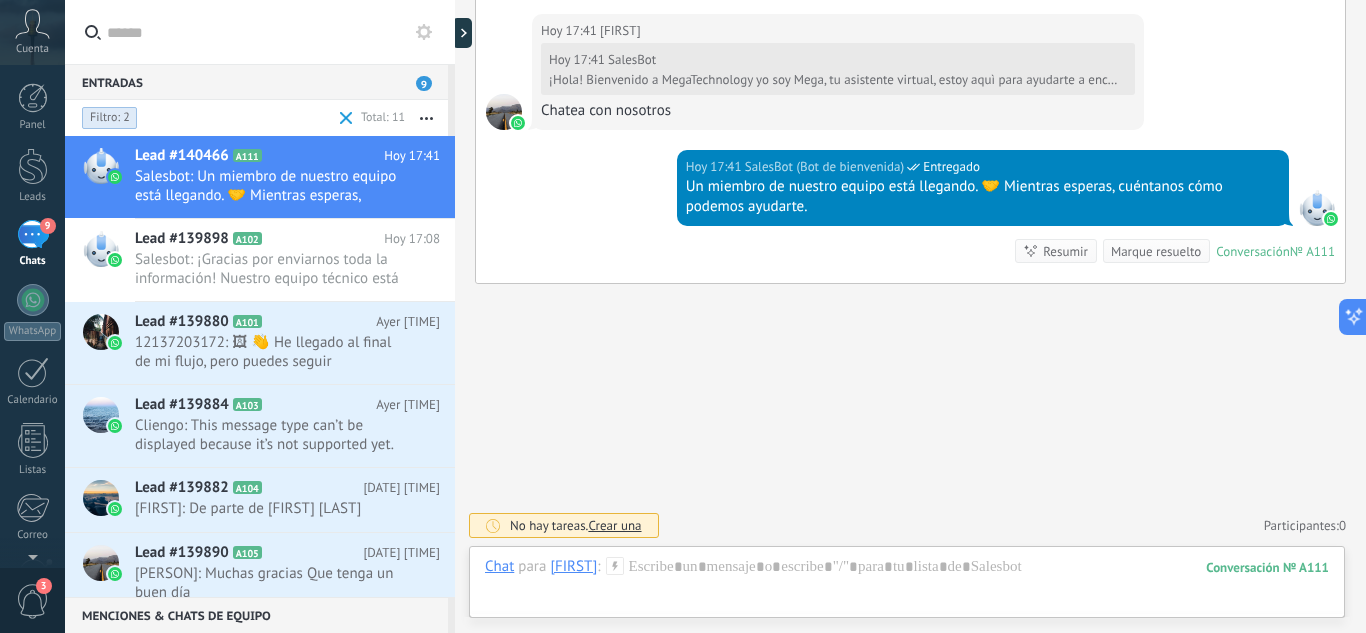 click on "Buscar Carga más Ayer Ayer [TIME] Robot  Lead creado:  Lead #140466 Ayer [TIME] Robot  Contacto creado:  [FIRST] Ayer [TIME] Robot  El valor del campo «Teléfono»  se establece en «+56993996385» [FIRST] Ayer [TIME] [FIRST]  Buenas tardes Ayer [TIME] WhatsApp Cloud API  Entregado Gracias por comunicarte con Mega Technology Serrano. ¿Cómo podemos ayudarte? Ayer [TIME] SalesBot (Bot de bienvenida)  Entregado ¡Hola! Bienvenido a MegaTechnology yo soy Mega, tu asistente virtual, estoy aquì para ayudarte a encontrar los mejores accesorios y darte soporte tècnico cuando lo necesites. ¿Con que quieres comenzar? Ayer [TIME] SalesBot (Bot de bienvenida)  Entregado ¡Hola! Bienvenido a MegaTechnology yo soy Mega, tu asistente virtual, estoy aquì para ayudarte a encontrar los mejores accesorios y darte soporte tècnico cuando lo necesites. ¿Con que quieres comenzar? Ayer [TIME] [FIRST]  Ayer [TIME] SalesBot  Servicio Tècnico Ayer [TIME] SalesBot (Bot de bienvenida)  Entregado Ayer [TIME] WhatsApp Cloud API" at bounding box center (910, -1623) 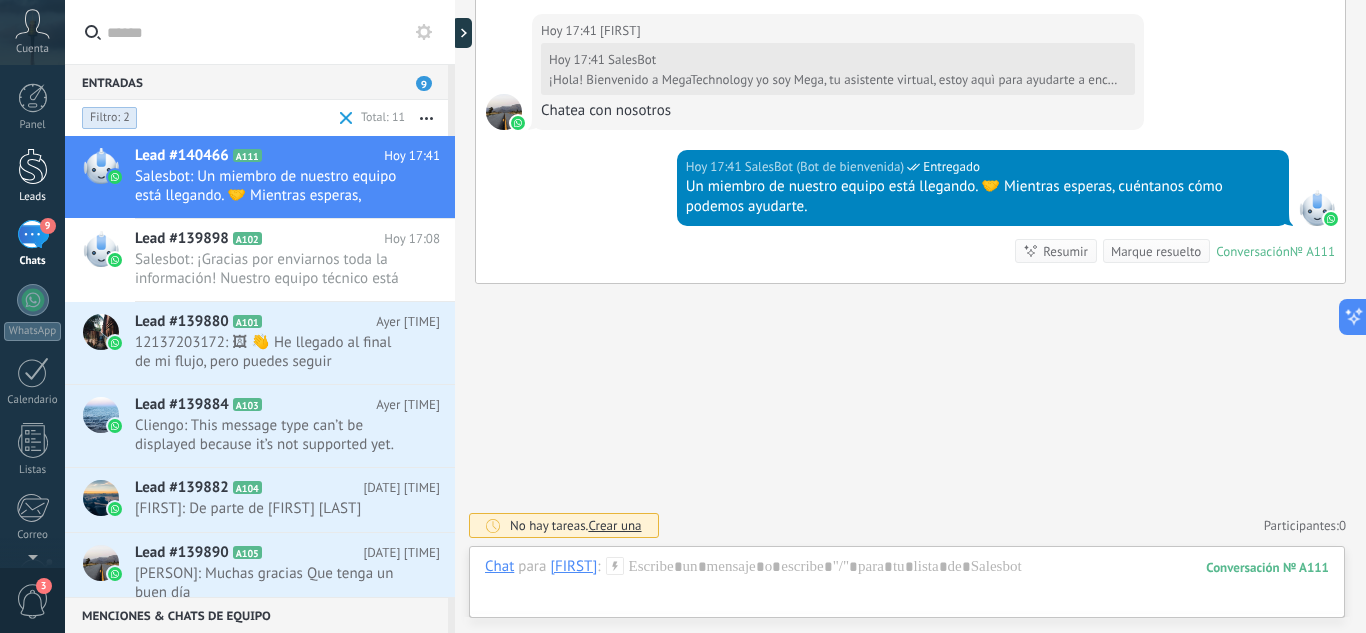 click on "Leads" at bounding box center (32, 176) 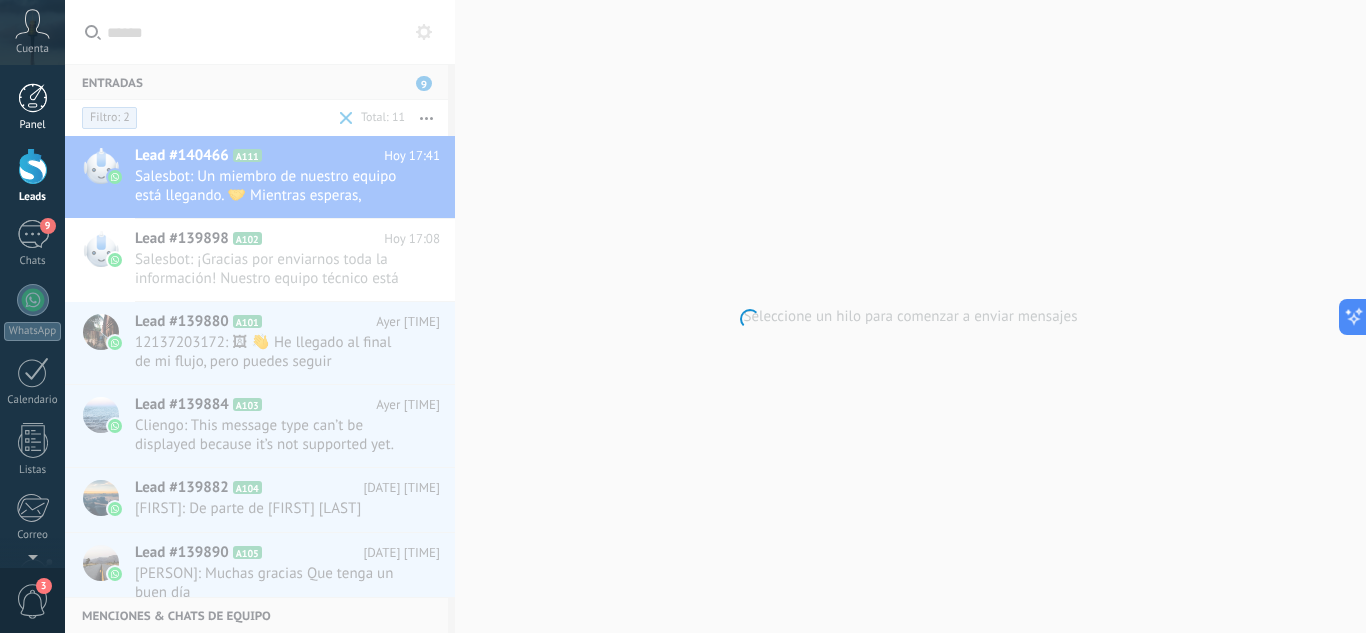 click at bounding box center (33, 98) 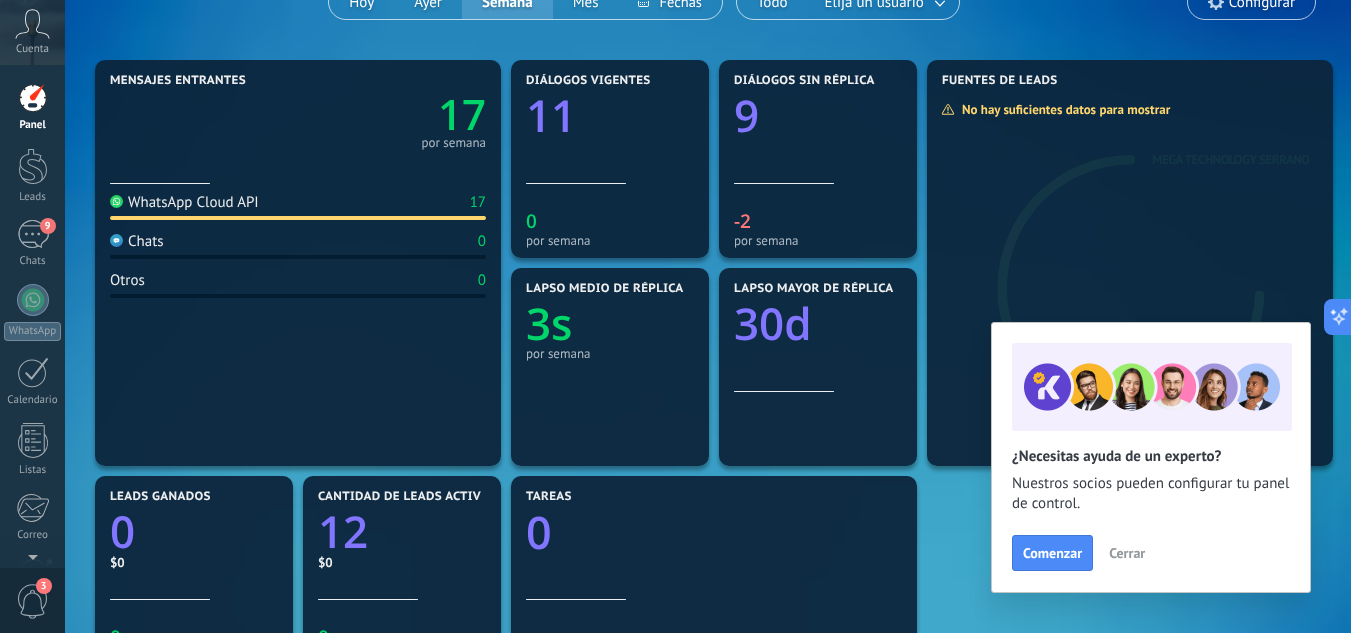 scroll, scrollTop: 200, scrollLeft: 0, axis: vertical 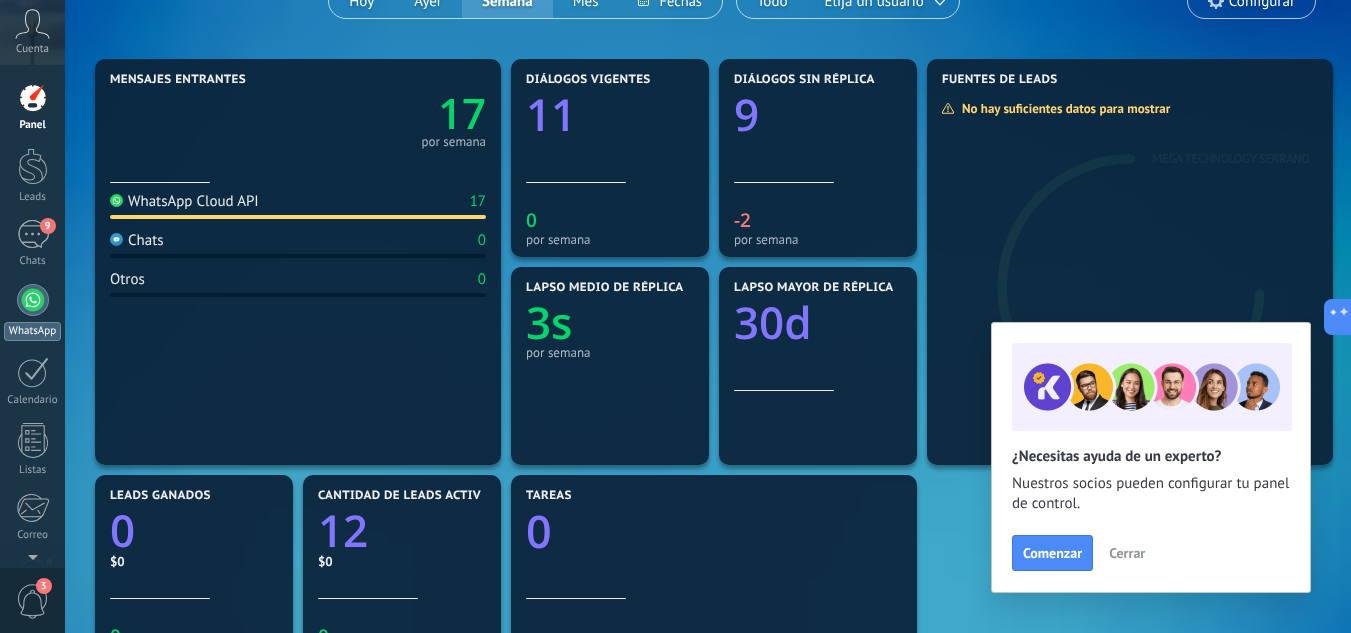 click at bounding box center [33, 300] 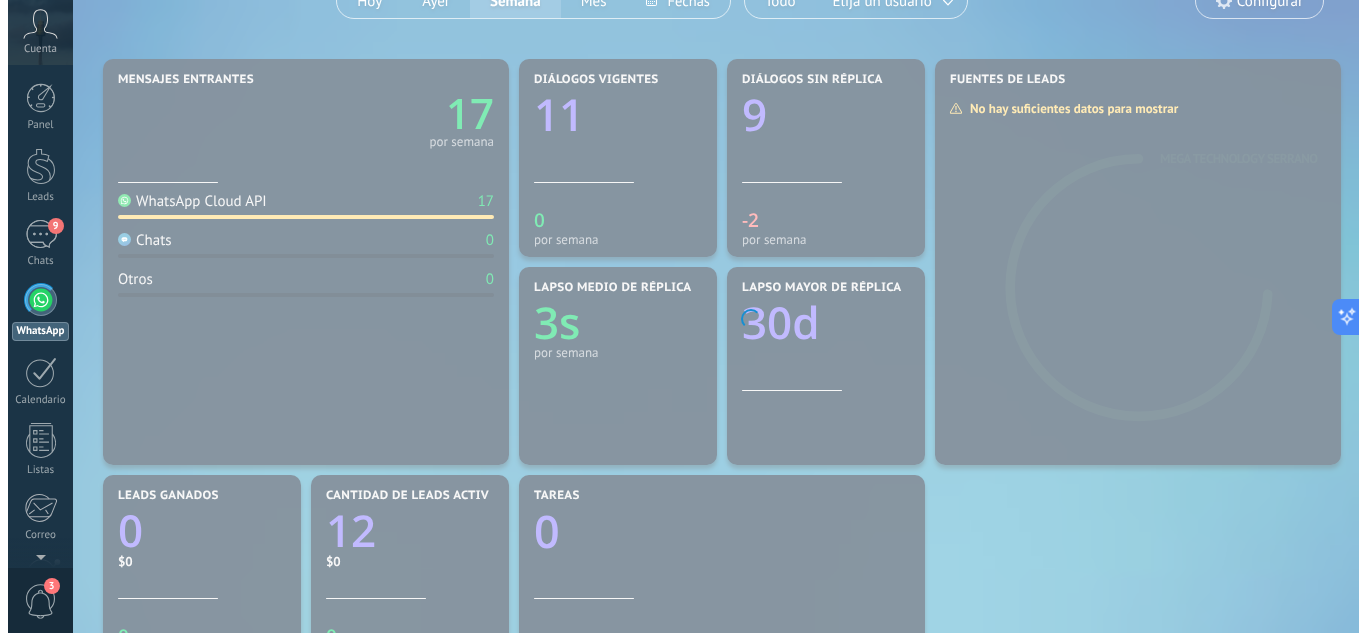scroll, scrollTop: 0, scrollLeft: 0, axis: both 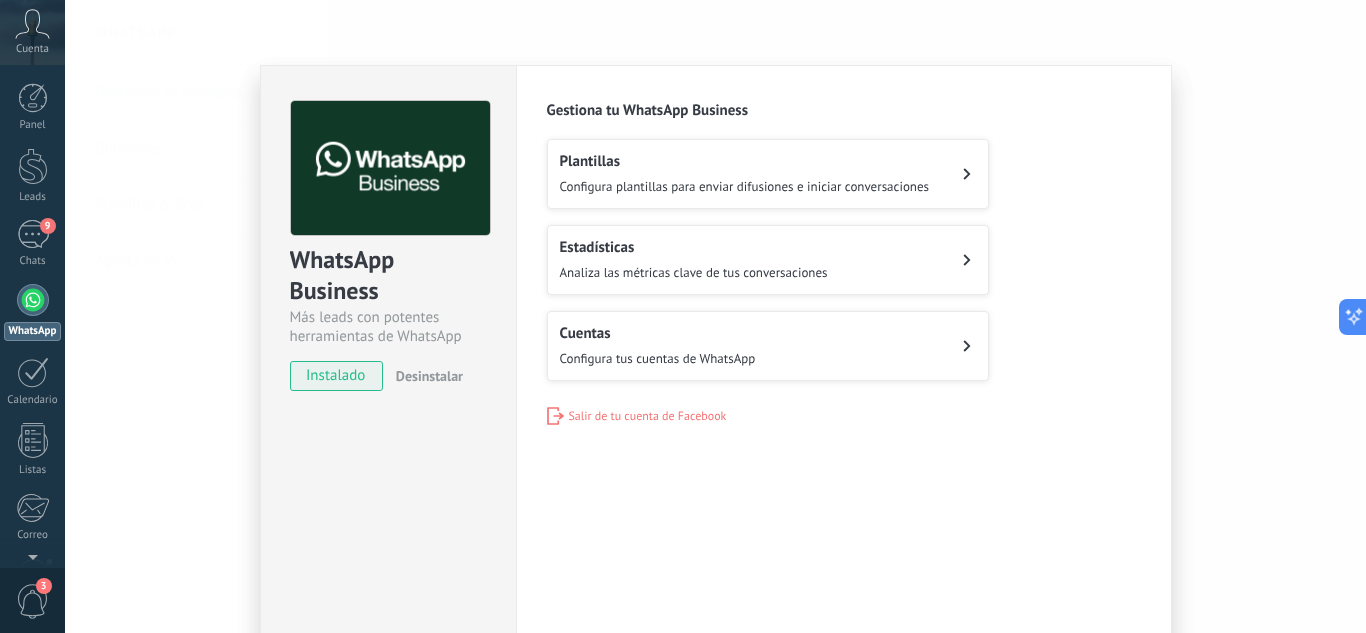 click on "Plantillas Configura plantillas para enviar difusiones e iniciar conversaciones" at bounding box center [745, 174] 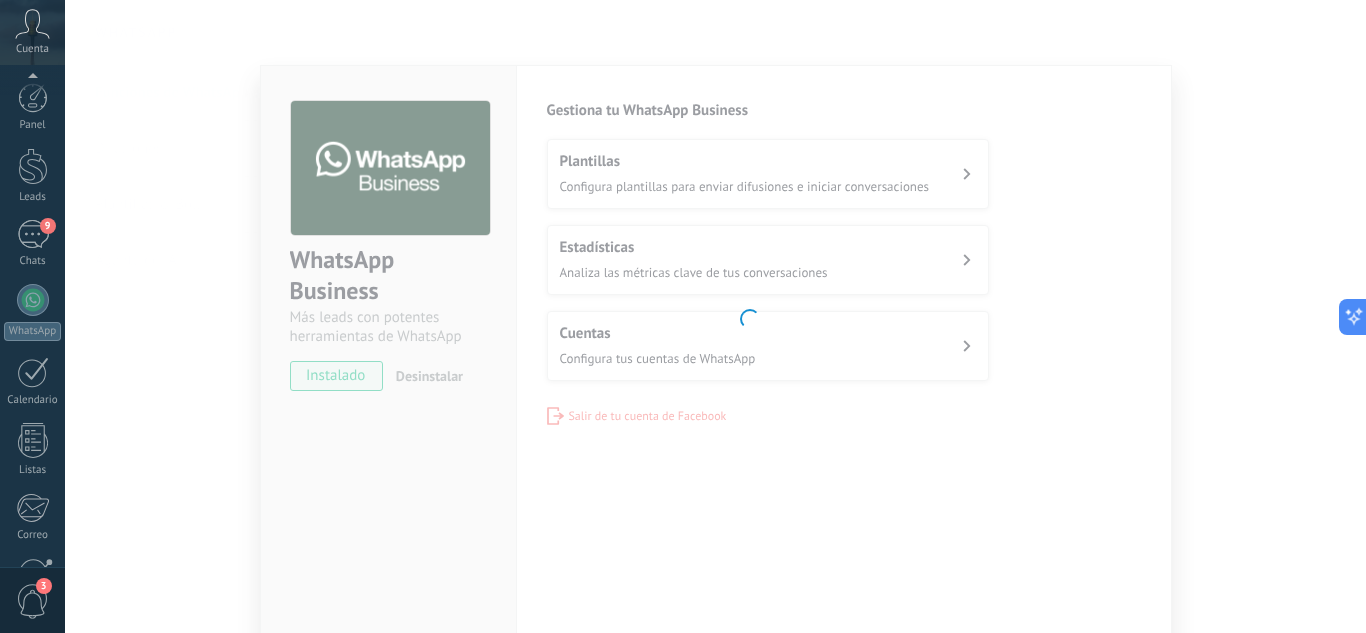 scroll, scrollTop: 199, scrollLeft: 0, axis: vertical 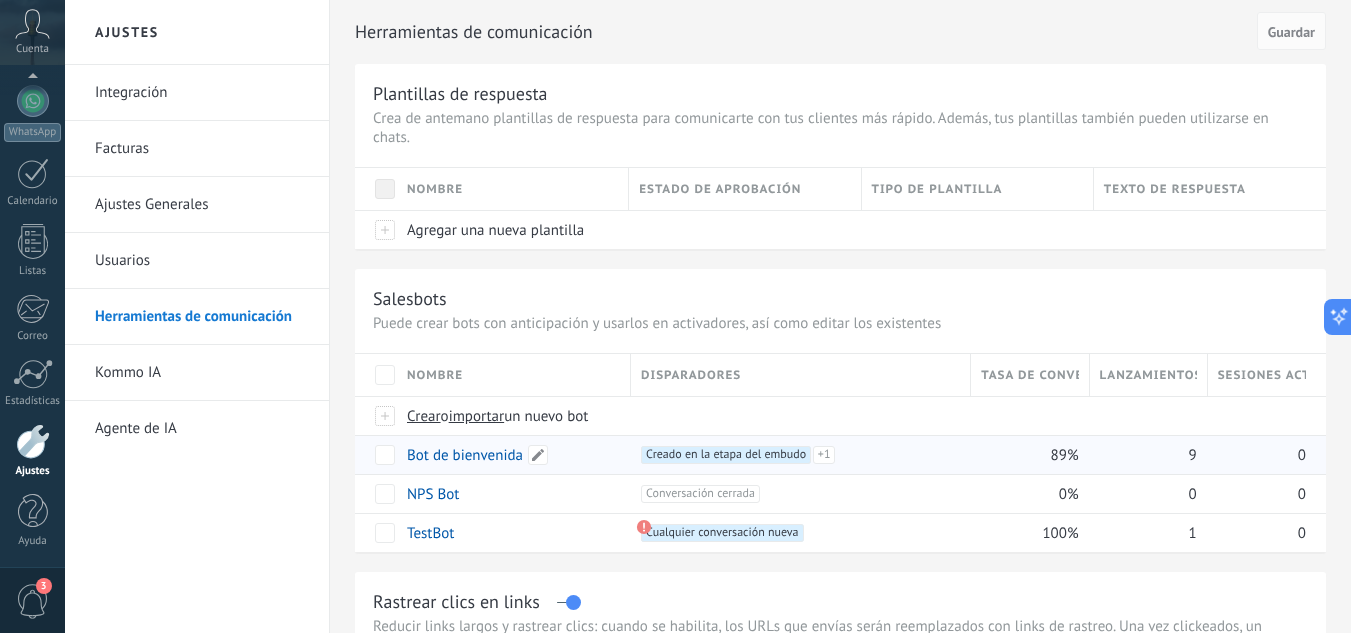 click on "Bot de bienvenida" at bounding box center (465, 455) 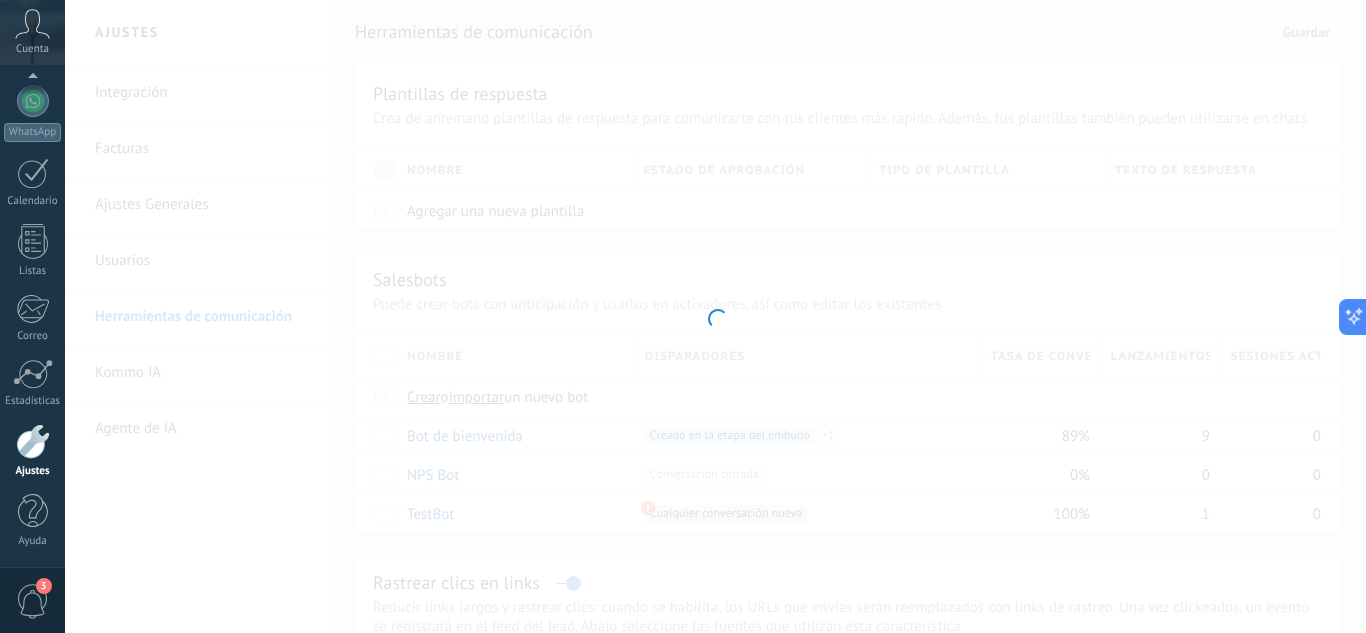 type on "**********" 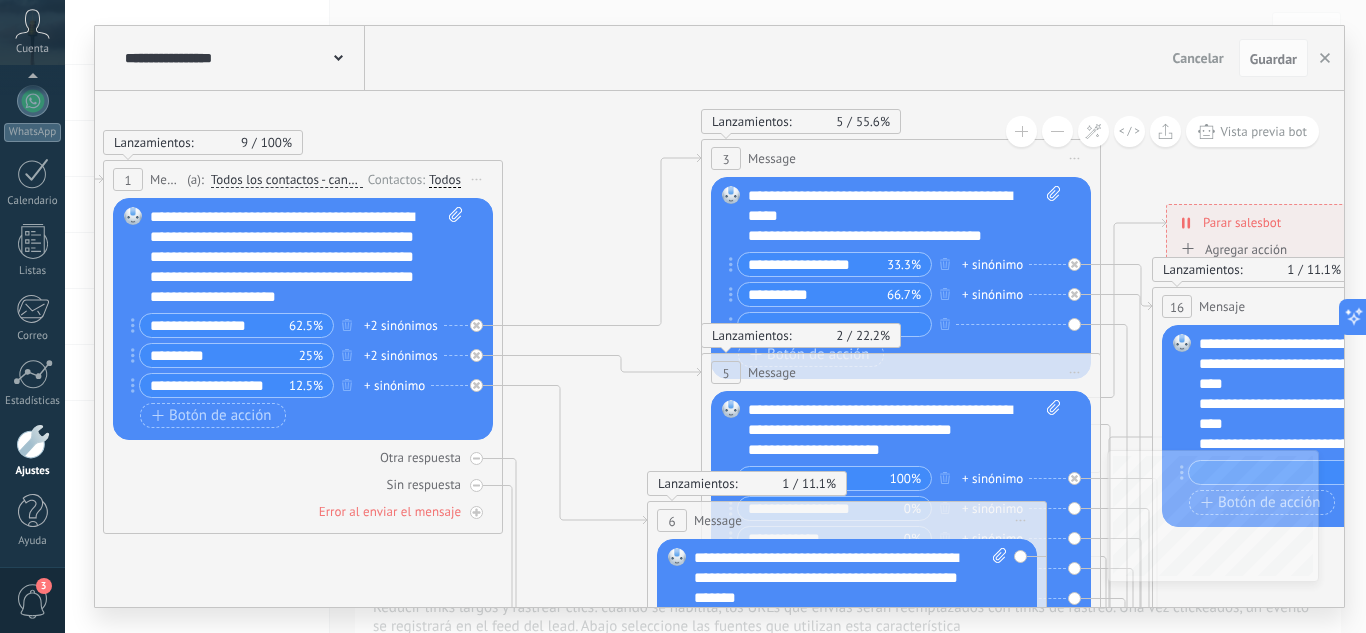 click on "**********" at bounding box center (719, 316) 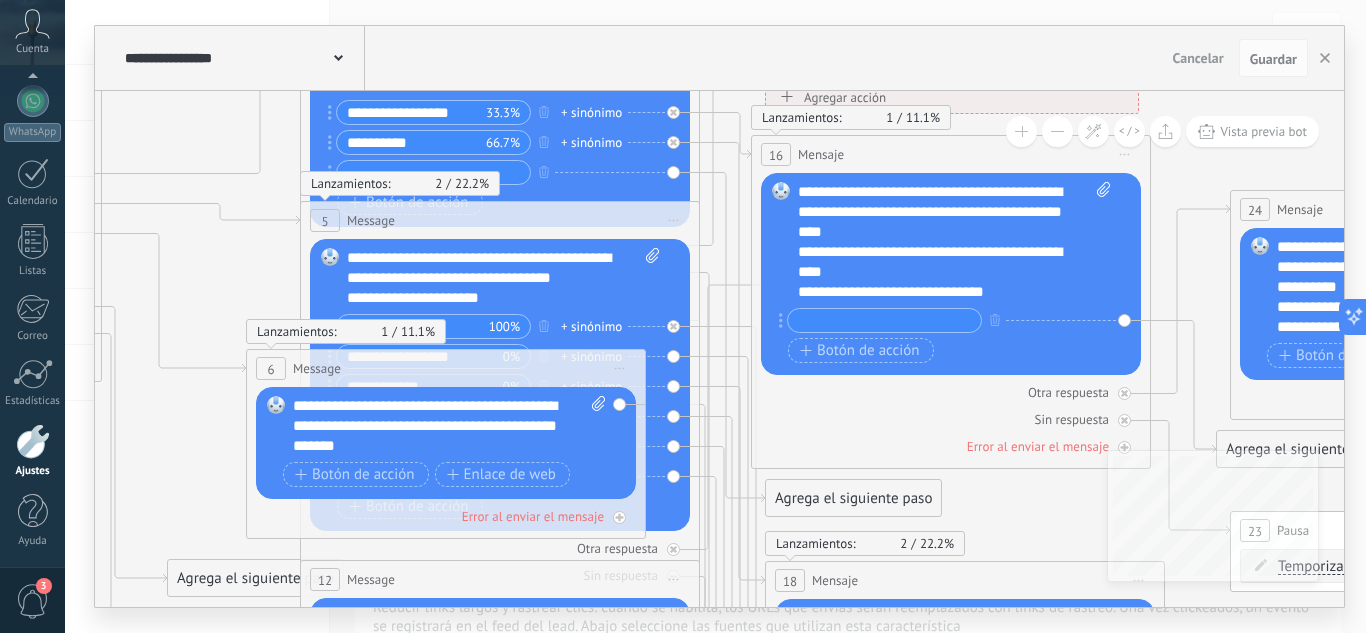 drag, startPoint x: 614, startPoint y: 197, endPoint x: 218, endPoint y: 46, distance: 423.81247 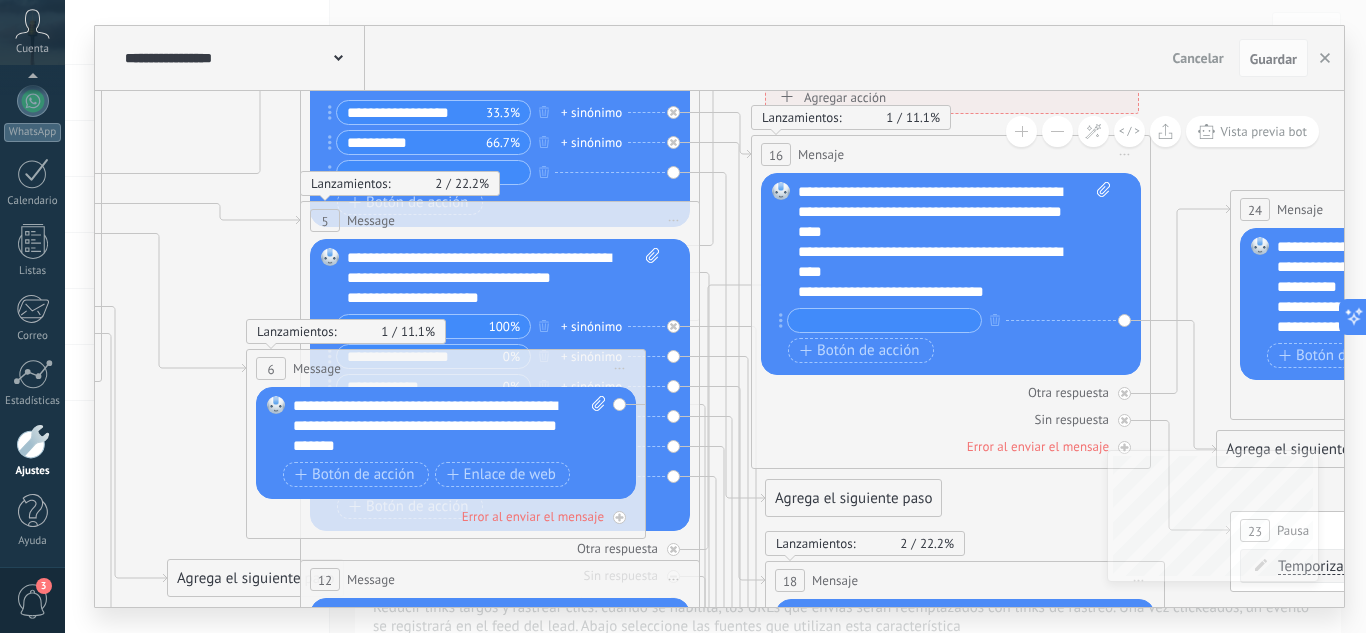 click on "**********" at bounding box center (719, 316) 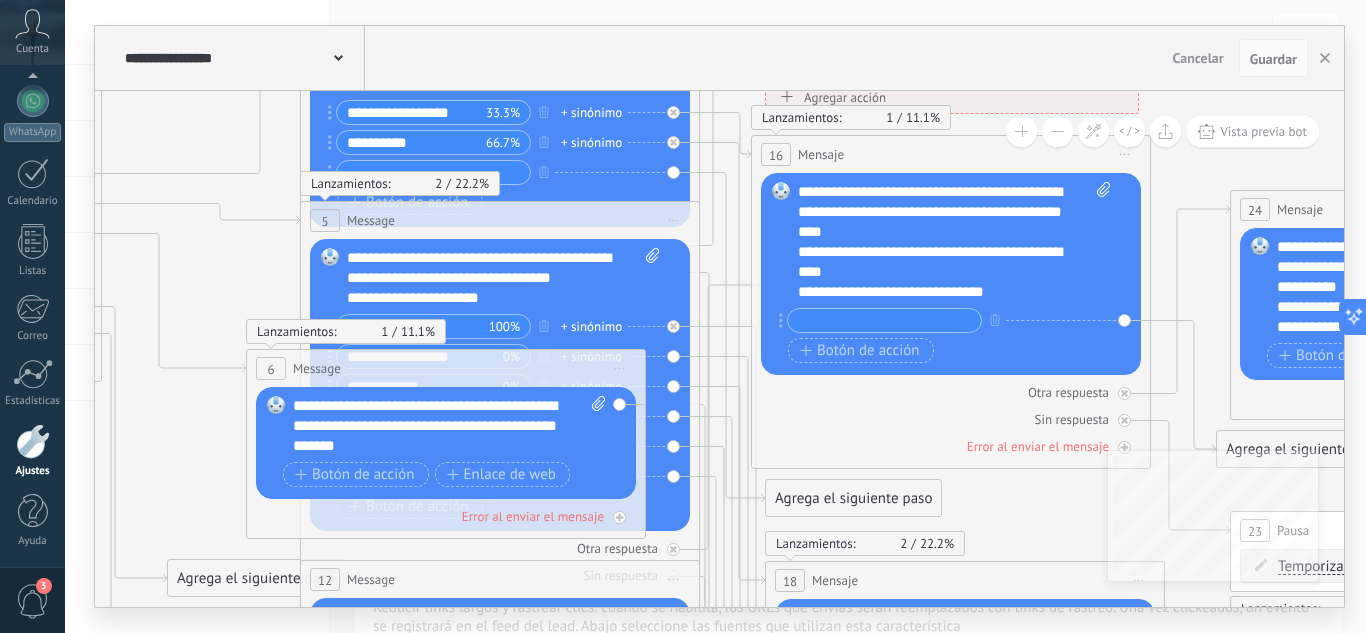 drag, startPoint x: 885, startPoint y: 419, endPoint x: 749, endPoint y: 368, distance: 145.24806 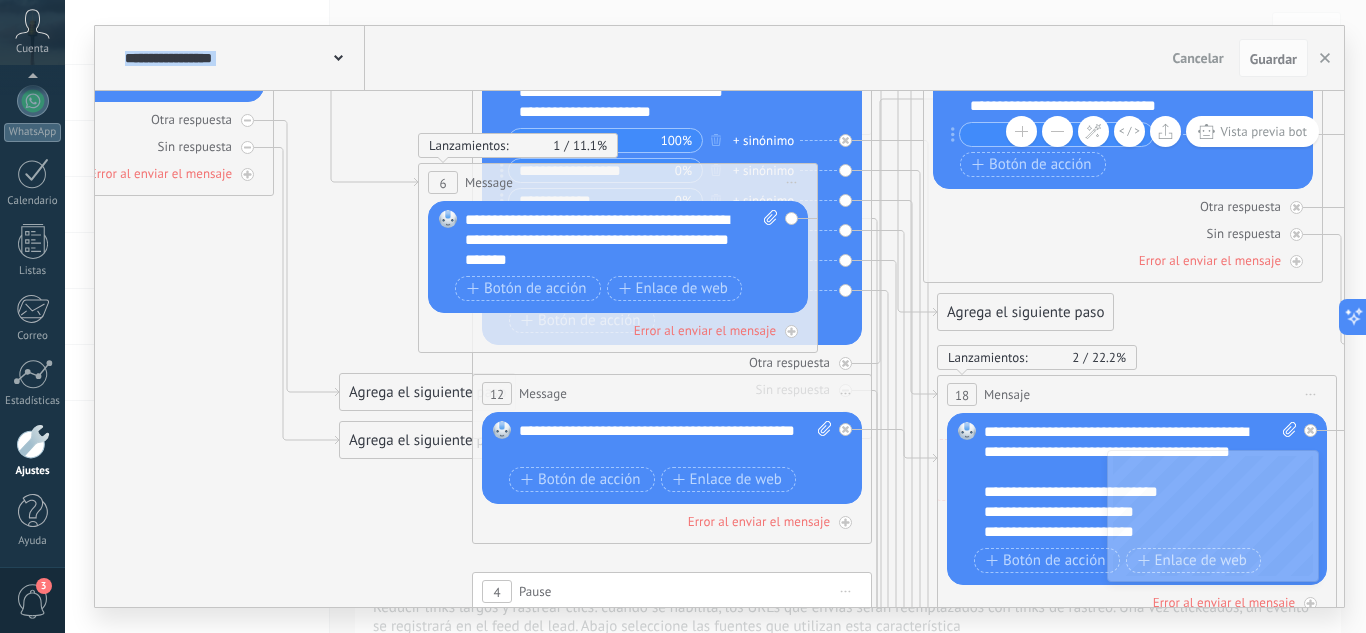 drag, startPoint x: 1193, startPoint y: 591, endPoint x: 1365, endPoint y: 405, distance: 253.33772 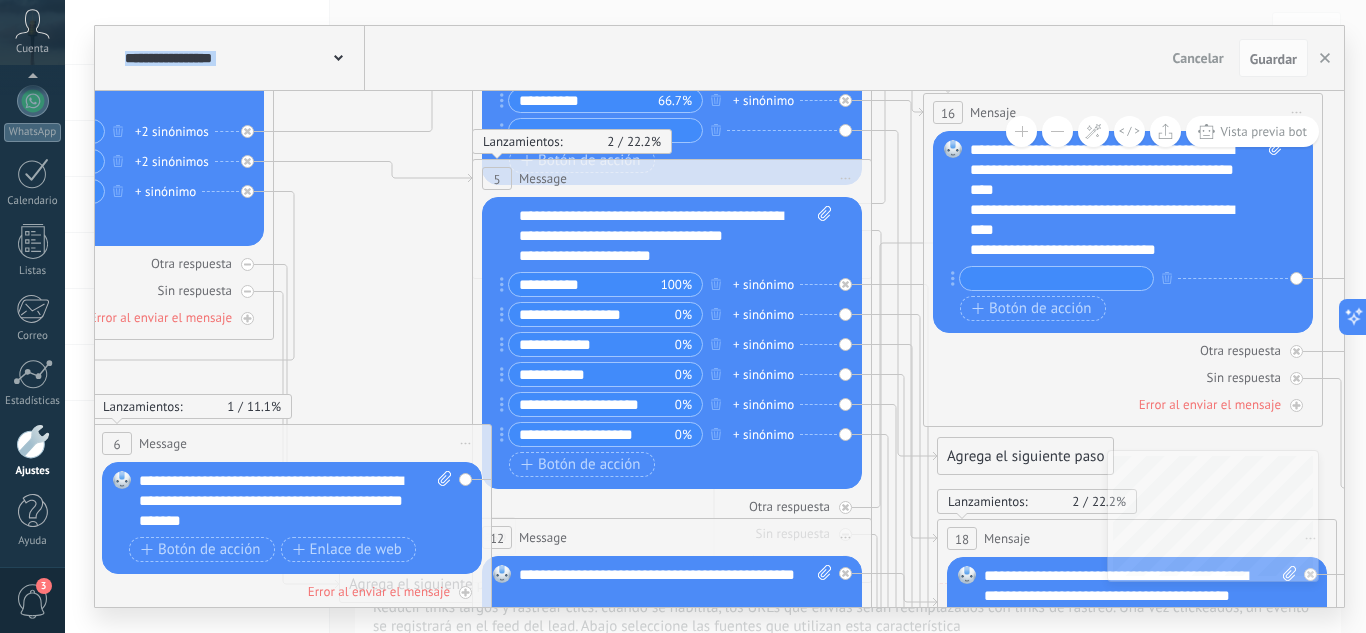drag, startPoint x: 620, startPoint y: 323, endPoint x: 293, endPoint y: 440, distance: 347.30103 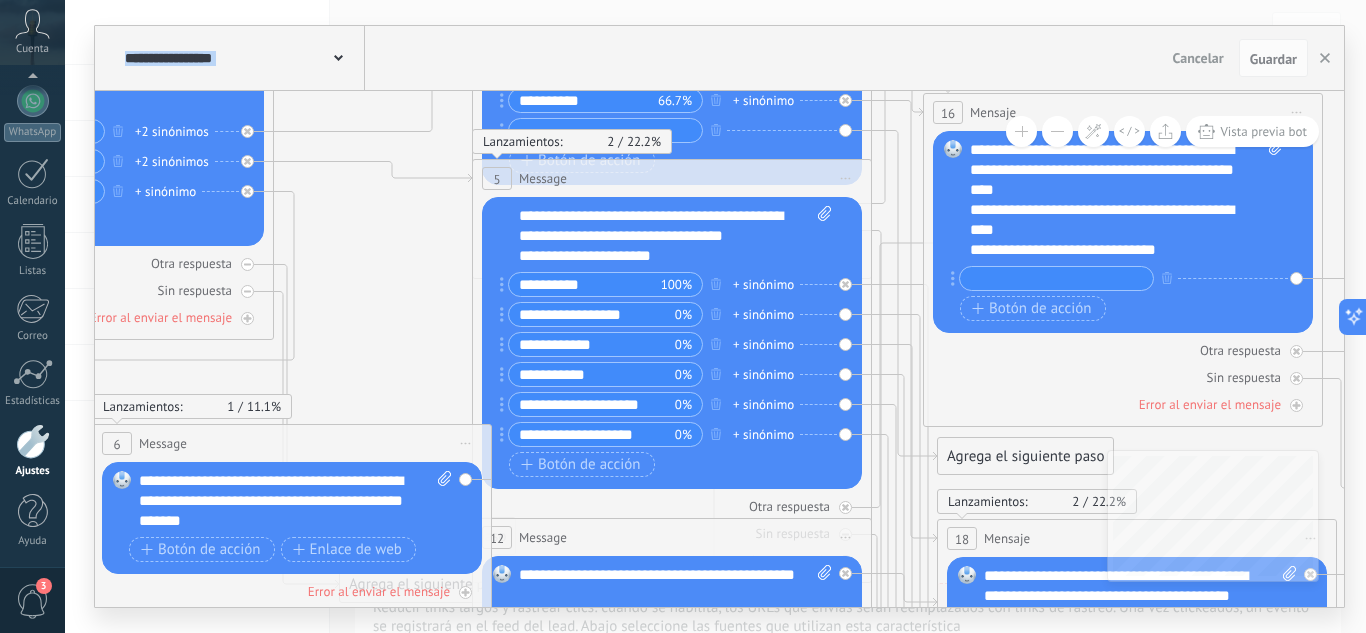 click on "6
Message
*******
(a):
Todos los contactos - canales seleccionados
Todos los contactos - canales seleccionados
Todos los contactos - canal primario
Contacto principal - canales seleccionados
Contacto principal - canal primario
Todos los contactos - canales seleccionados
Todos los contactos - canales seleccionados
Todos los contactos - canal primario
Contacto principal - canales seleccionados" at bounding box center (292, 443) 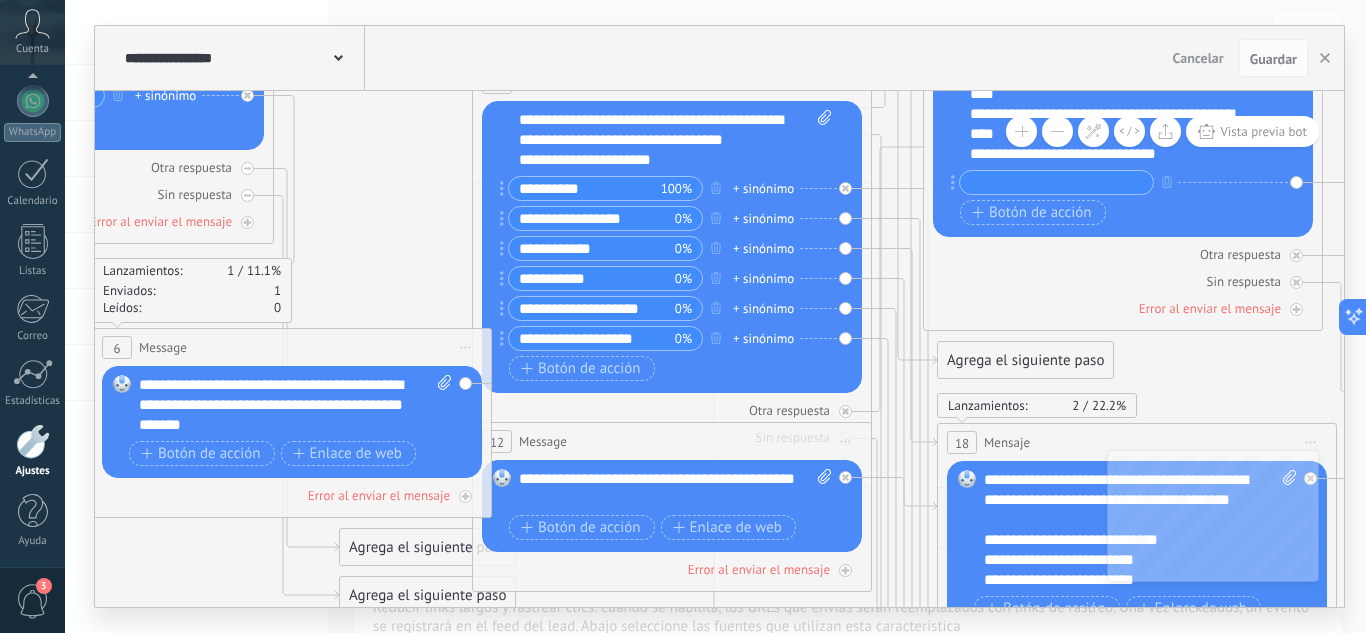 click on "**********" at bounding box center (295, 405) 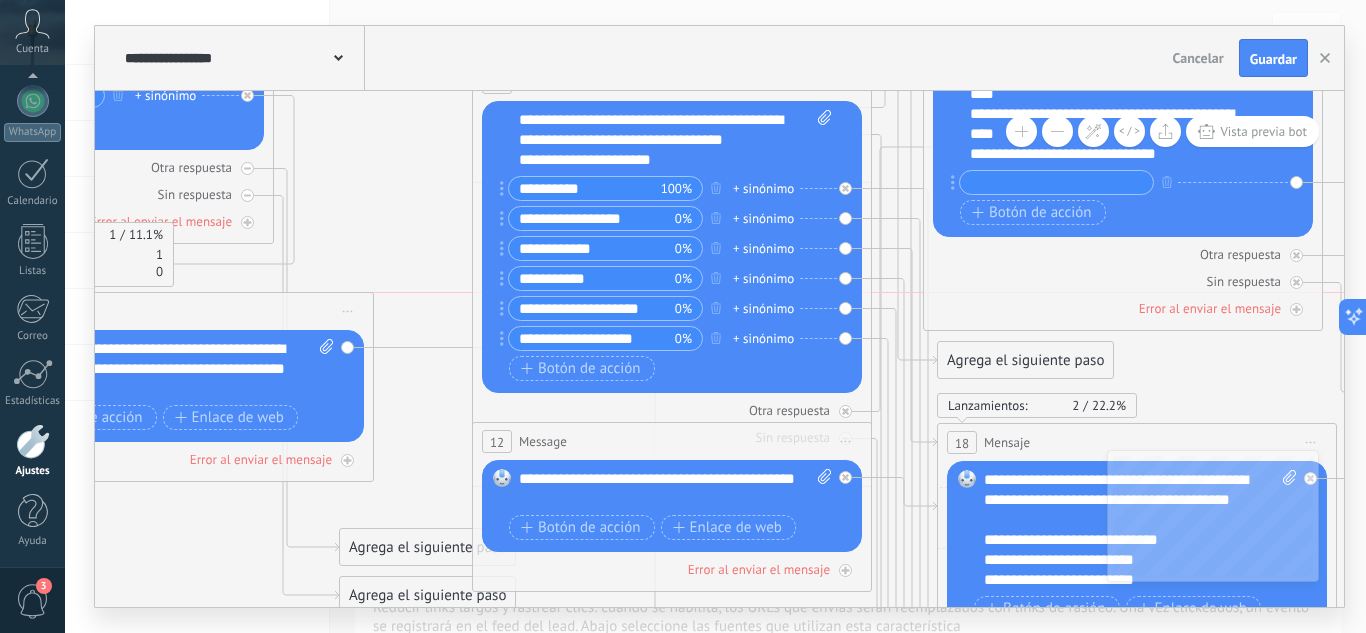drag, startPoint x: 262, startPoint y: 366, endPoint x: 175, endPoint y: 305, distance: 106.25441 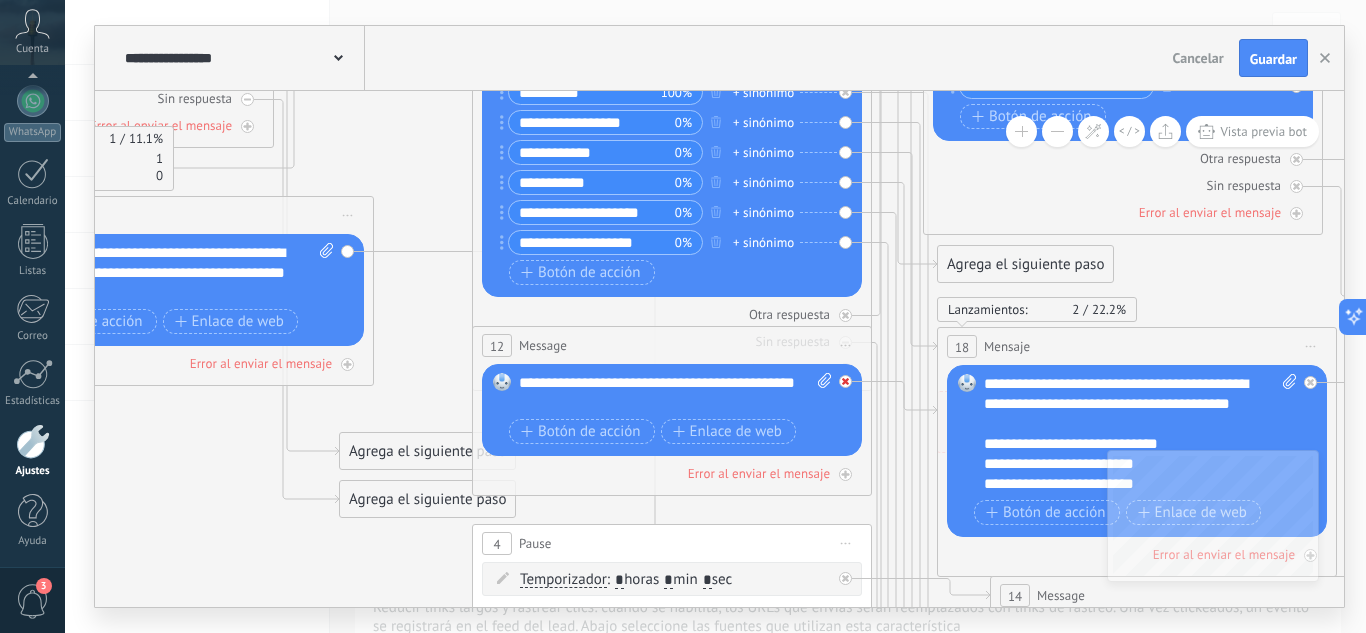 click 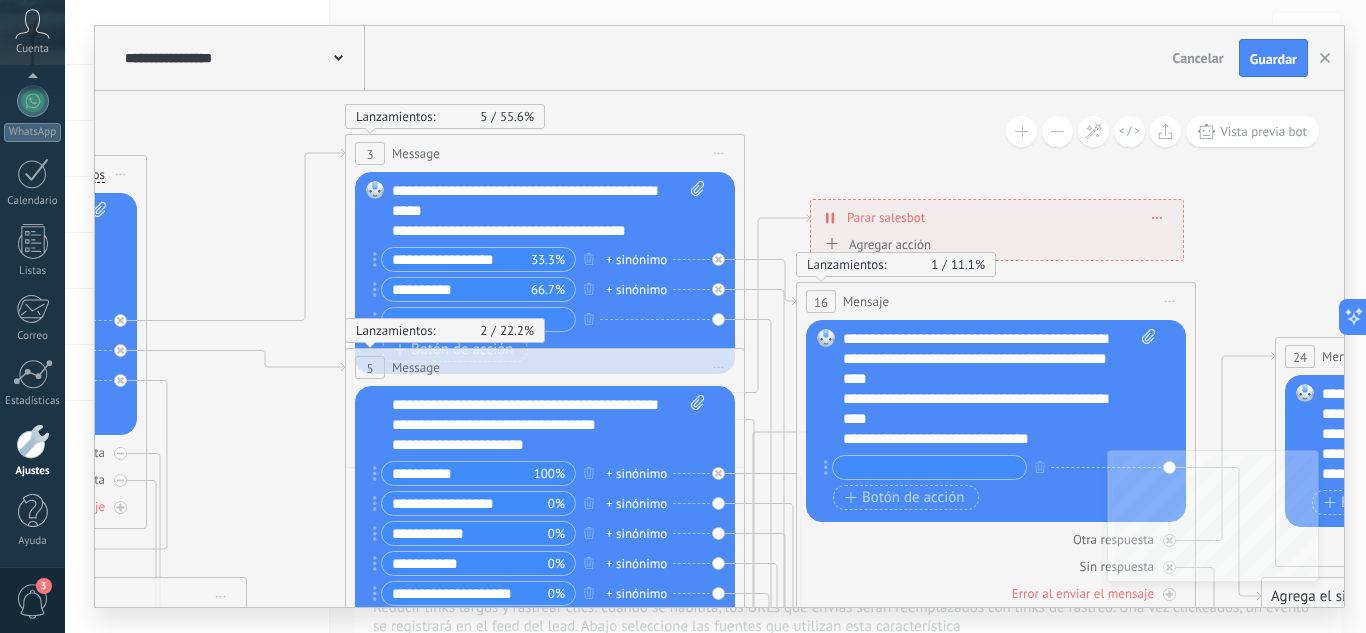 drag, startPoint x: 417, startPoint y: 474, endPoint x: 290, endPoint y: 471, distance: 127.03543 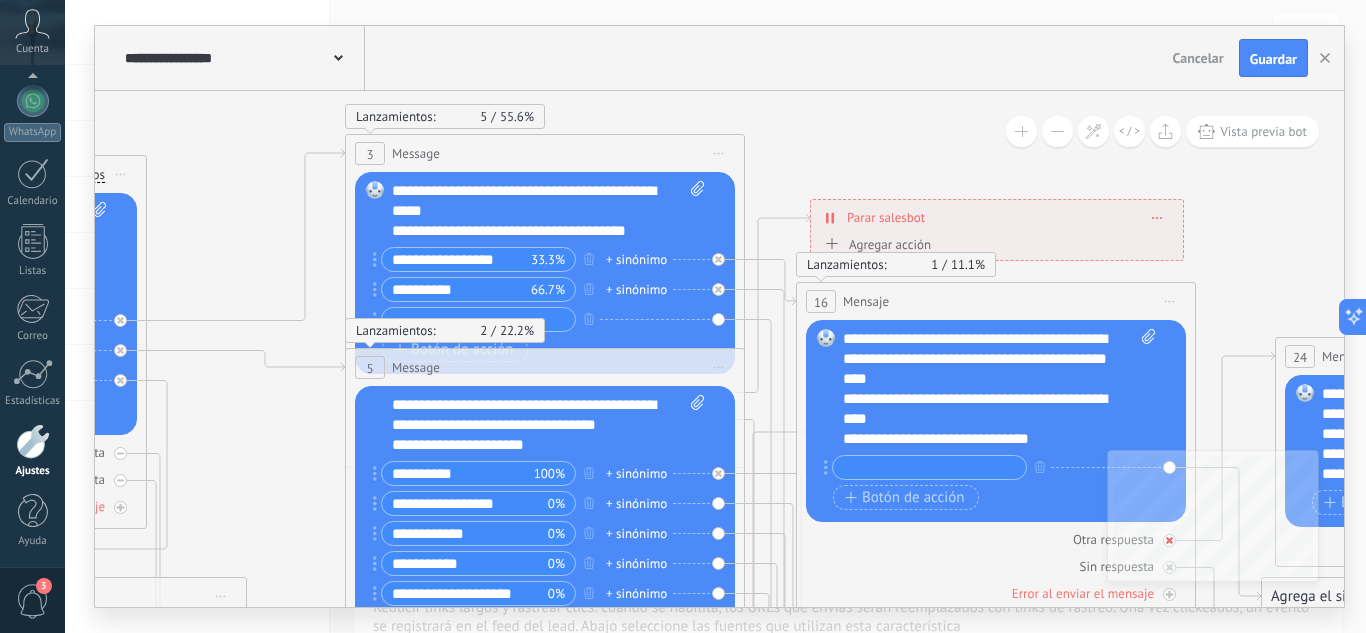 drag, startPoint x: 874, startPoint y: 568, endPoint x: 821, endPoint y: 542, distance: 59.03389 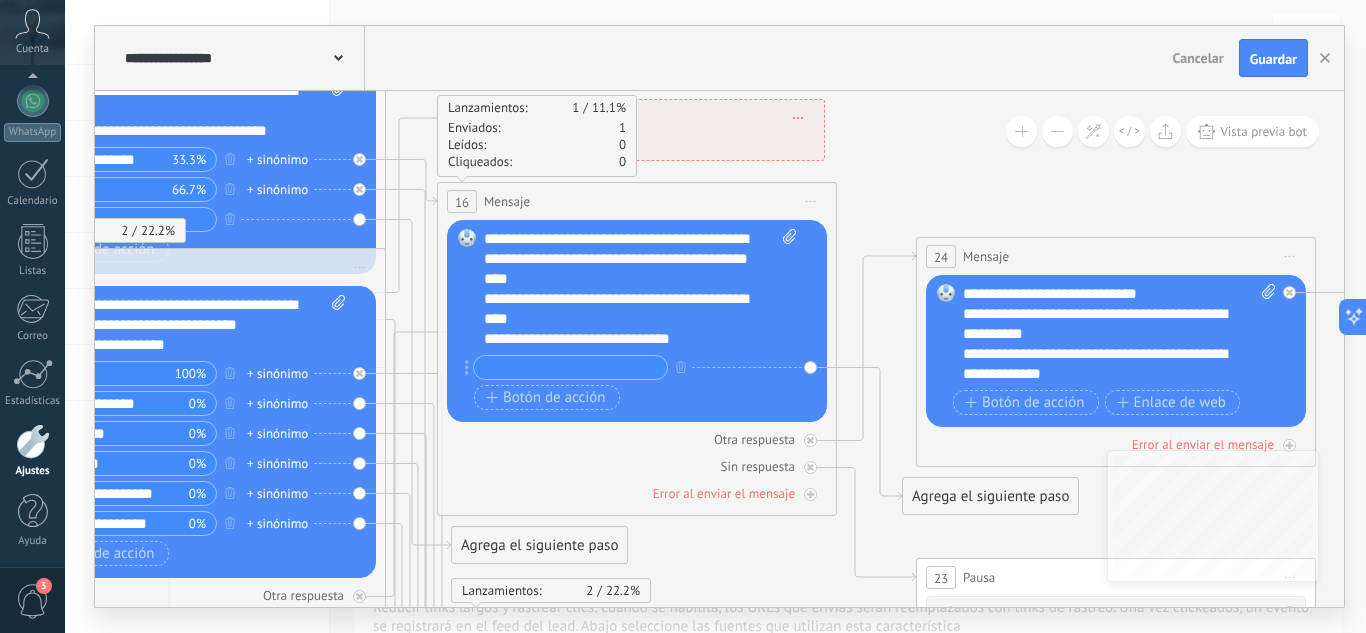 drag, startPoint x: 1268, startPoint y: 239, endPoint x: 909, endPoint y: 139, distance: 372.66742 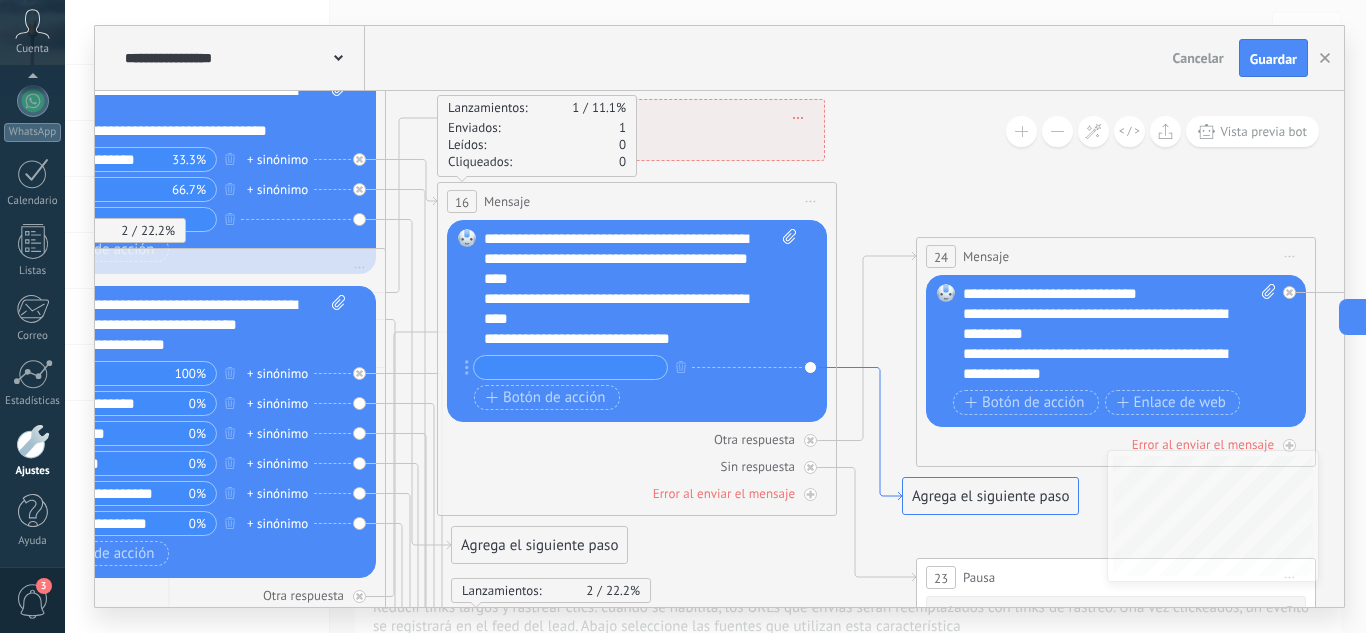 click 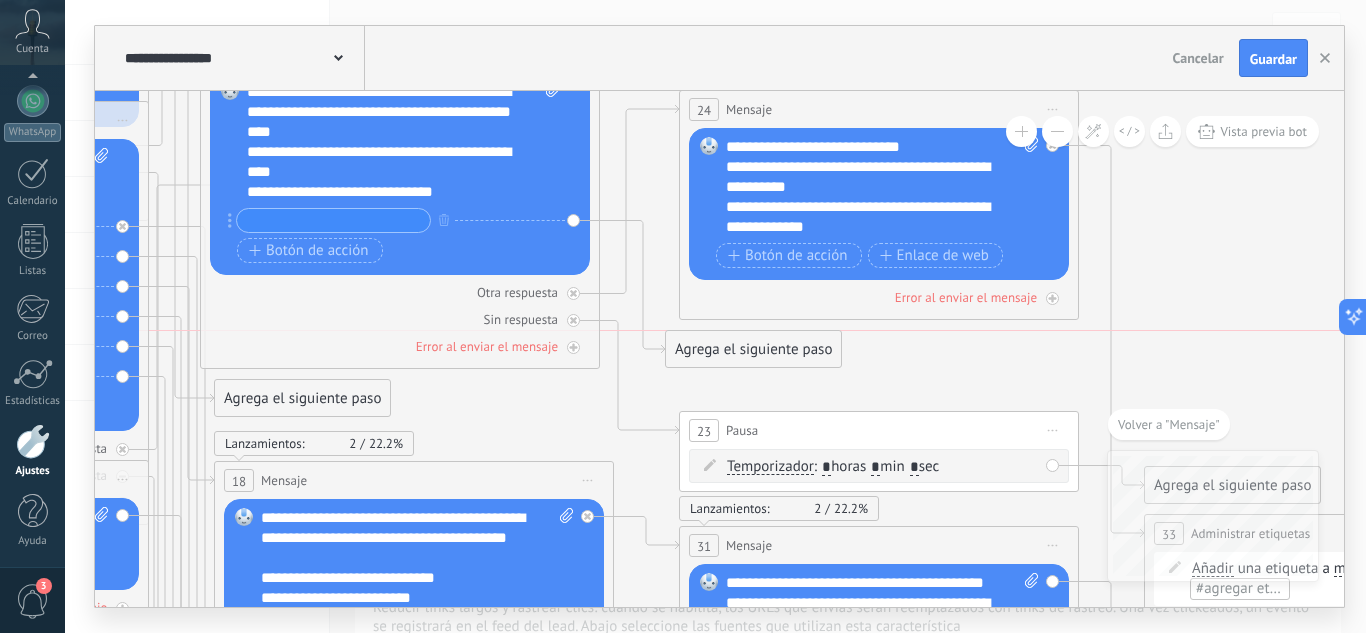 click on "Agrega el siguiente paso" at bounding box center (753, 349) 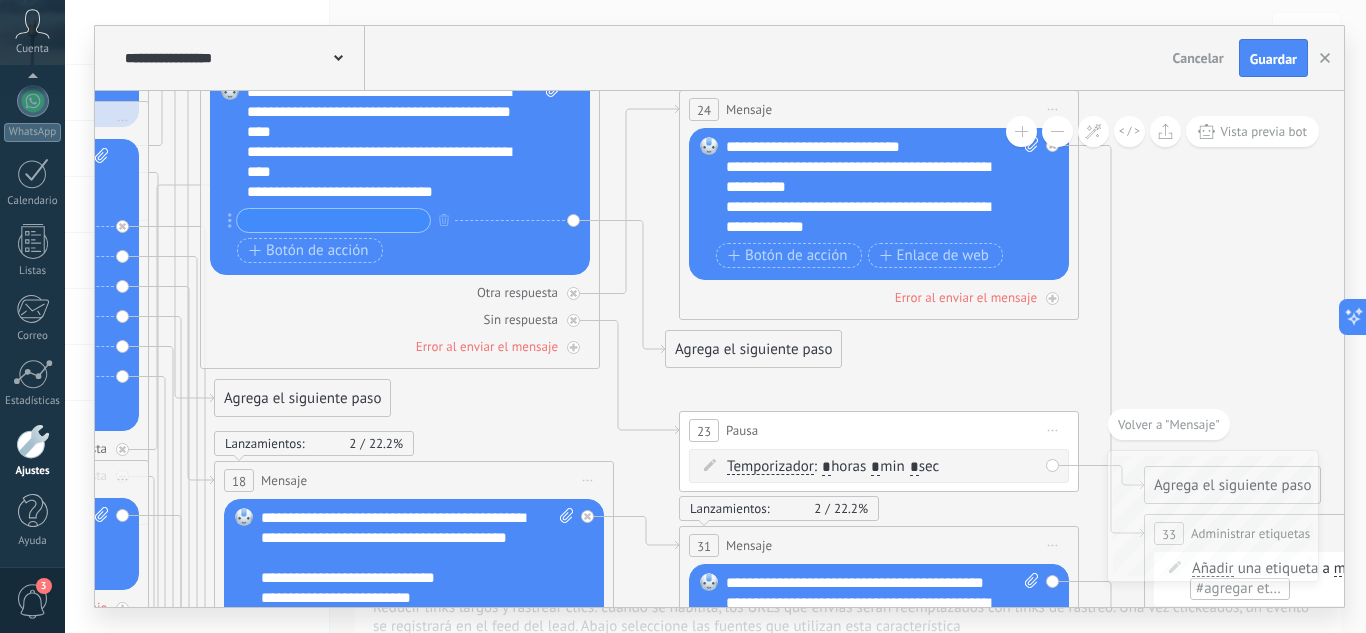 click on "Agrega el siguiente paso" at bounding box center [753, 349] 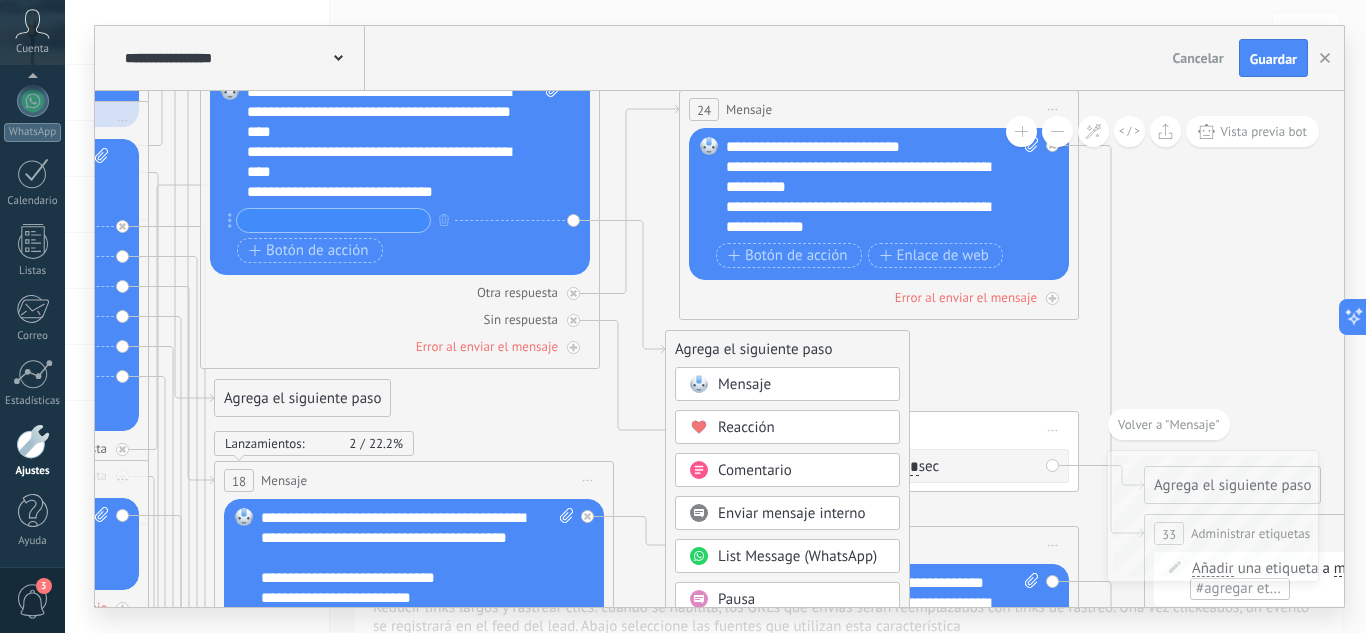 click on "Enviar mensaje interno" at bounding box center [792, 513] 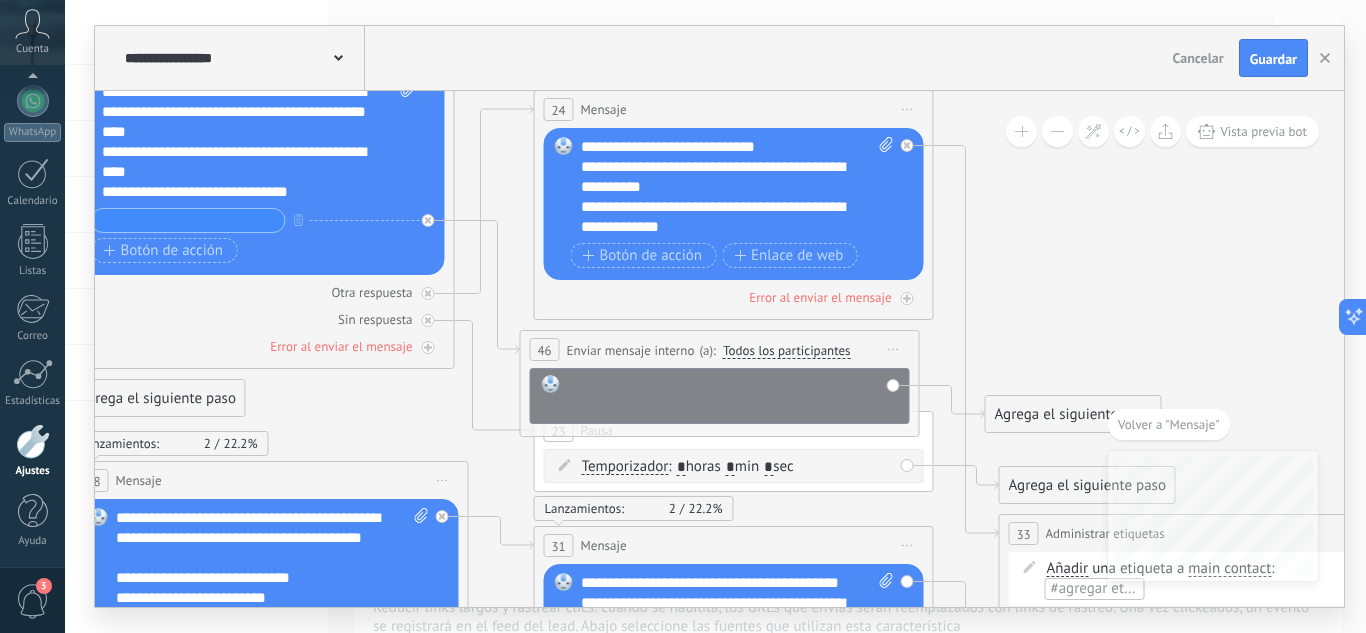 click at bounding box center (733, 395) 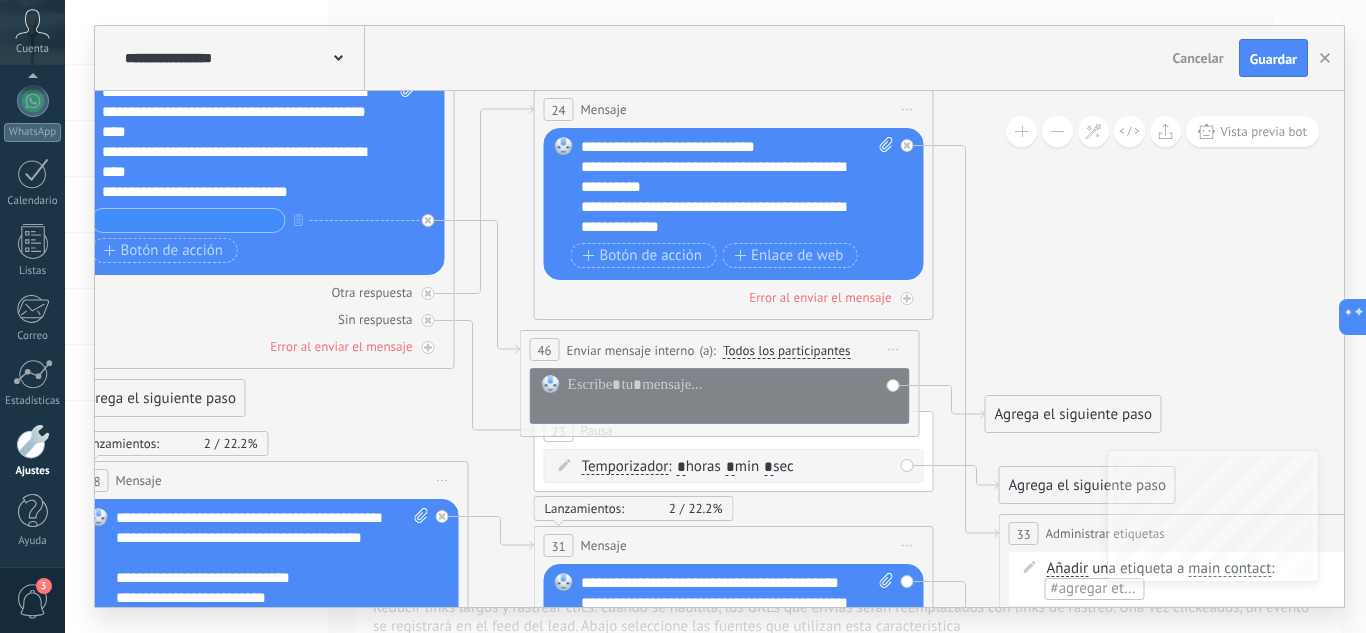 click on "Enviar mensaje interno" at bounding box center [631, 350] 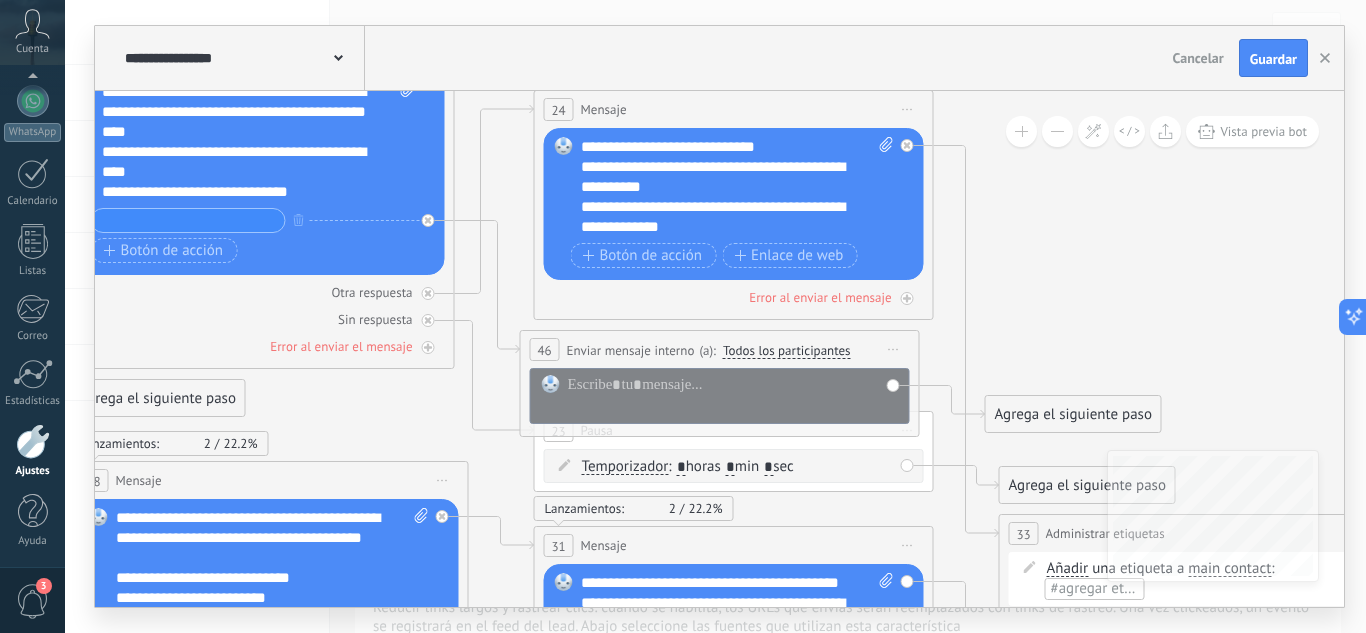 click on "Iniciar vista previa aquí
Cambiar nombre
Duplicar
Borrar" at bounding box center (894, 349) 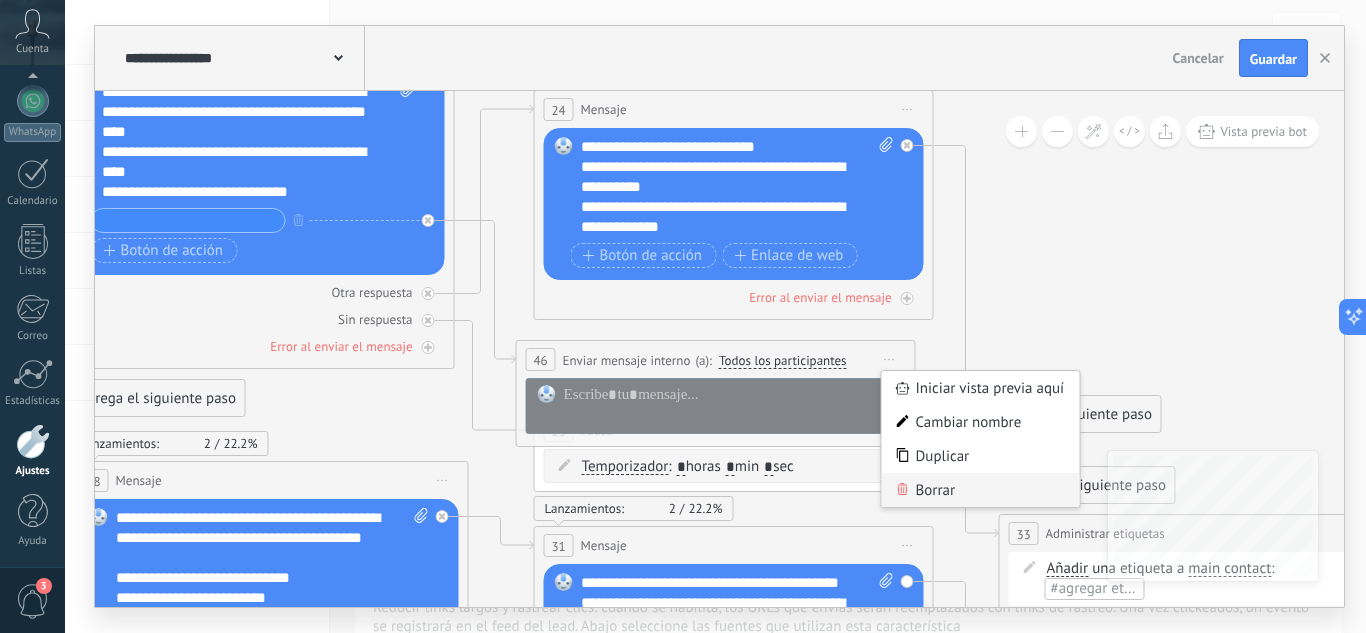 click on "Borrar" at bounding box center [981, 490] 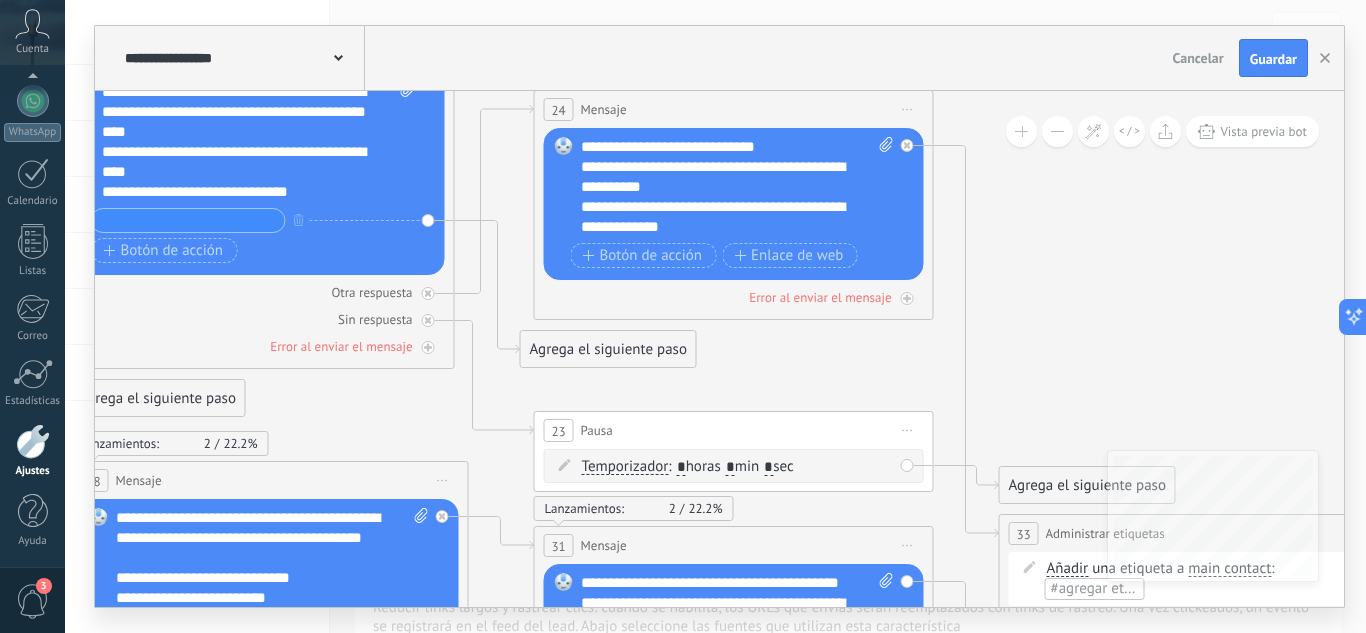 click on "Agrega el siguiente paso" at bounding box center (608, 349) 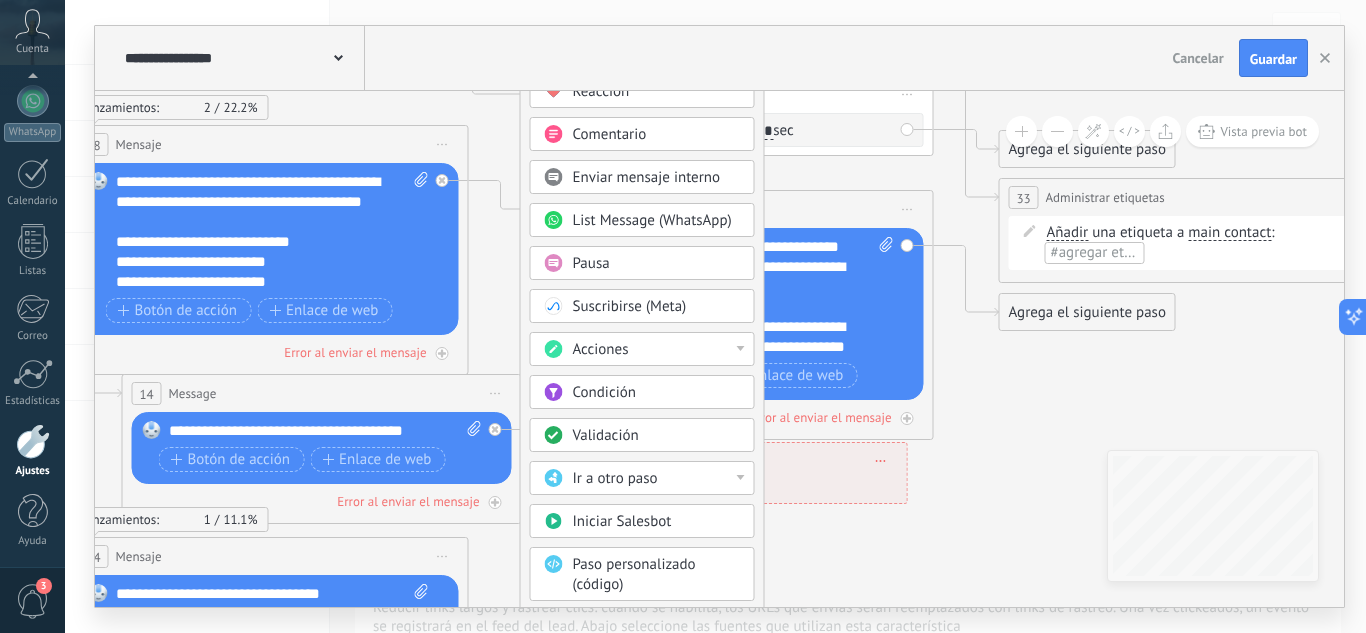 click on "Condición" at bounding box center [657, 393] 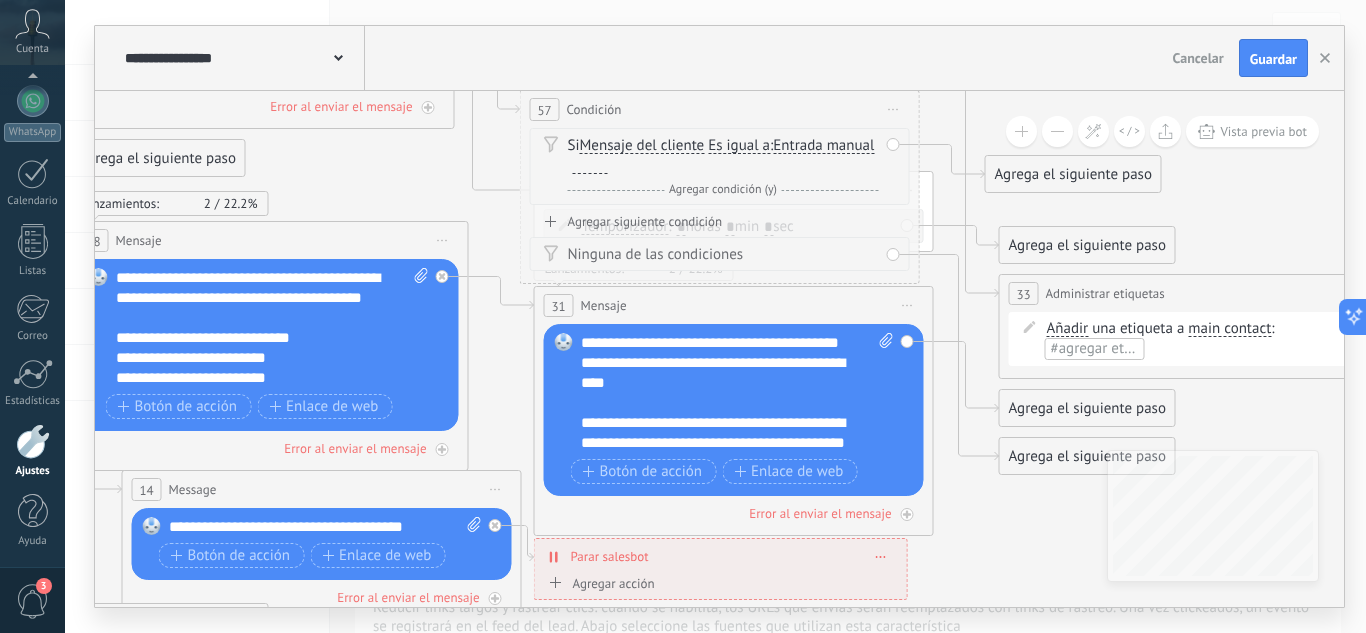 click 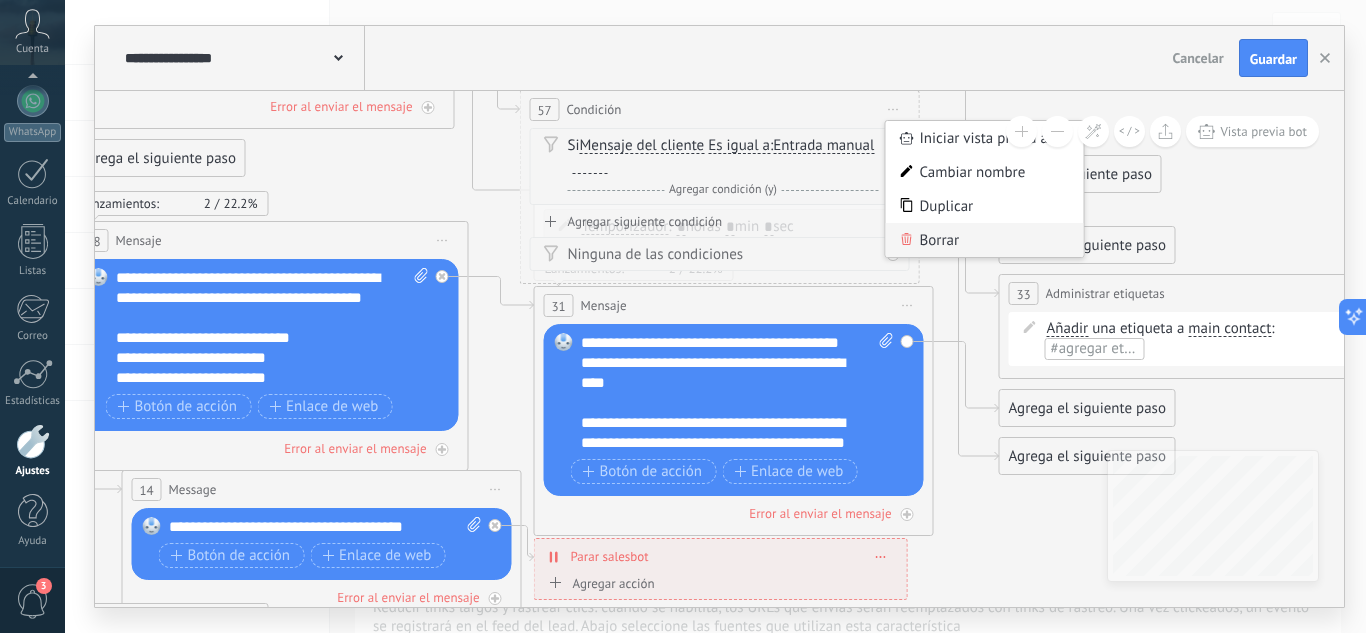 click on "Borrar" at bounding box center [985, 240] 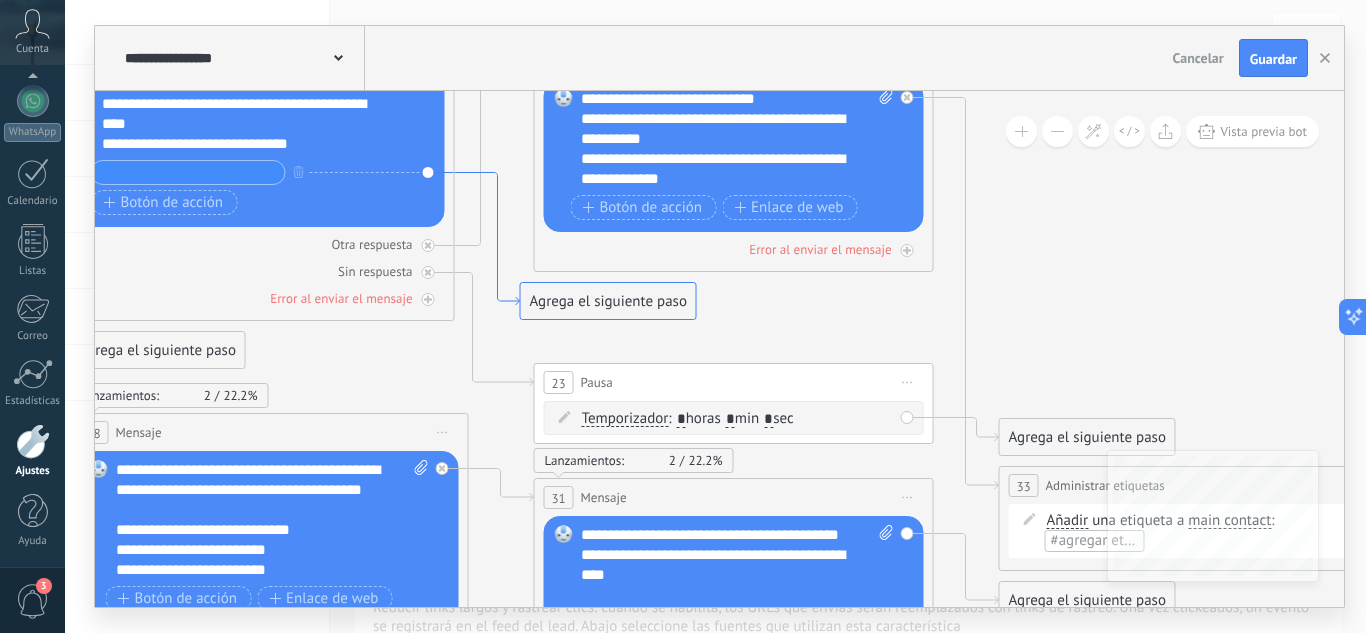 click 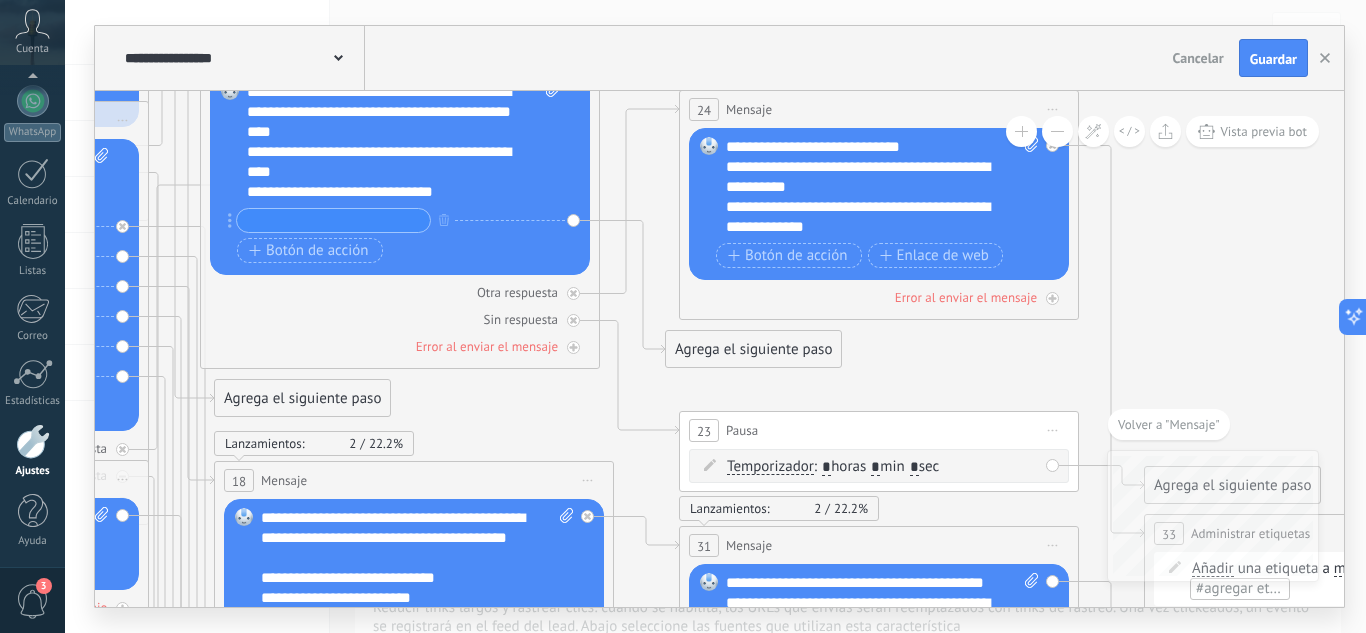 click on "Agrega el siguiente paso" at bounding box center (753, 349) 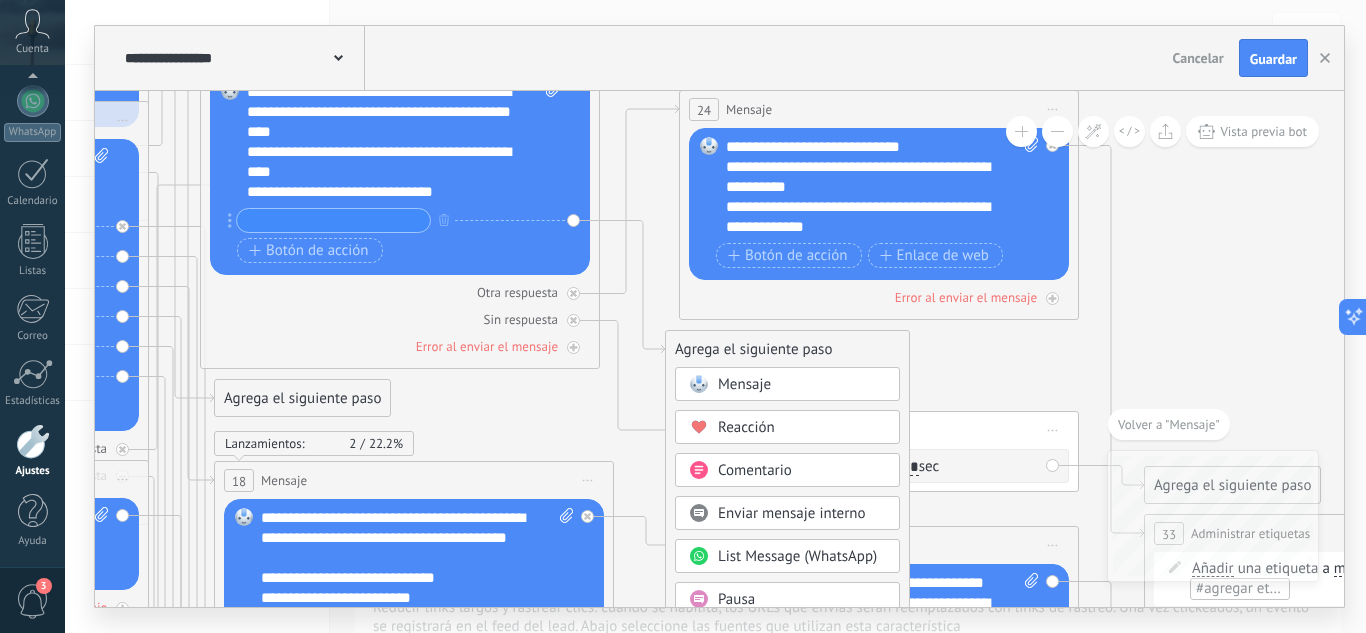 click on "Mensaje" at bounding box center (744, 384) 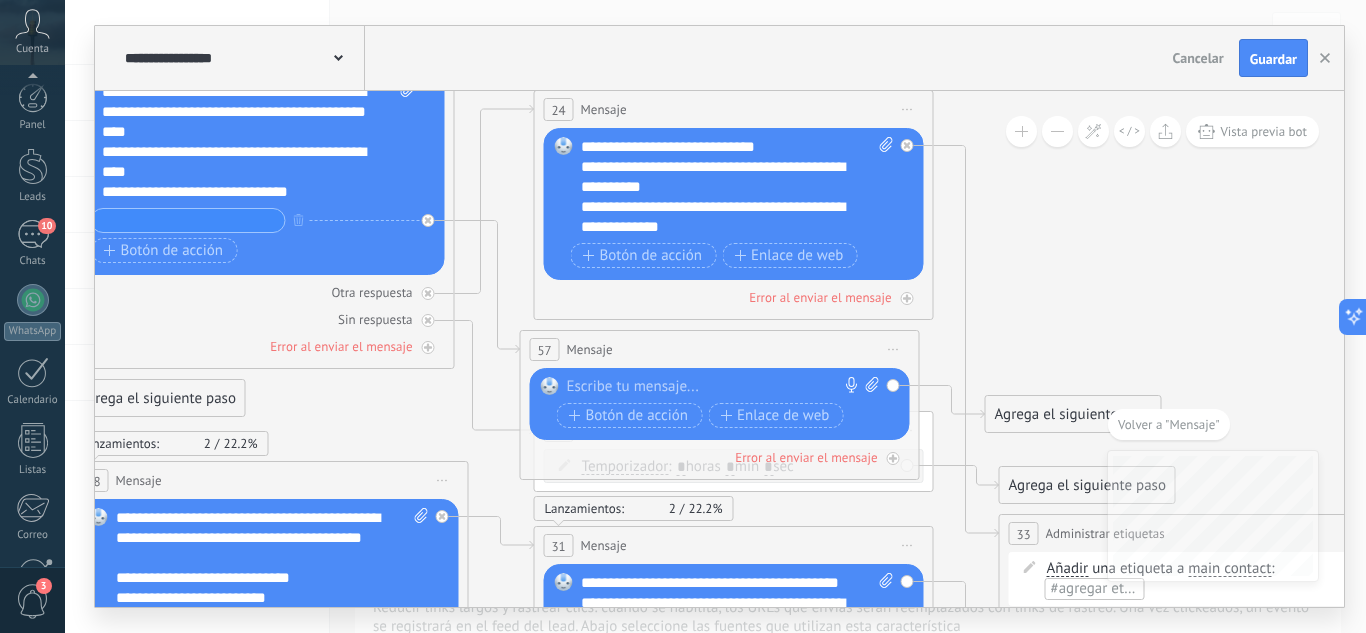 scroll, scrollTop: 0, scrollLeft: 0, axis: both 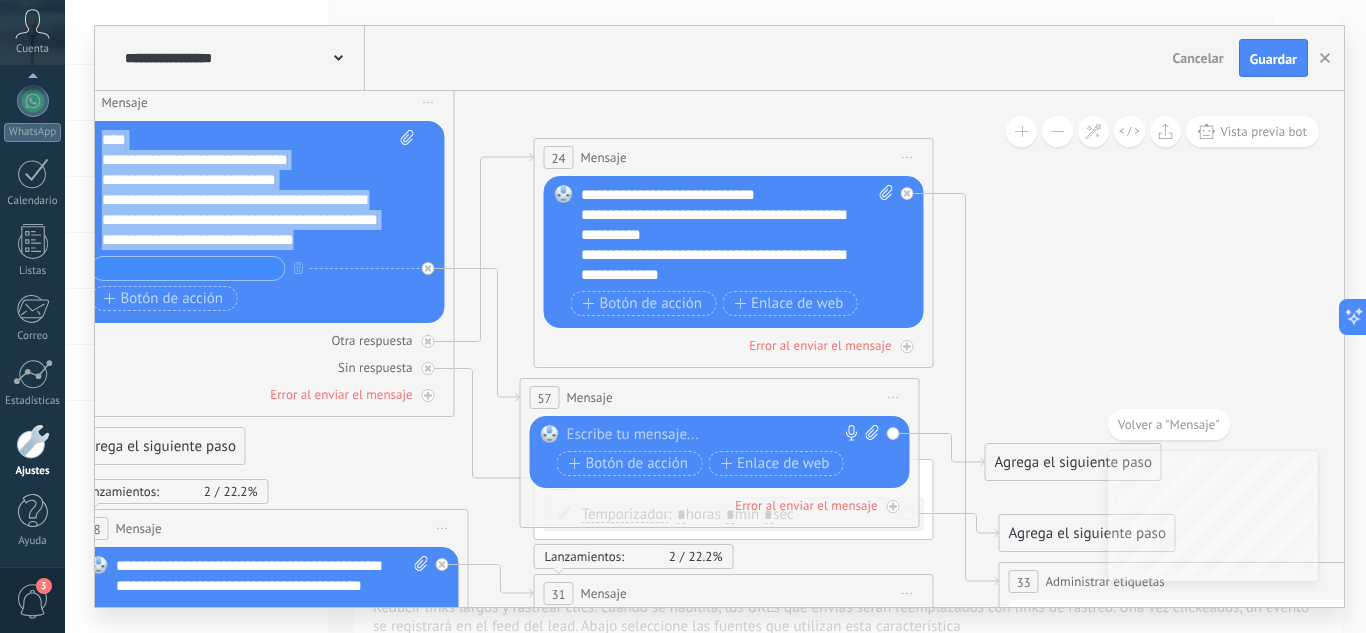drag, startPoint x: 103, startPoint y: 138, endPoint x: 328, endPoint y: 242, distance: 247.87296 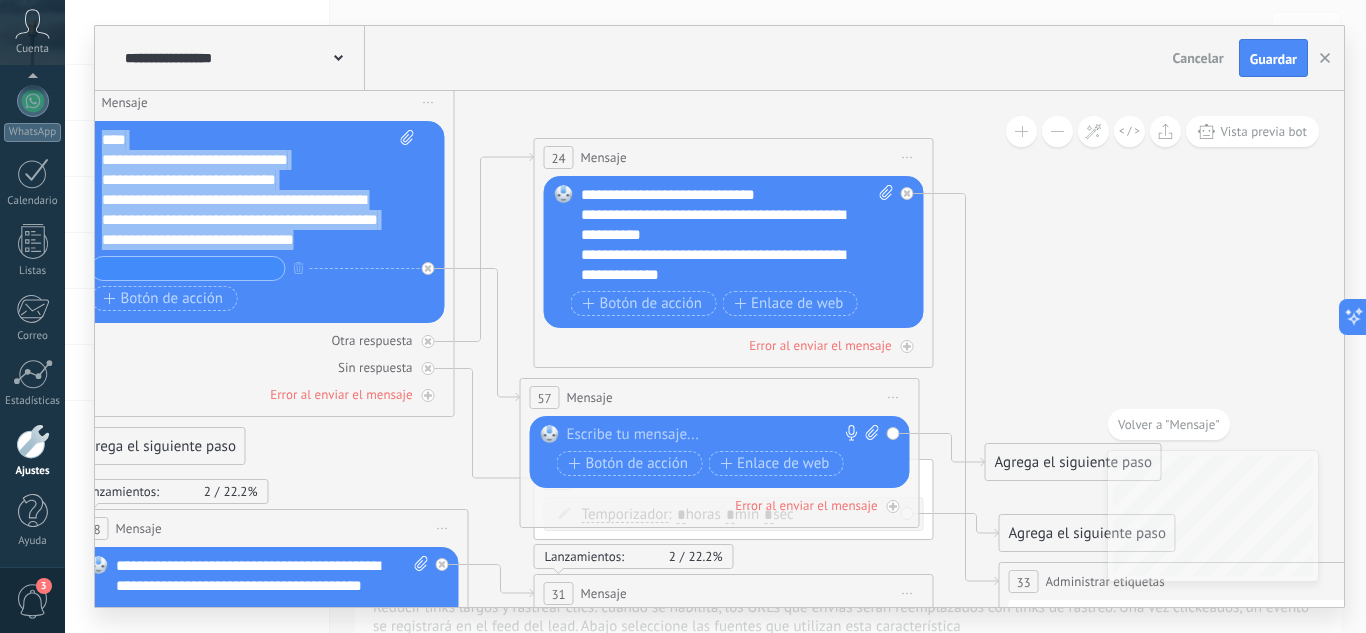 click on "**********" at bounding box center [258, 190] 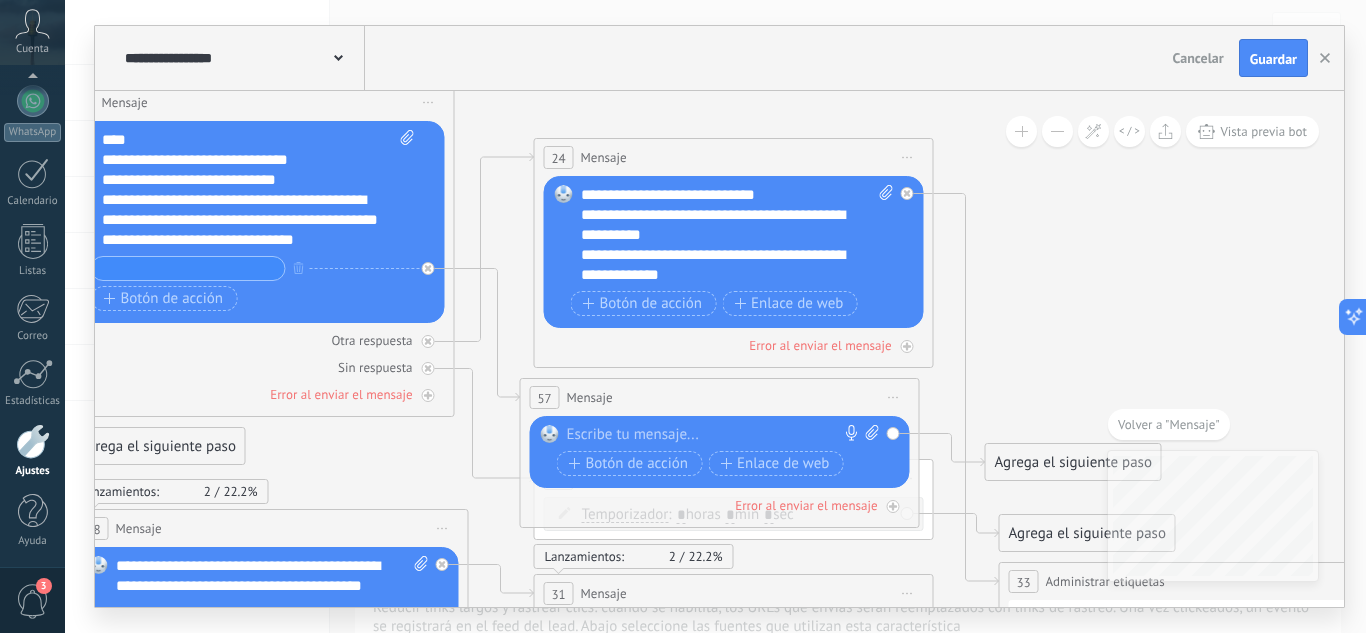 click on "**********" at bounding box center [258, 190] 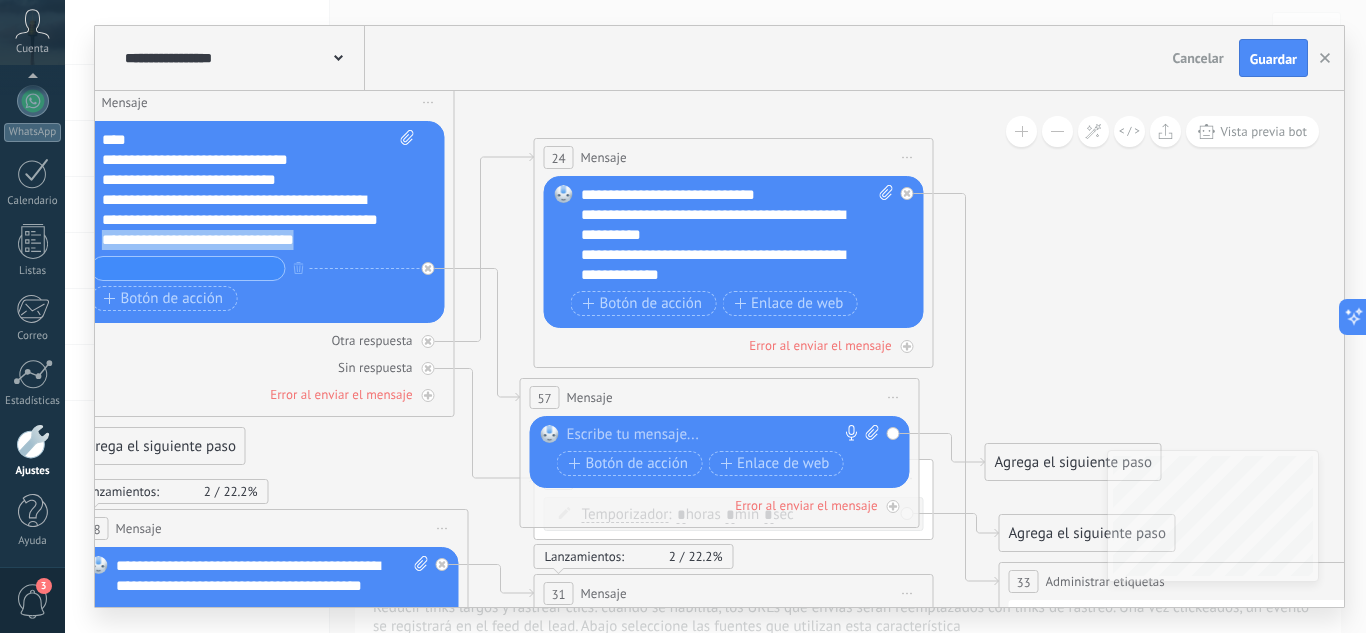 drag, startPoint x: 314, startPoint y: 242, endPoint x: 98, endPoint y: 259, distance: 216.66795 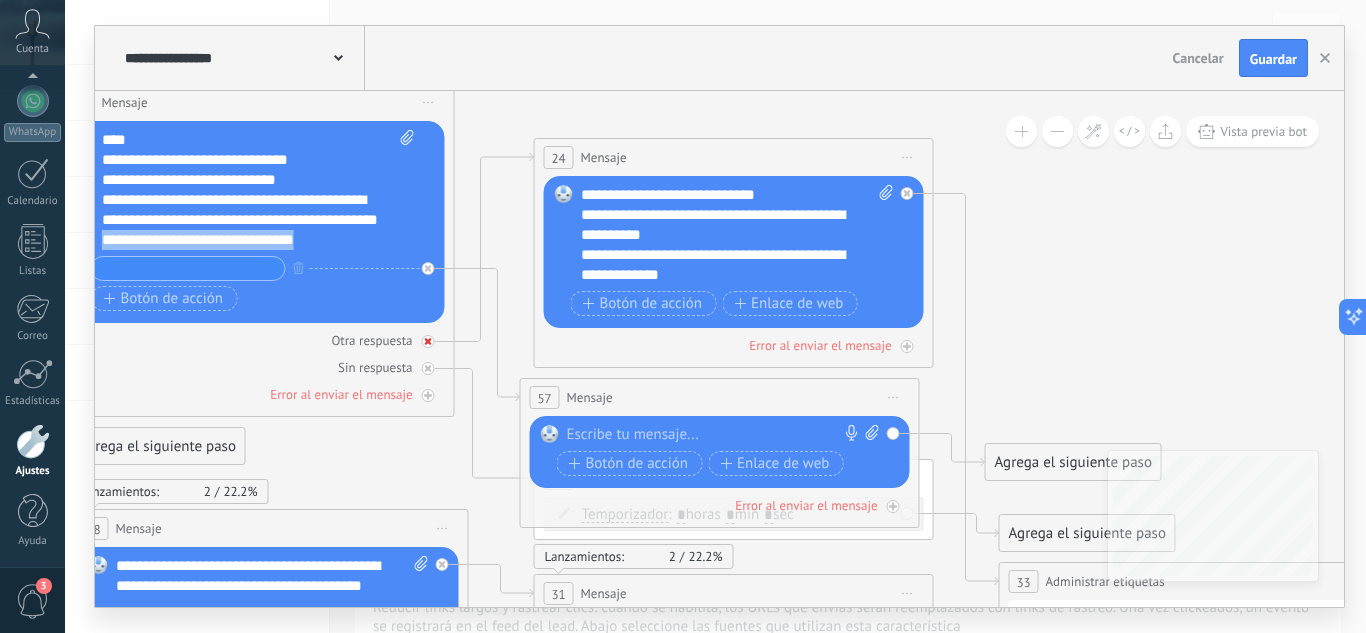 type 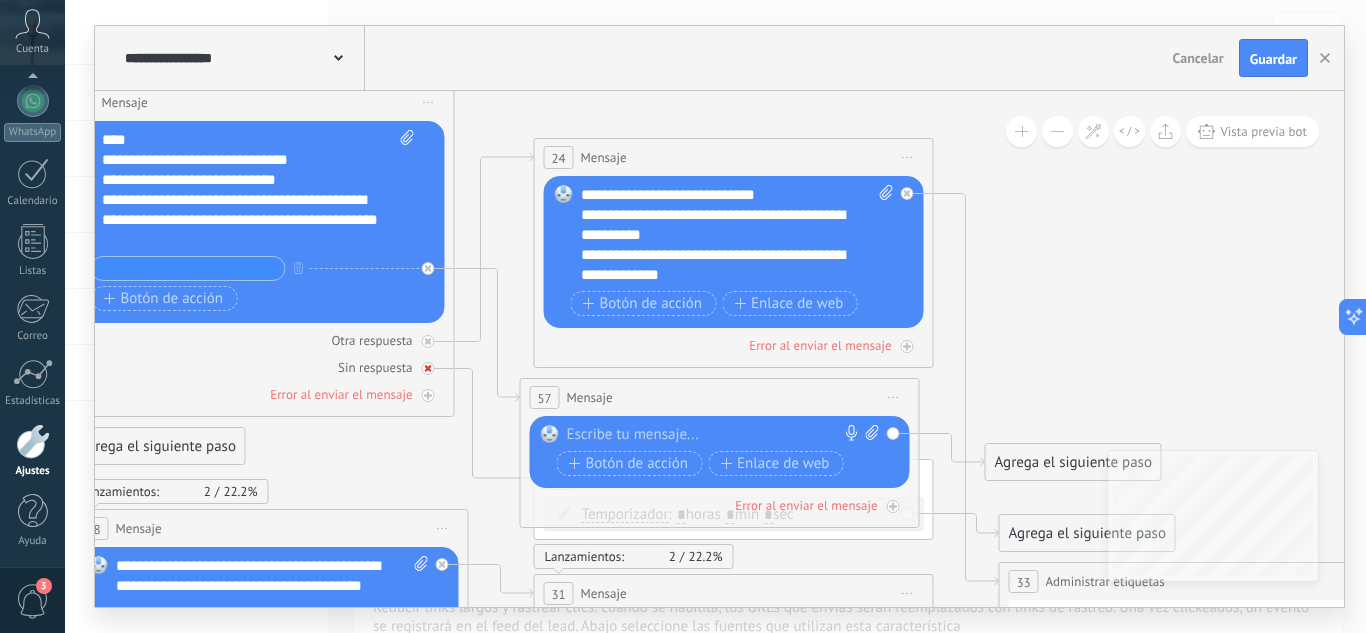 drag, startPoint x: 175, startPoint y: 350, endPoint x: 261, endPoint y: 359, distance: 86.46965 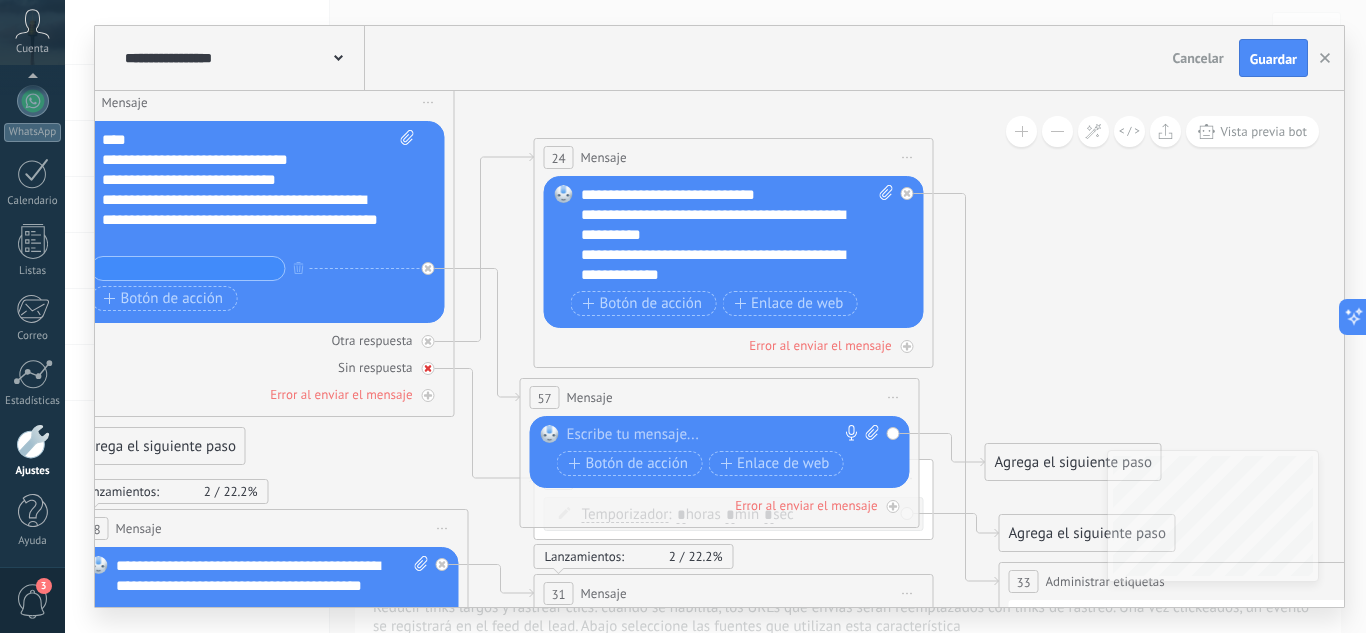click on "Otra respuesta
Sin respuesta
Error al enviar el mensaje" at bounding box center [255, 363] 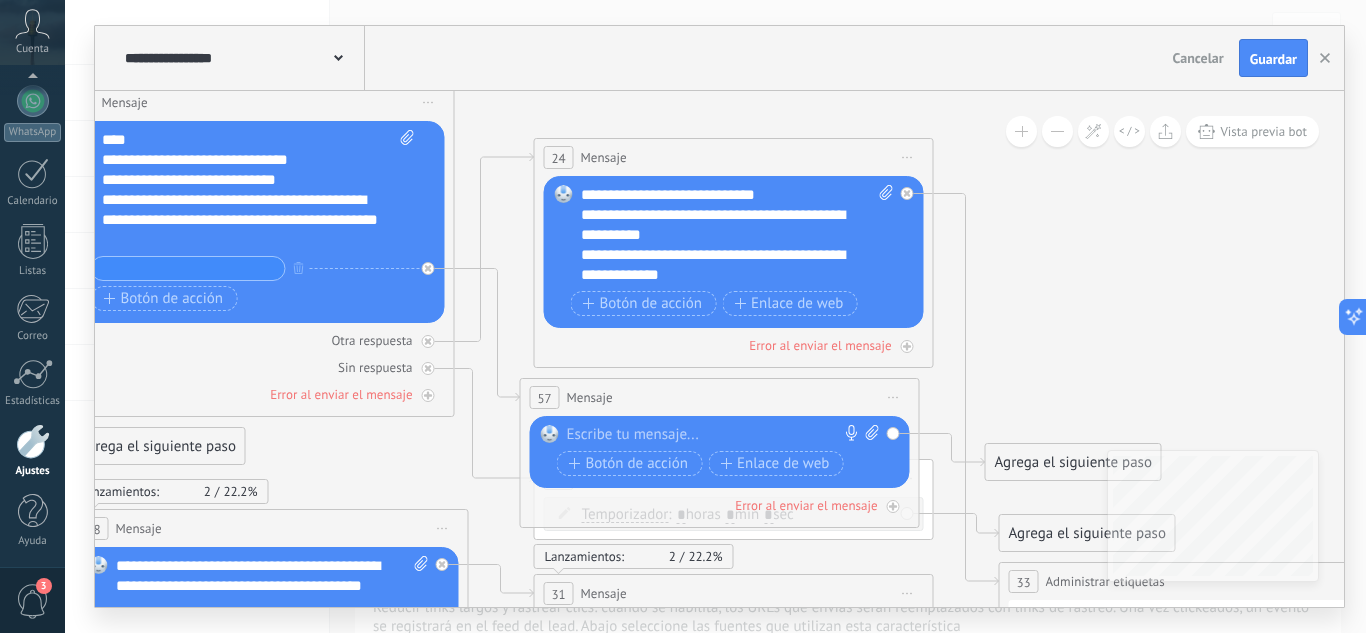 drag, startPoint x: 344, startPoint y: 215, endPoint x: 357, endPoint y: 225, distance: 16.40122 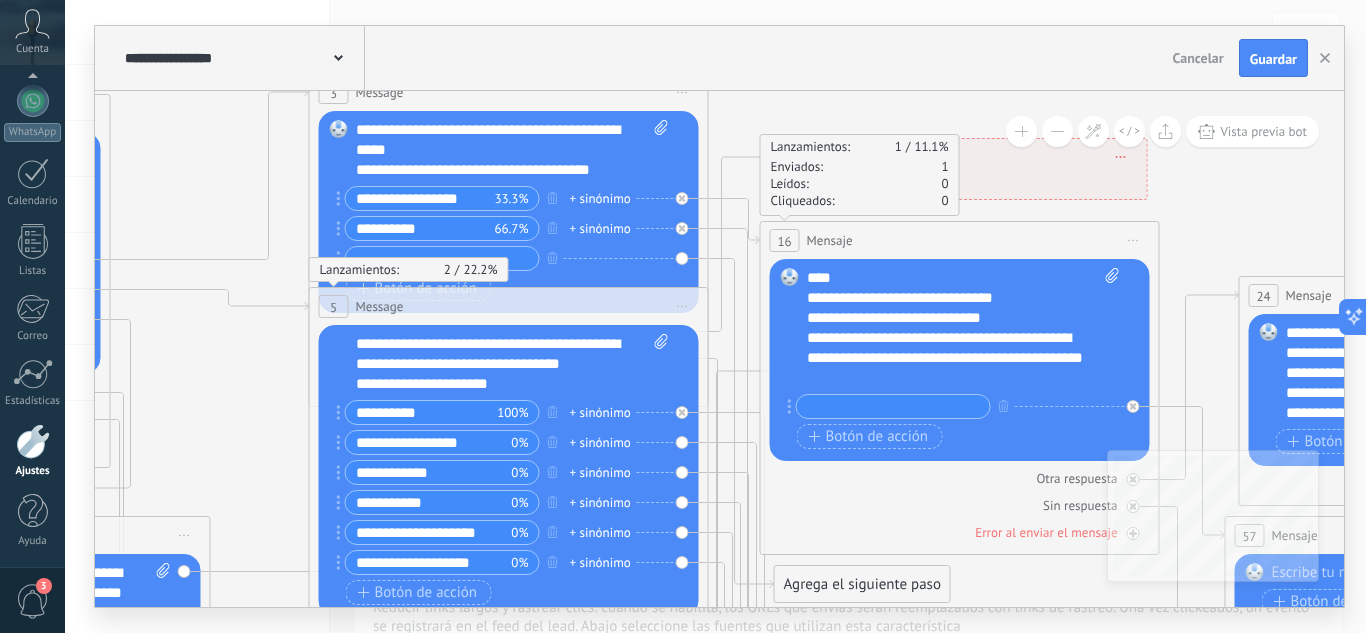 drag, startPoint x: 501, startPoint y: 129, endPoint x: 1230, endPoint y: 263, distance: 741.2132 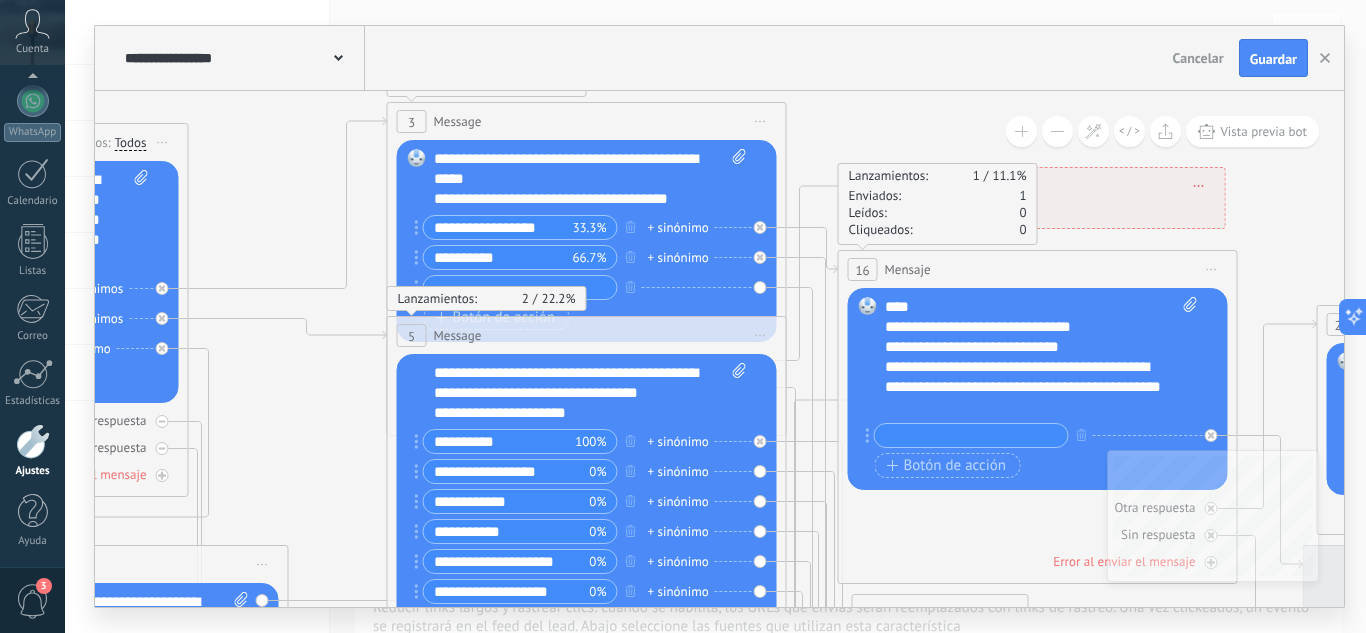 drag, startPoint x: 180, startPoint y: 159, endPoint x: 225, endPoint y: 192, distance: 55.803226 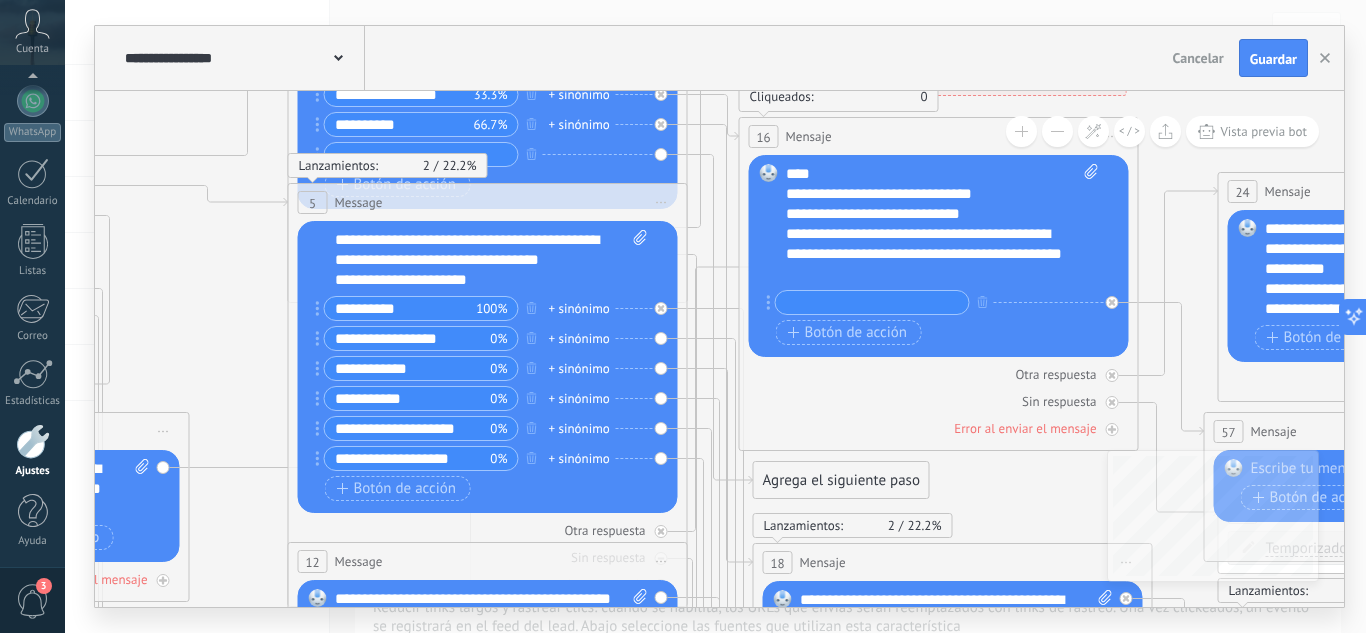 drag, startPoint x: 800, startPoint y: 149, endPoint x: 710, endPoint y: 16, distance: 160.58954 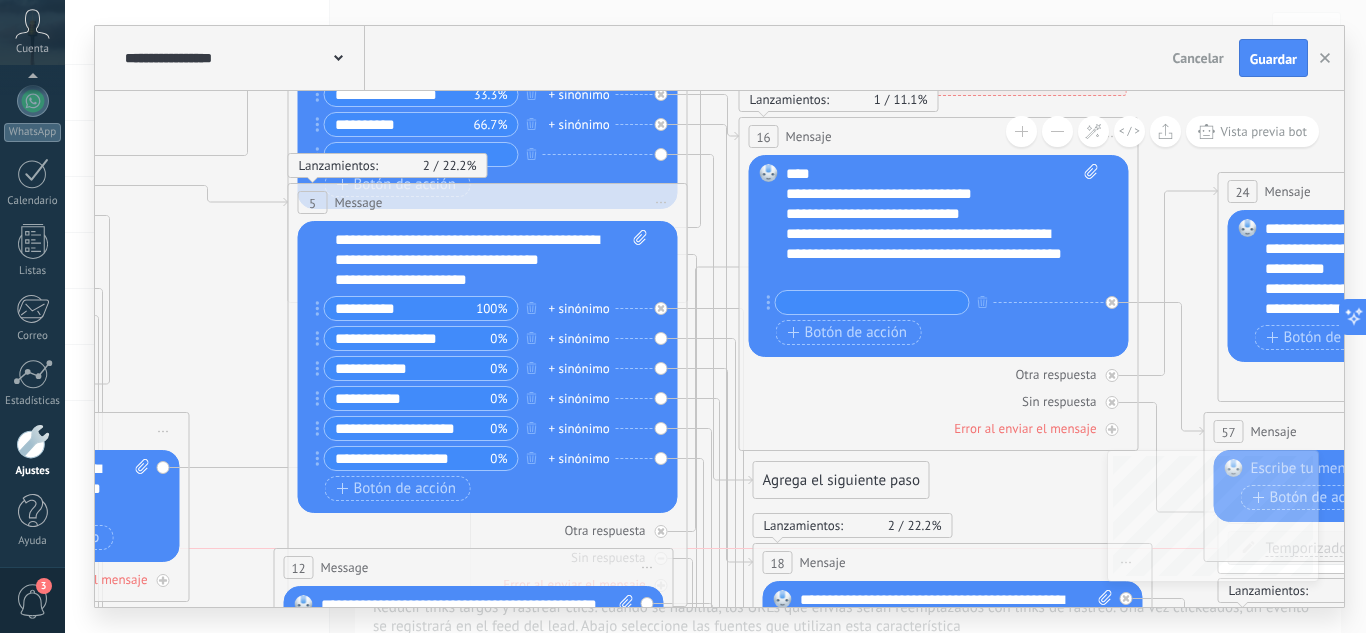 drag, startPoint x: 570, startPoint y: 557, endPoint x: 554, endPoint y: 575, distance: 24.083189 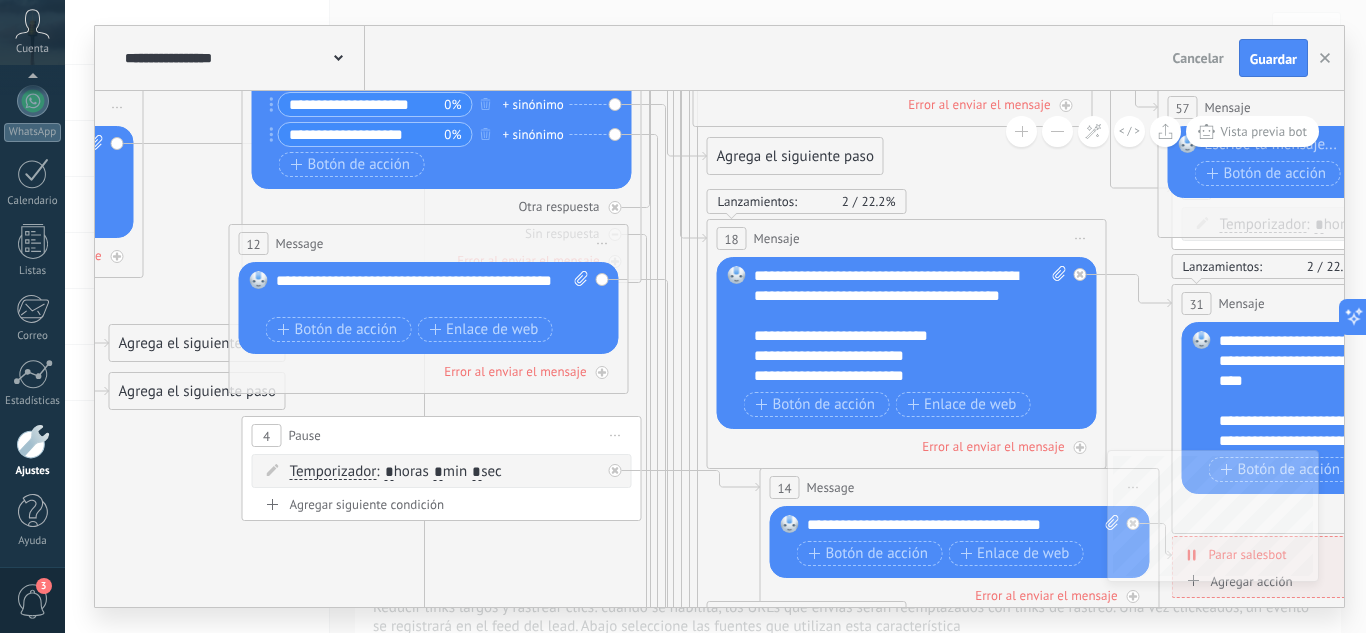drag, startPoint x: 256, startPoint y: 538, endPoint x: 210, endPoint y: 214, distance: 327.24915 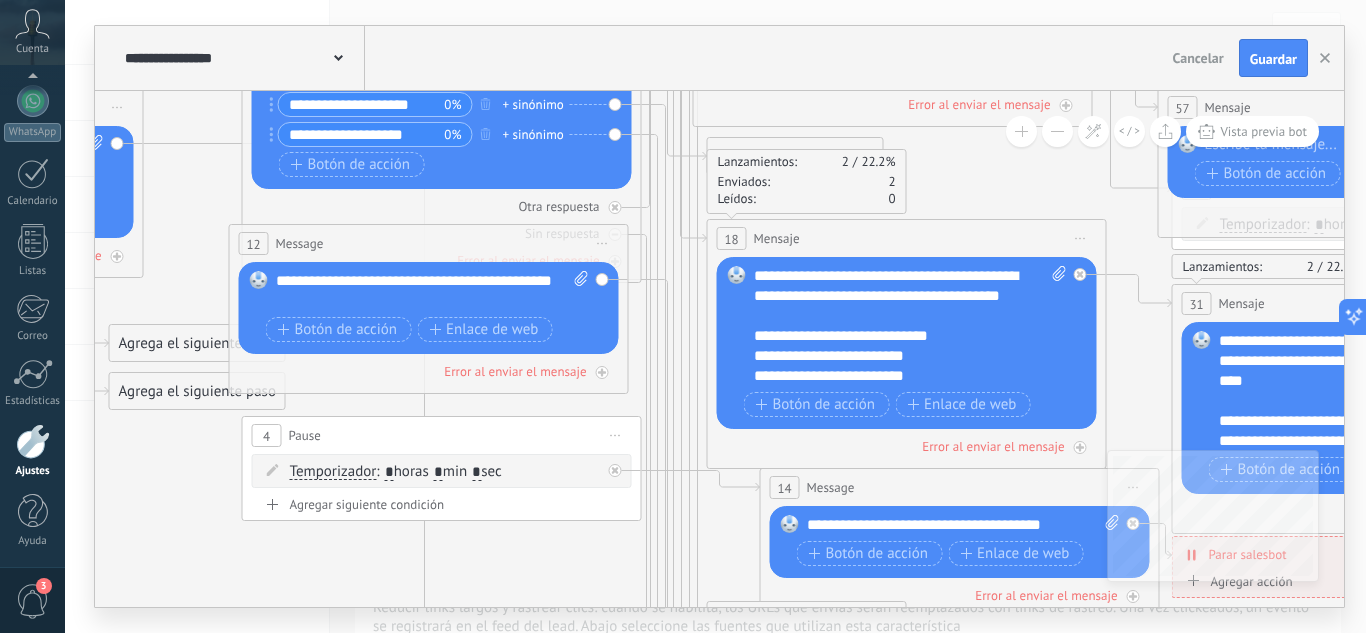 drag, startPoint x: 1033, startPoint y: 196, endPoint x: 977, endPoint y: 166, distance: 63.529522 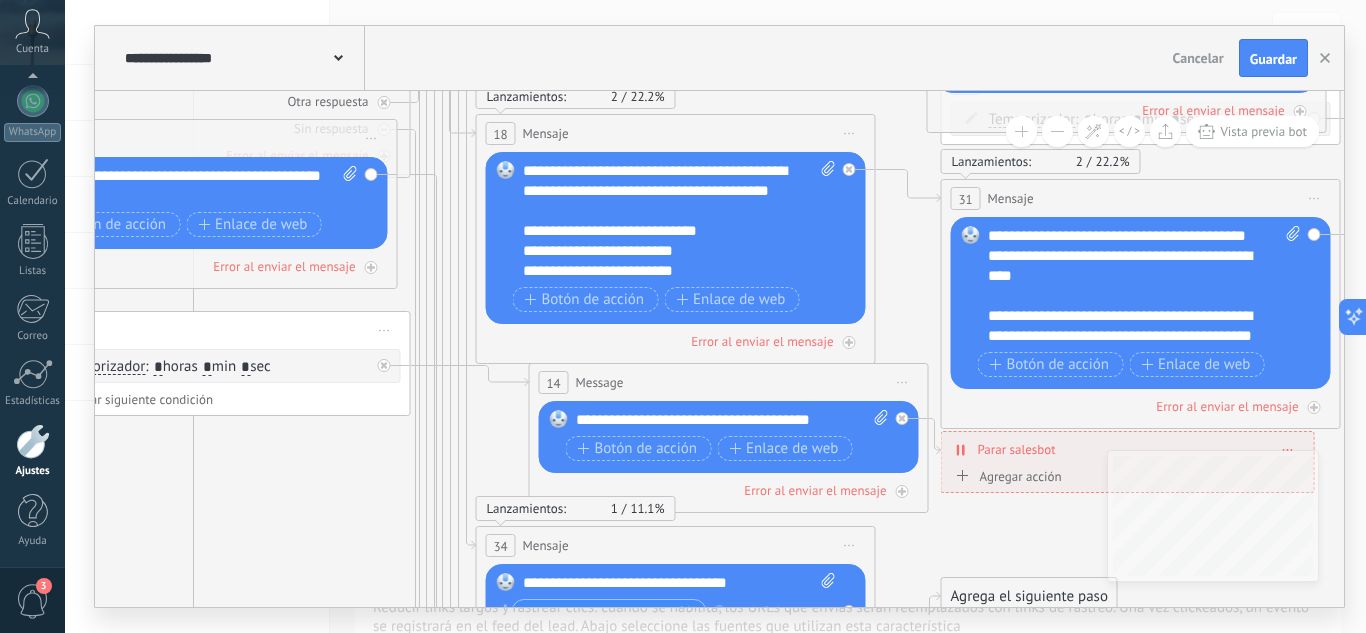 drag, startPoint x: 728, startPoint y: 539, endPoint x: 495, endPoint y: 438, distance: 253.9488 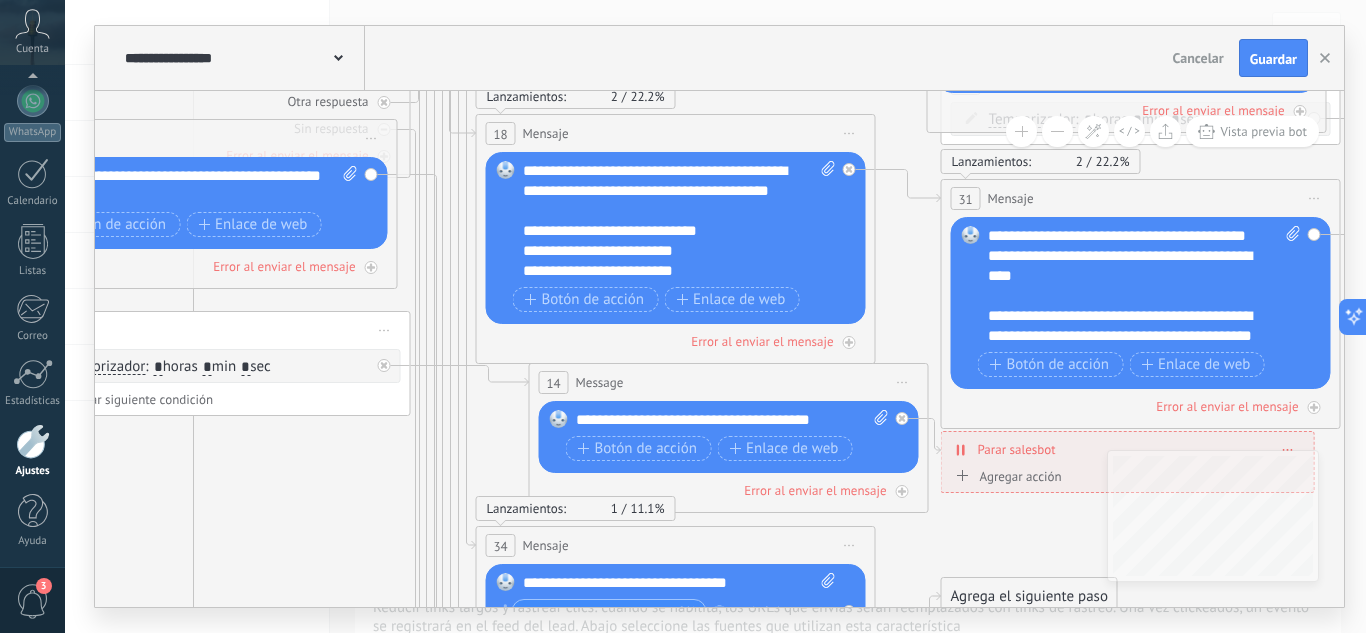 click on "31
Mensaje
*******
(a):
Todos los contactos - canales seleccionados
Todos los contactos - canales seleccionados
Todos los contactos - canal primario
Contacto principal - canales seleccionados
Contacto principal - canal primario
Todos los contactos - canales seleccionados
Todos los contactos - canales seleccionados
Todos los contactos - canal primario
Contacto principal - canales seleccionados" at bounding box center (1141, 198) 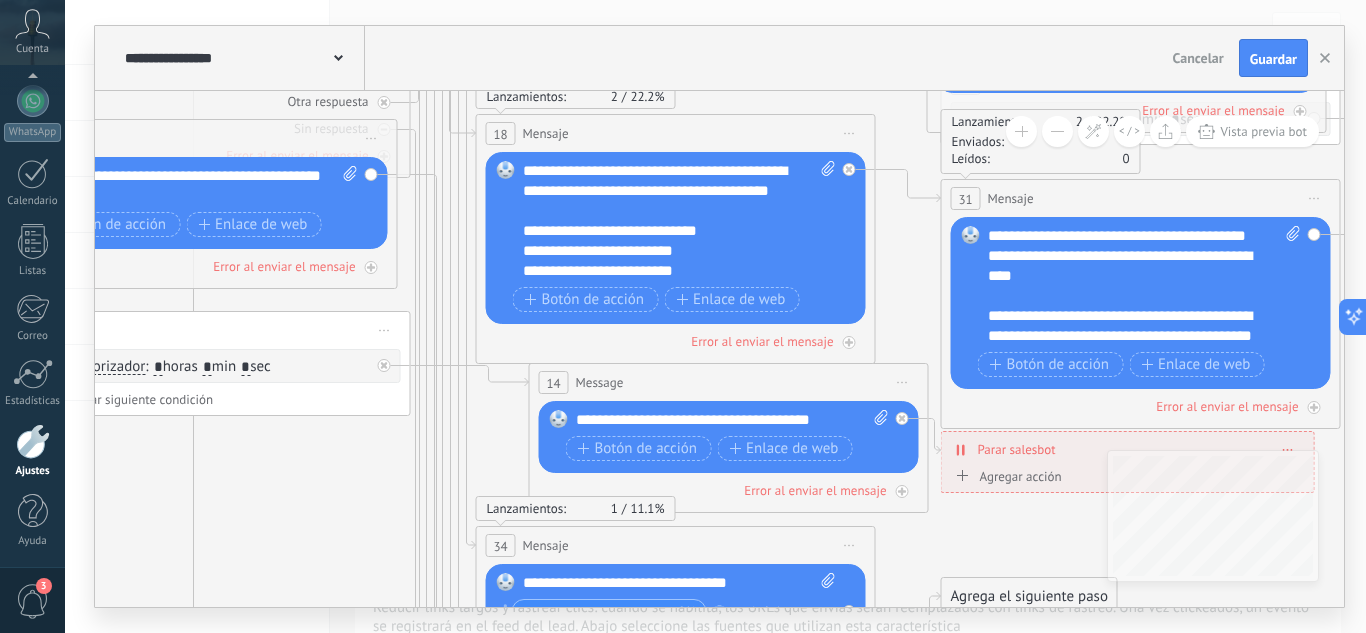 click on "Iniciar vista previa aquí
Cambiar nombre
Duplicar
Borrar" at bounding box center [1315, 198] 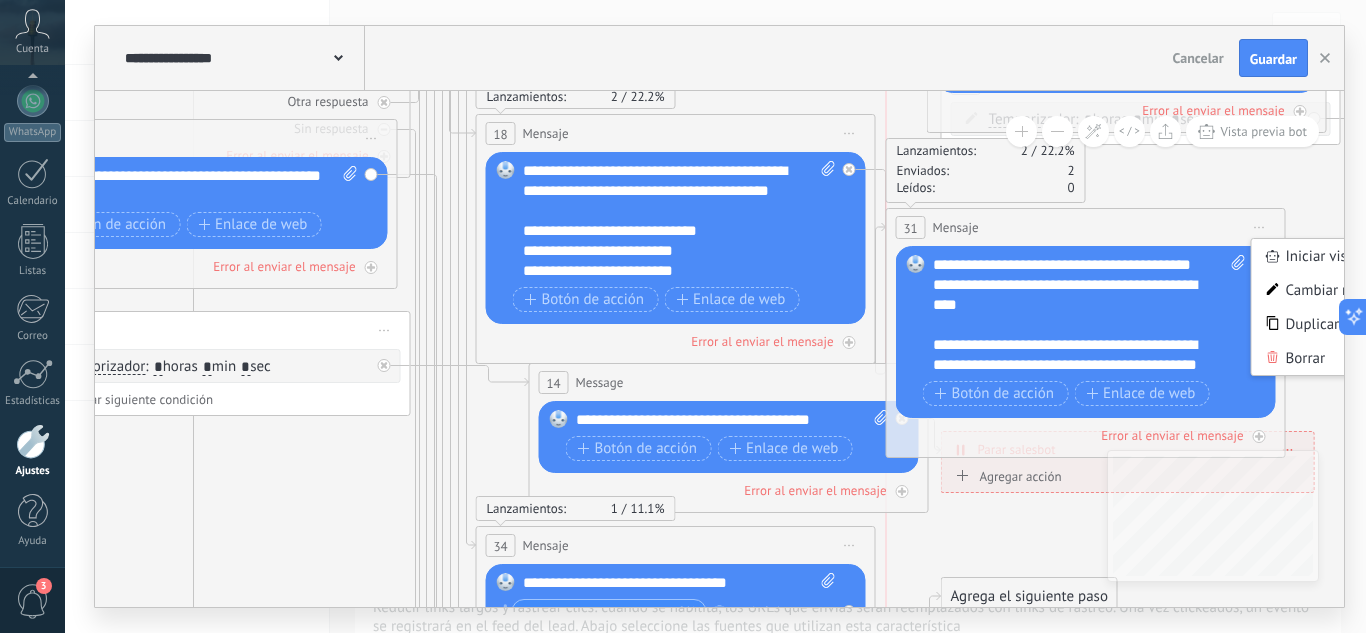 drag, startPoint x: 1268, startPoint y: 190, endPoint x: 1211, endPoint y: 219, distance: 63.953106 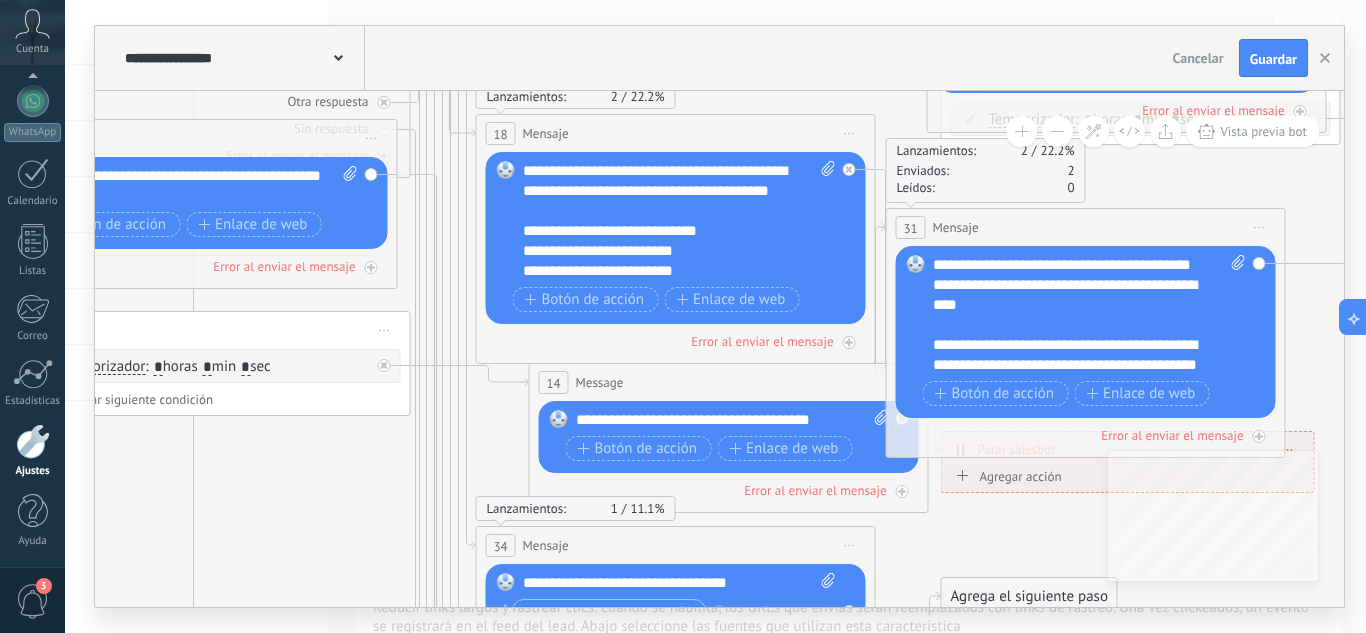 click at bounding box center [916, 264] 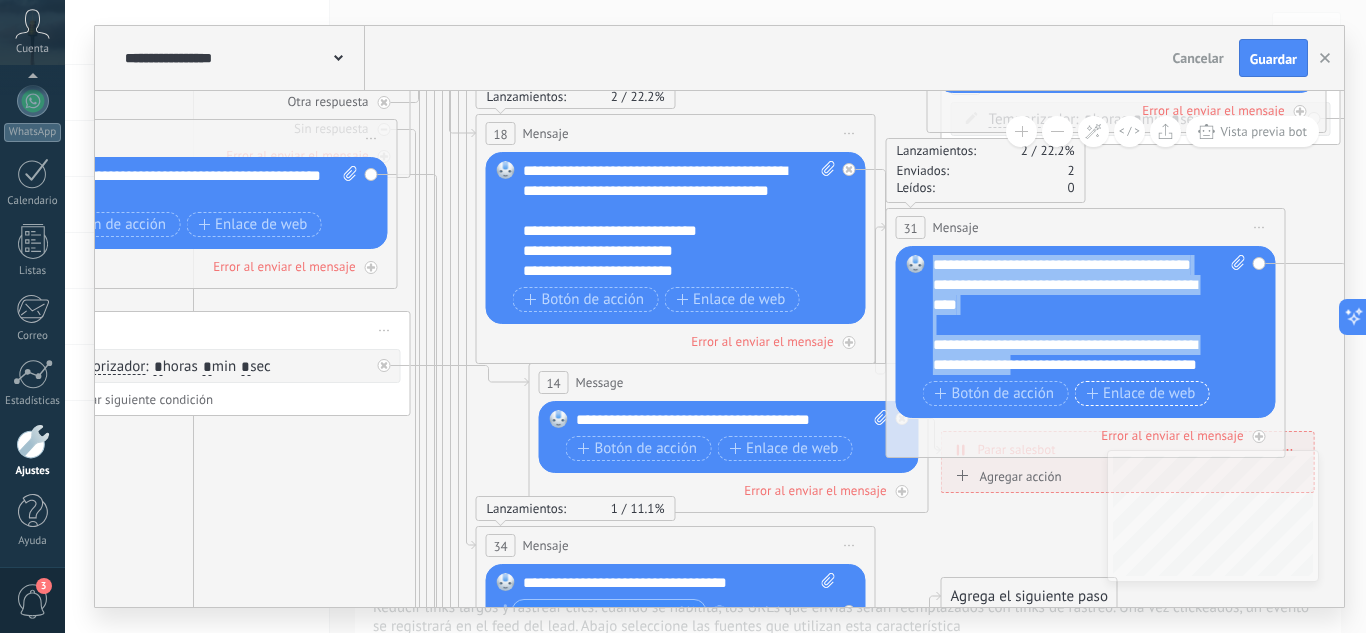 scroll, scrollTop: 180, scrollLeft: 0, axis: vertical 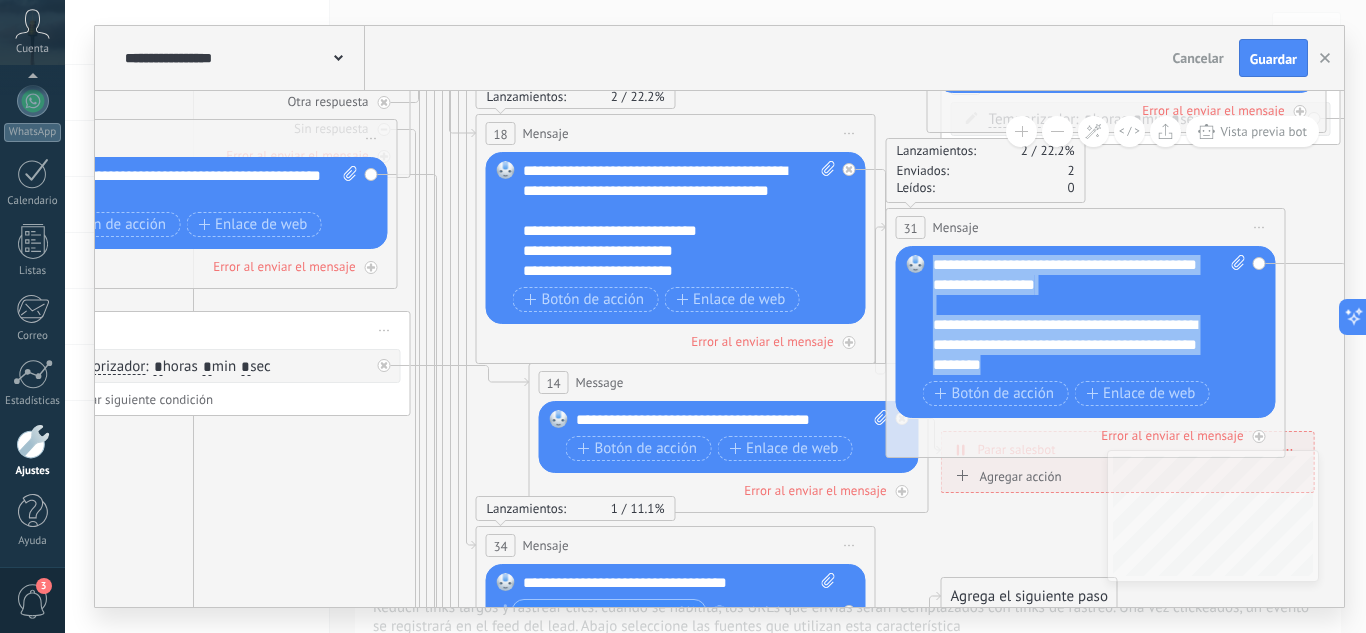 drag, startPoint x: 933, startPoint y: 266, endPoint x: 1125, endPoint y: 361, distance: 214.21718 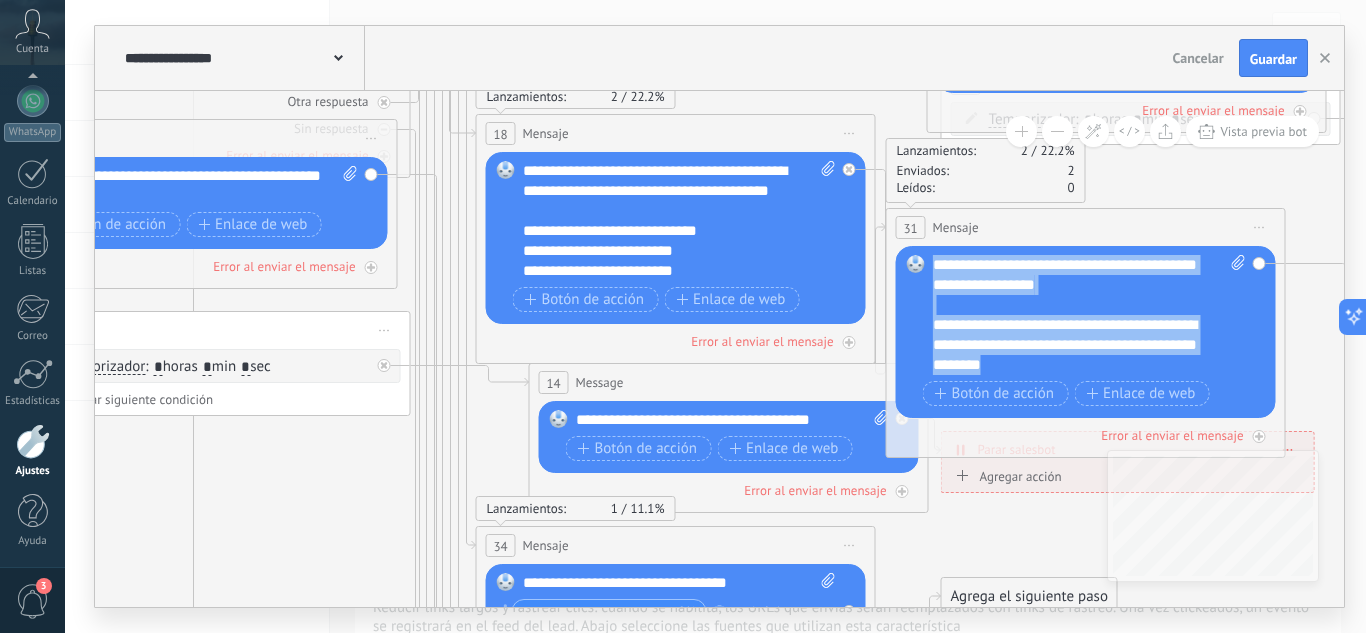 click on "**********" at bounding box center (1089, 315) 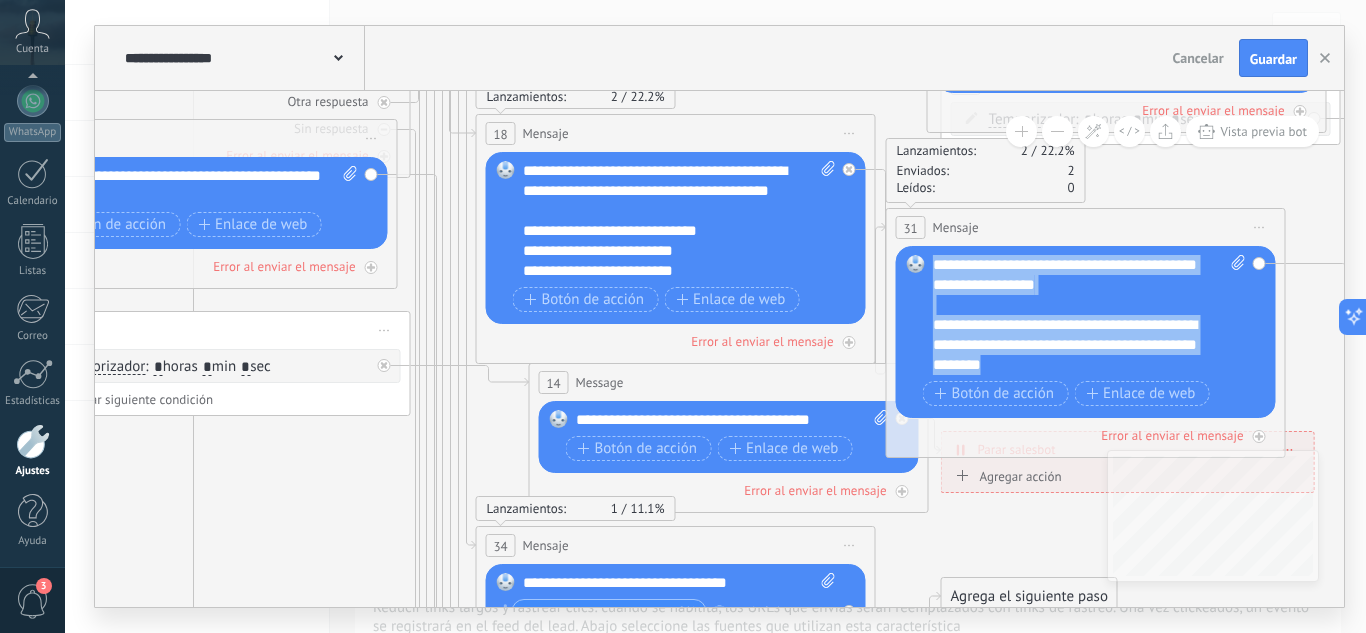 type 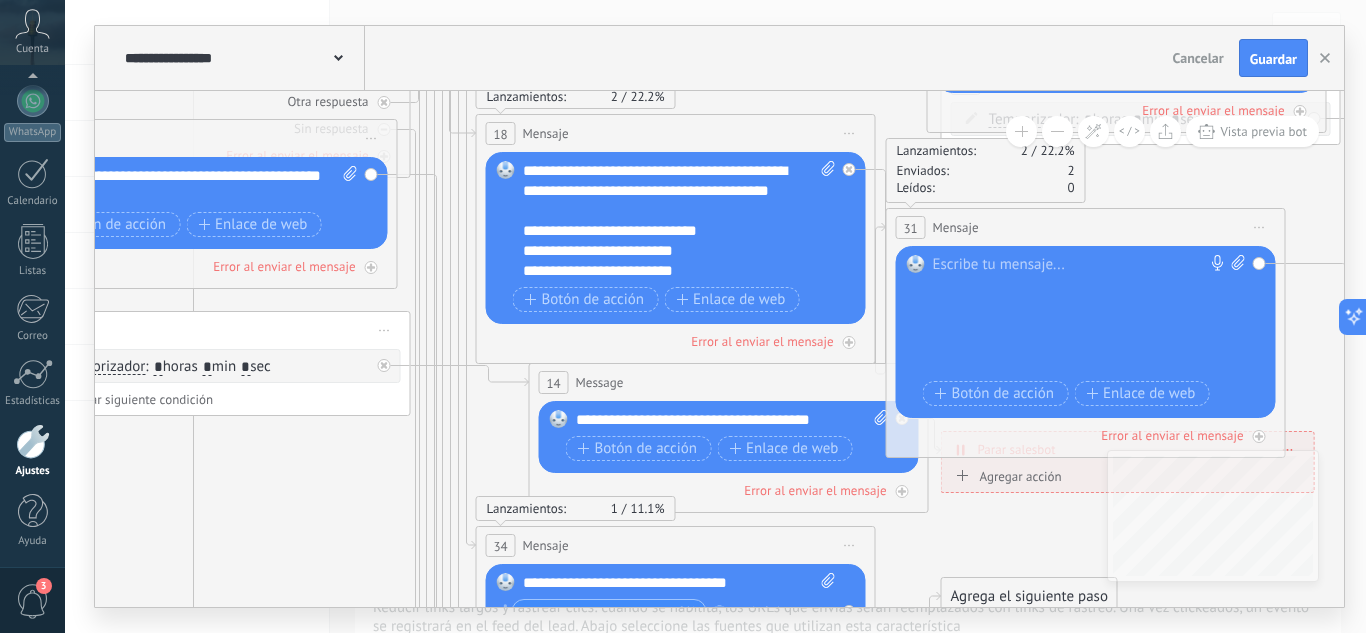 scroll, scrollTop: 0, scrollLeft: 0, axis: both 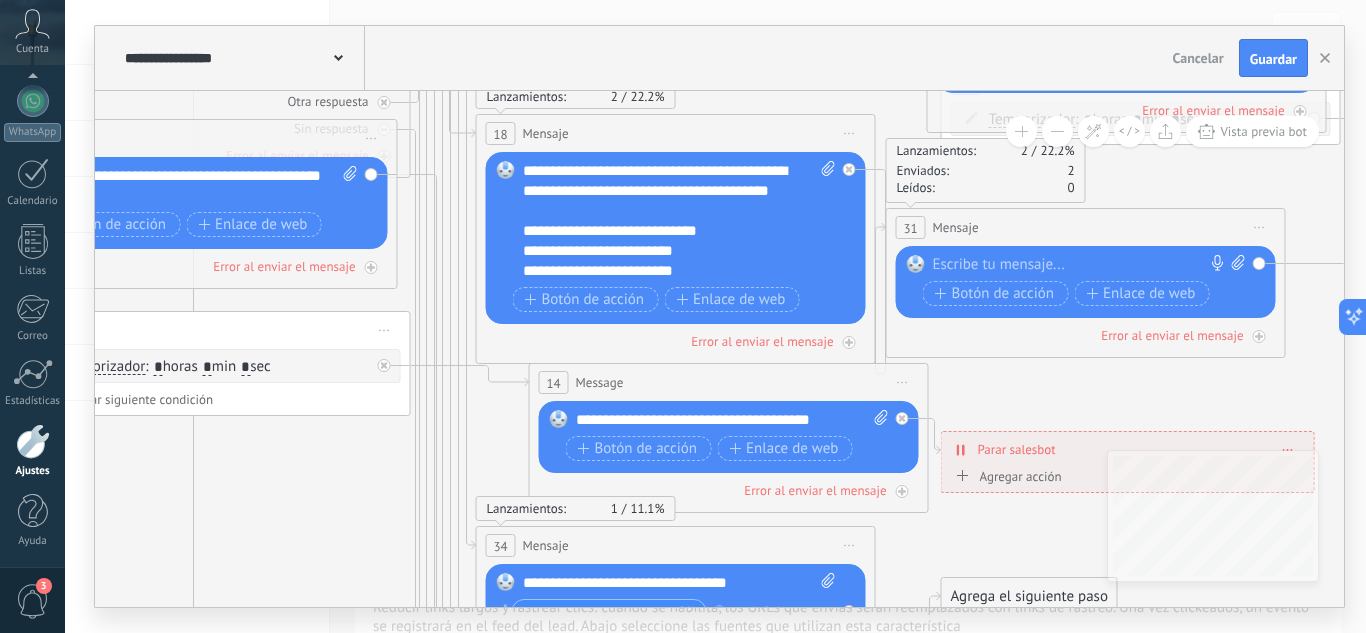 click on "Mensaje" at bounding box center (956, 227) 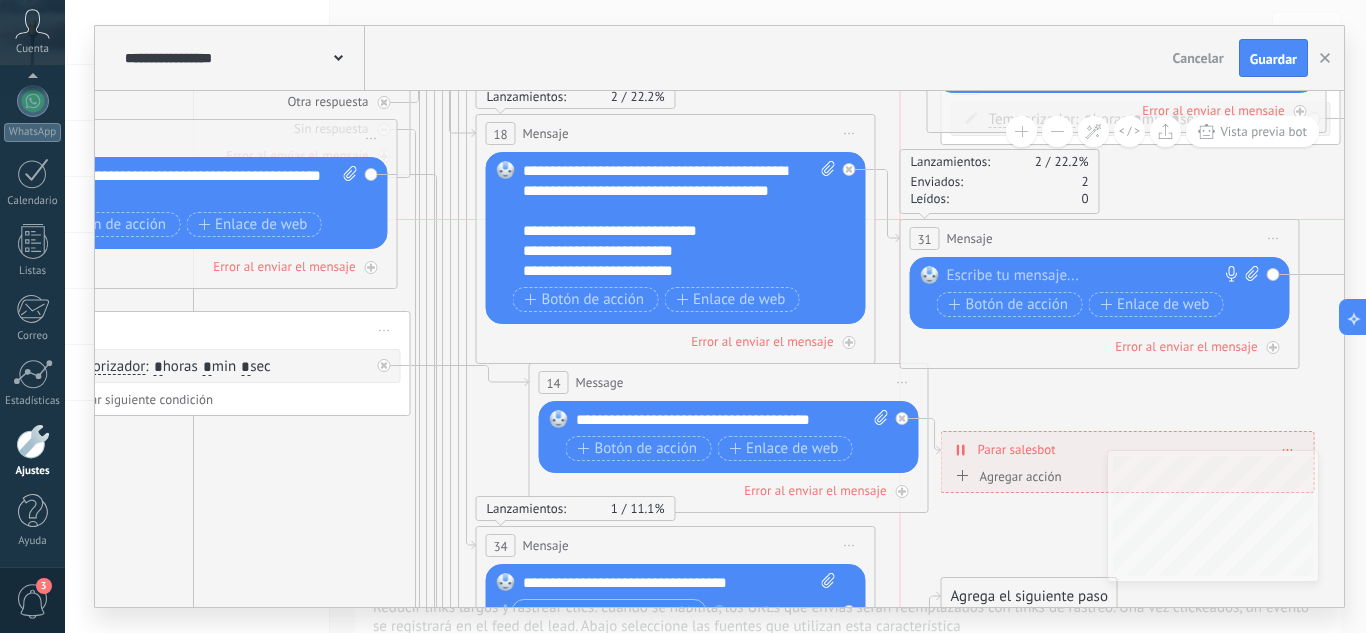 drag, startPoint x: 1067, startPoint y: 228, endPoint x: 1078, endPoint y: 256, distance: 30.083218 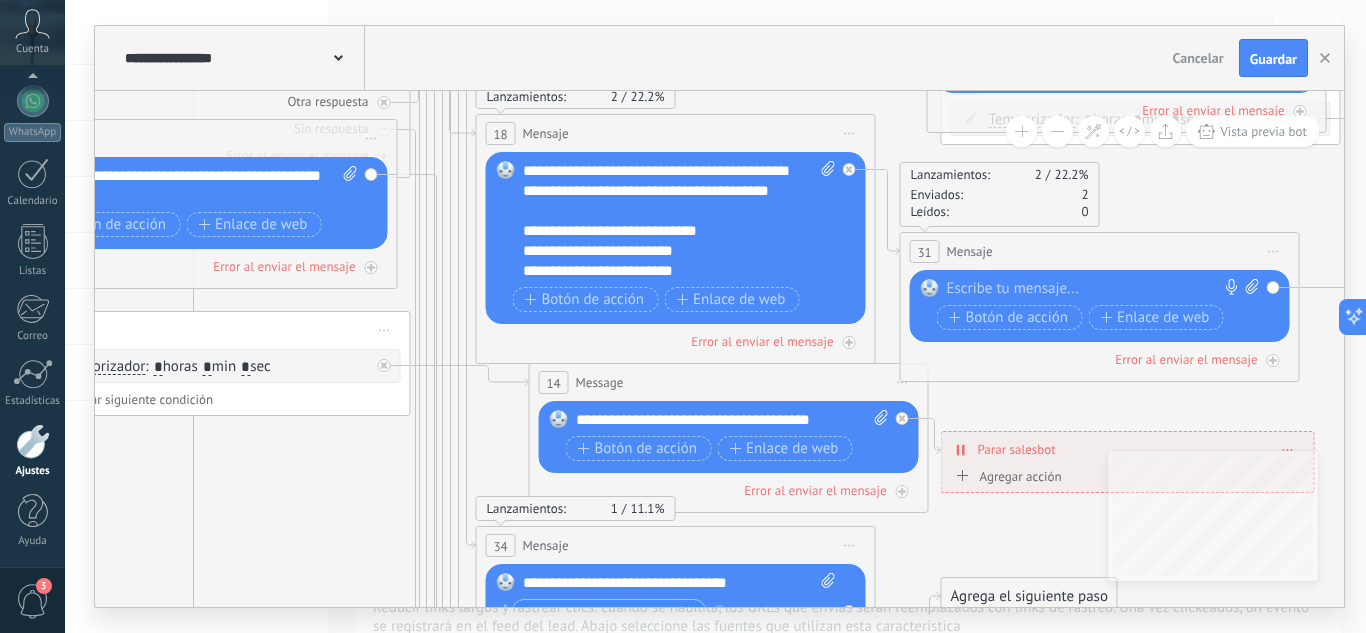 click on "Iniciar vista previa aquí
Cambiar nombre
Duplicar
Borrar" at bounding box center [1274, 251] 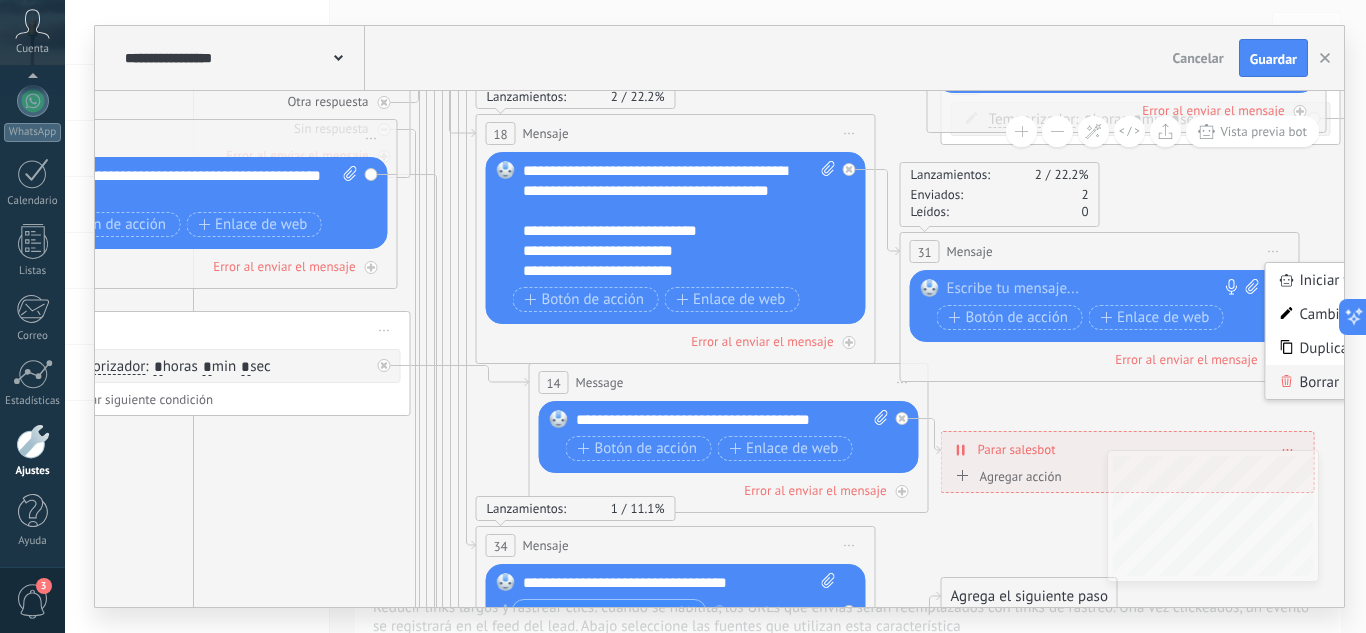 click on "Borrar" at bounding box center [1365, 382] 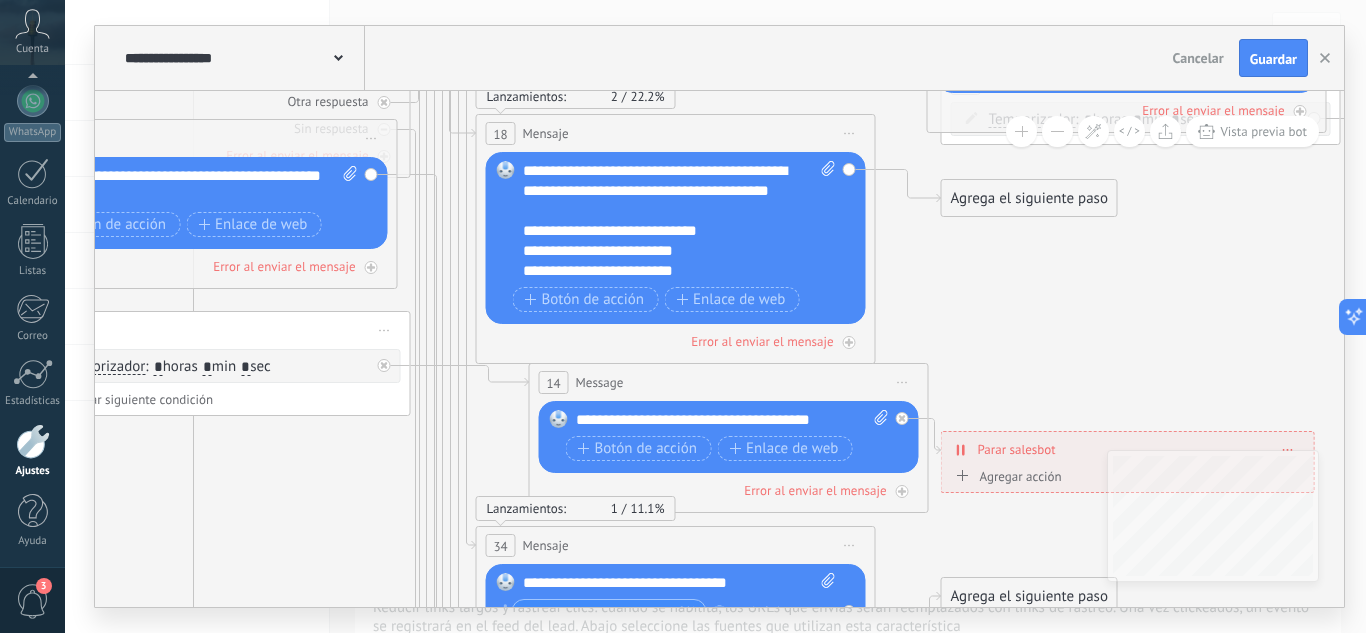 click on "**********" at bounding box center [679, 221] 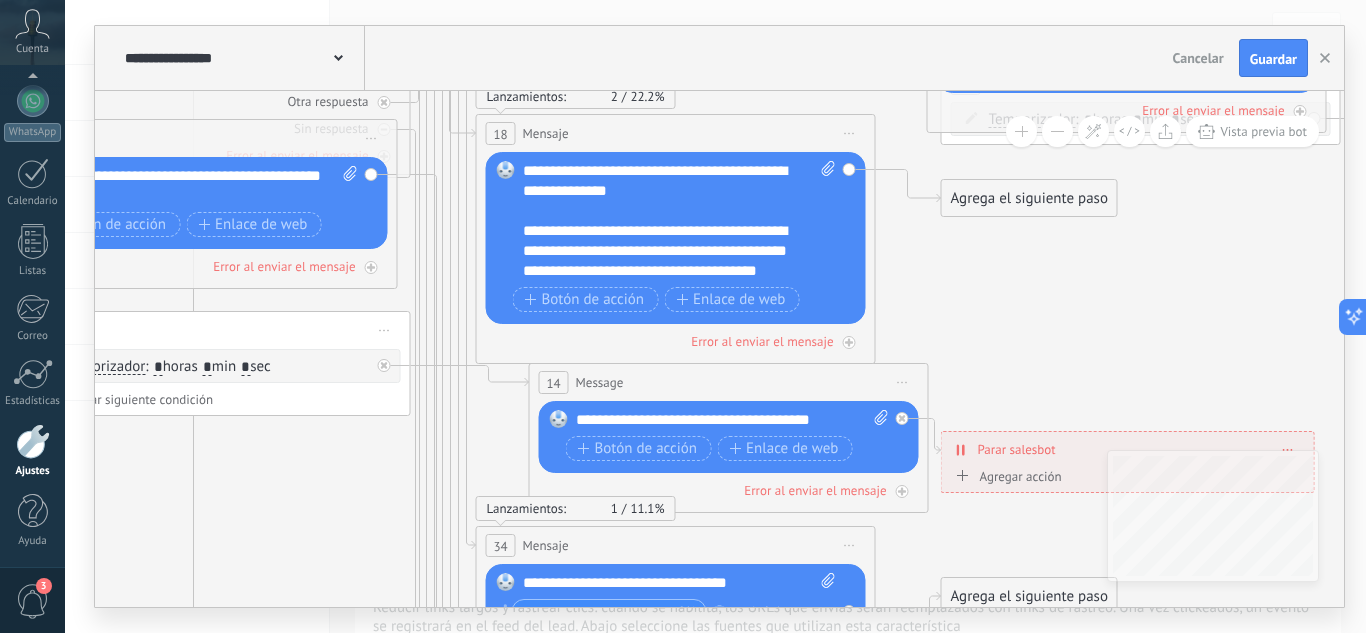 scroll, scrollTop: 179, scrollLeft: 0, axis: vertical 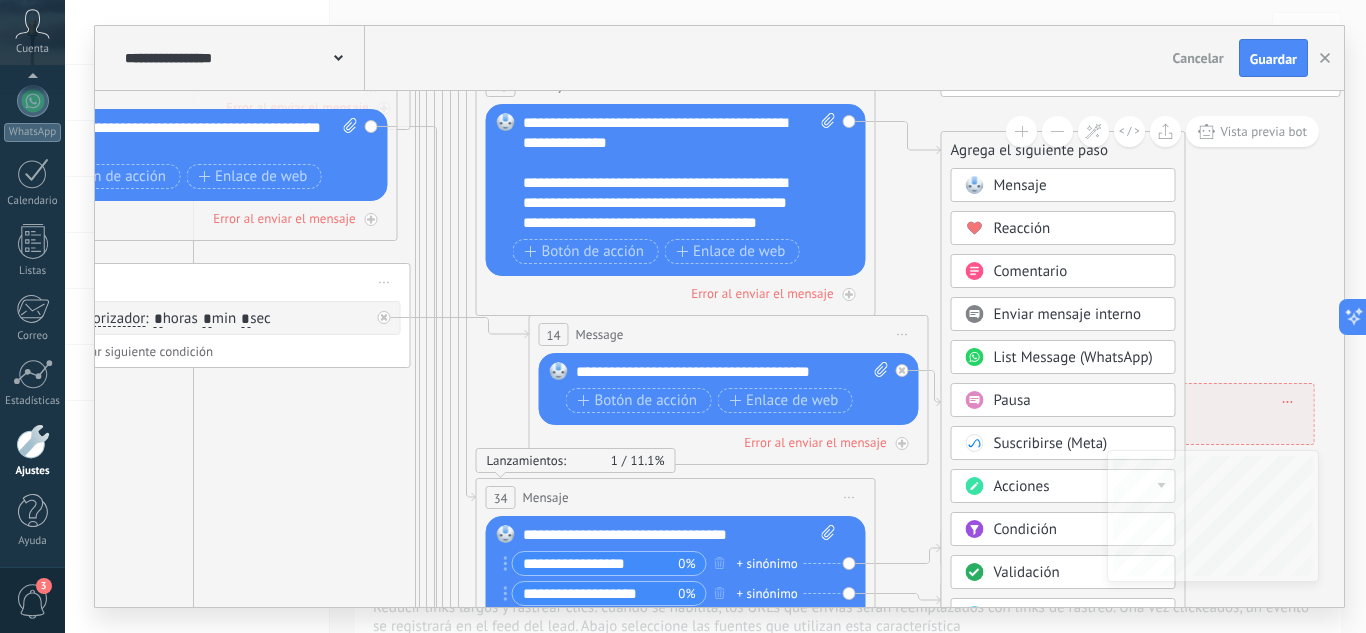 click on "Comentario" at bounding box center [1078, 272] 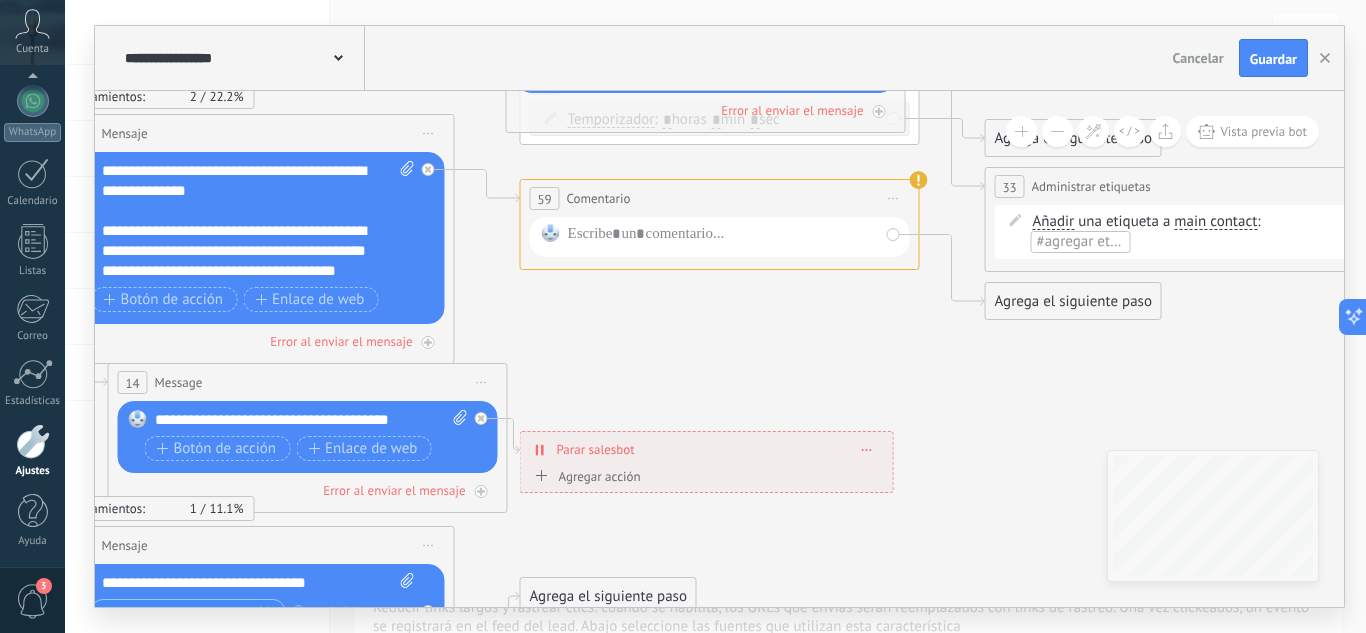 click on "Iniciar vista previa aquí
Cambiar nombre
Duplicar
Borrar" at bounding box center [894, 198] 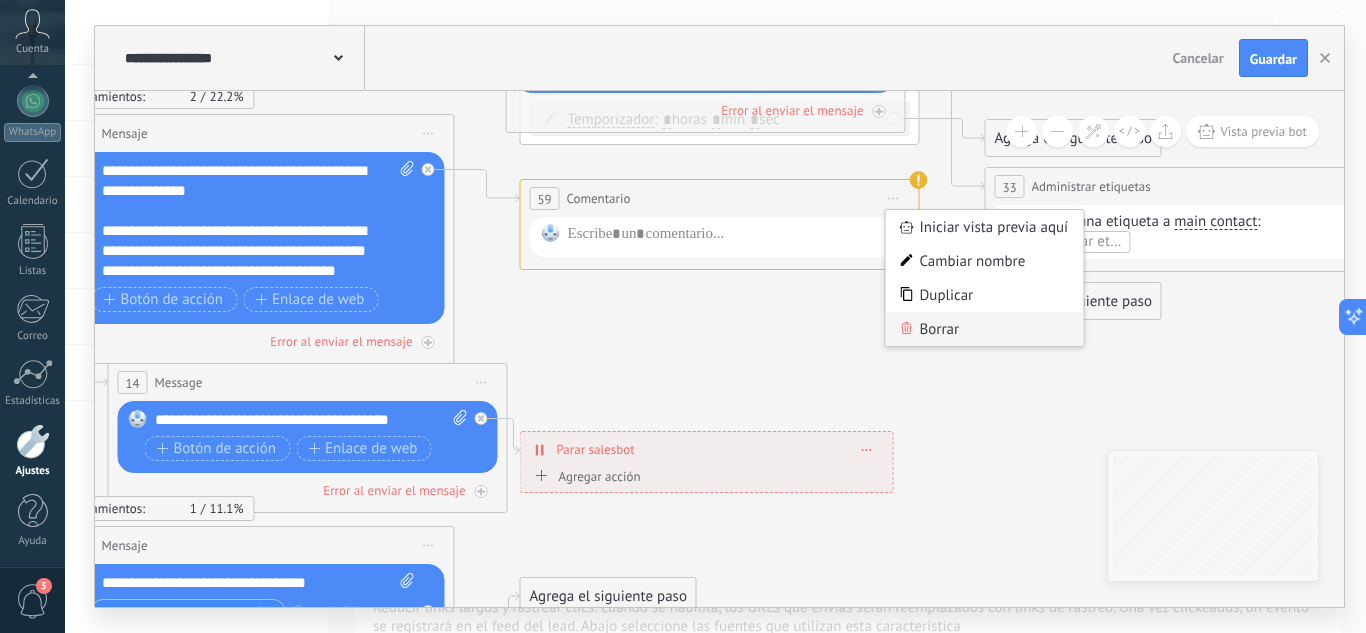click on "Borrar" at bounding box center [985, 329] 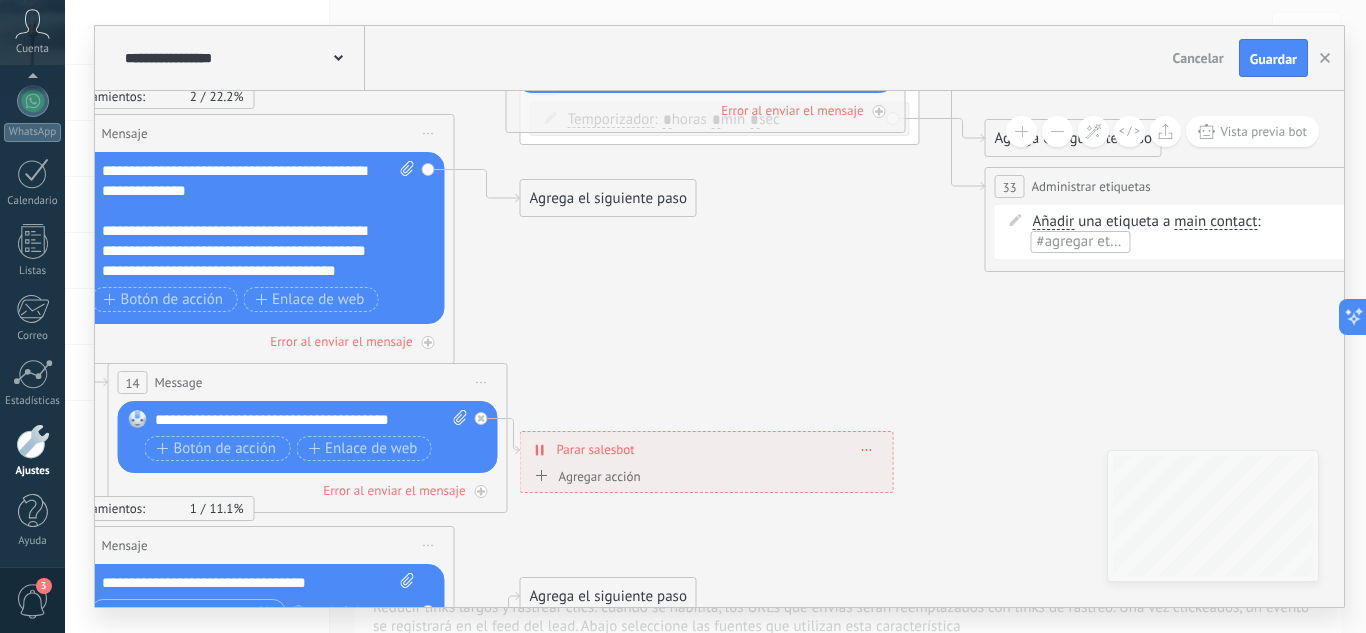 click on "Agrega el siguiente paso" at bounding box center (608, 198) 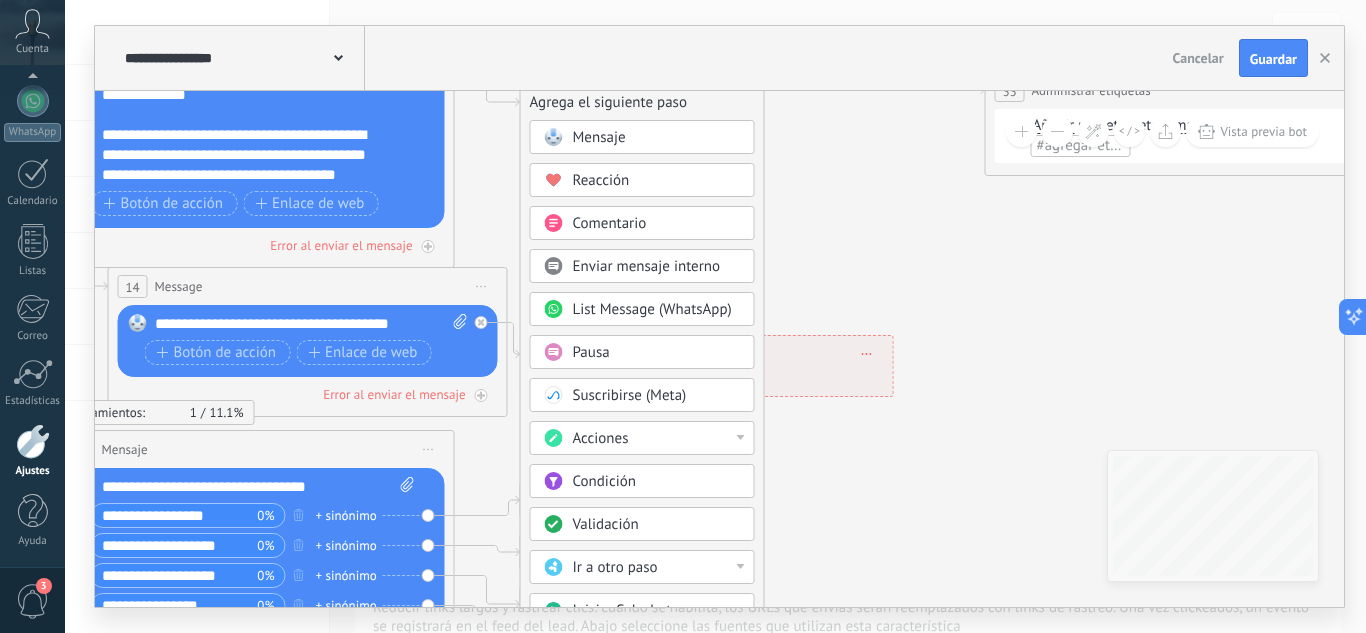 click on "List Message (WhatsApp)" at bounding box center [652, 309] 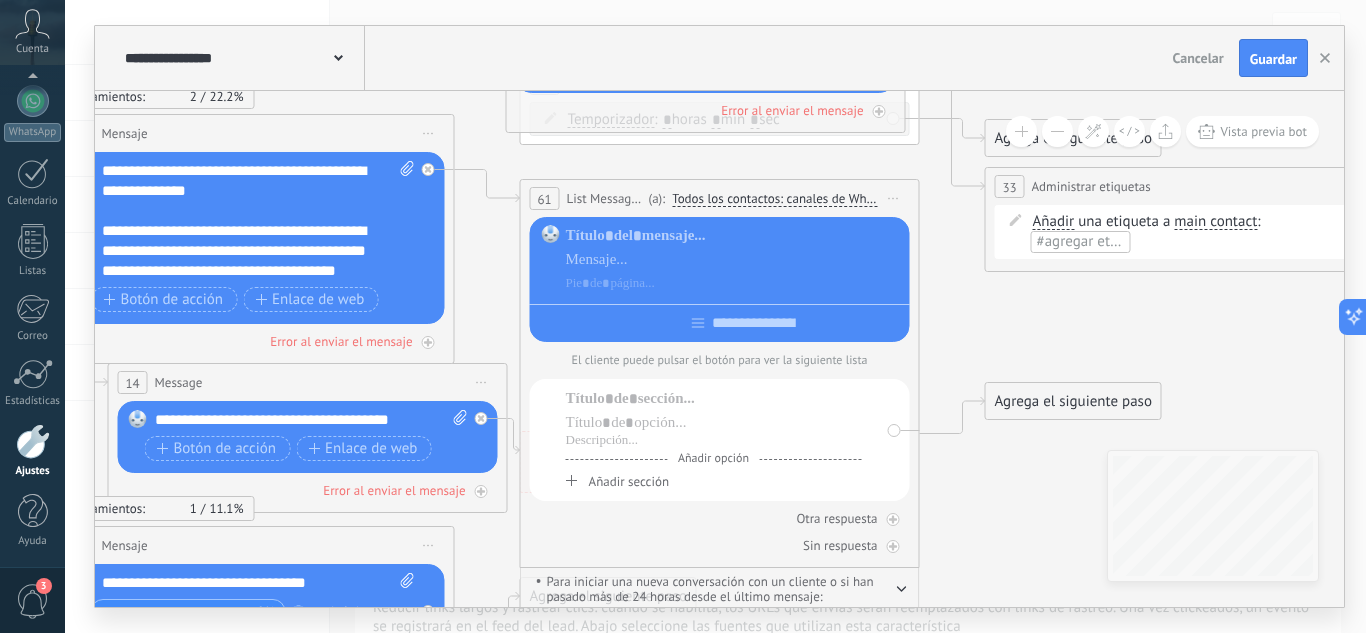 click on "Iniciar vista previa aquí
Cambiar nombre
Duplicar
Borrar" at bounding box center [894, 198] 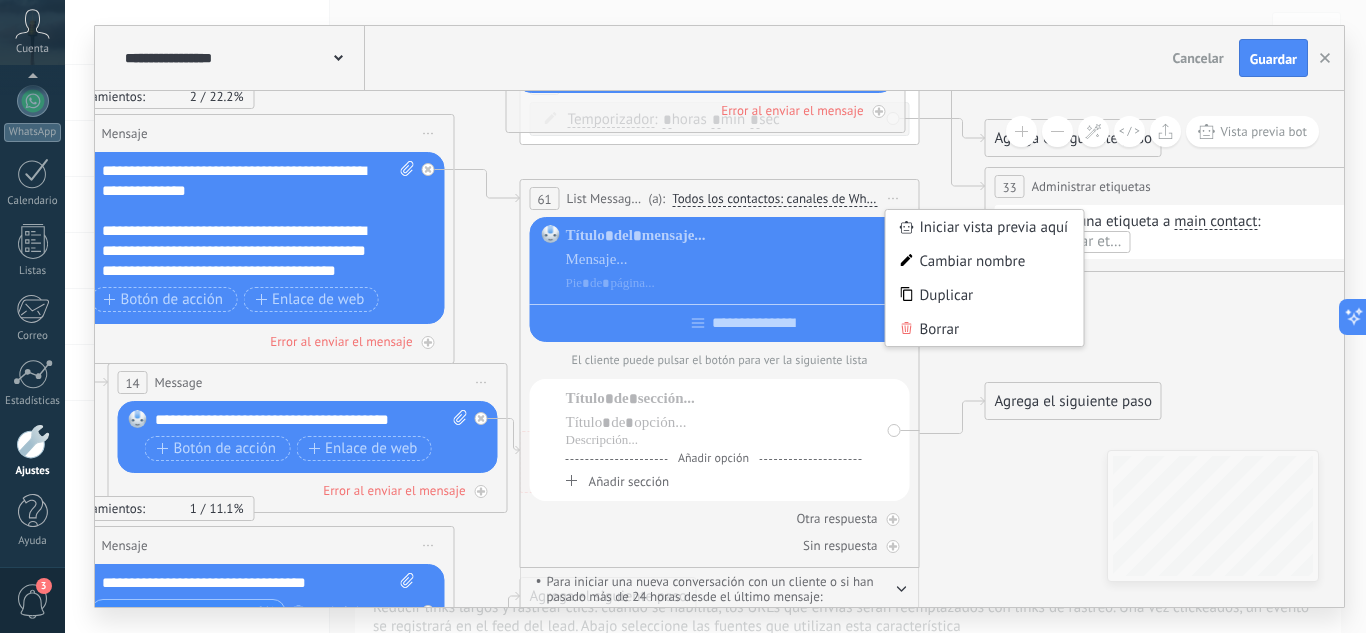 click on "Borrar" at bounding box center [985, 329] 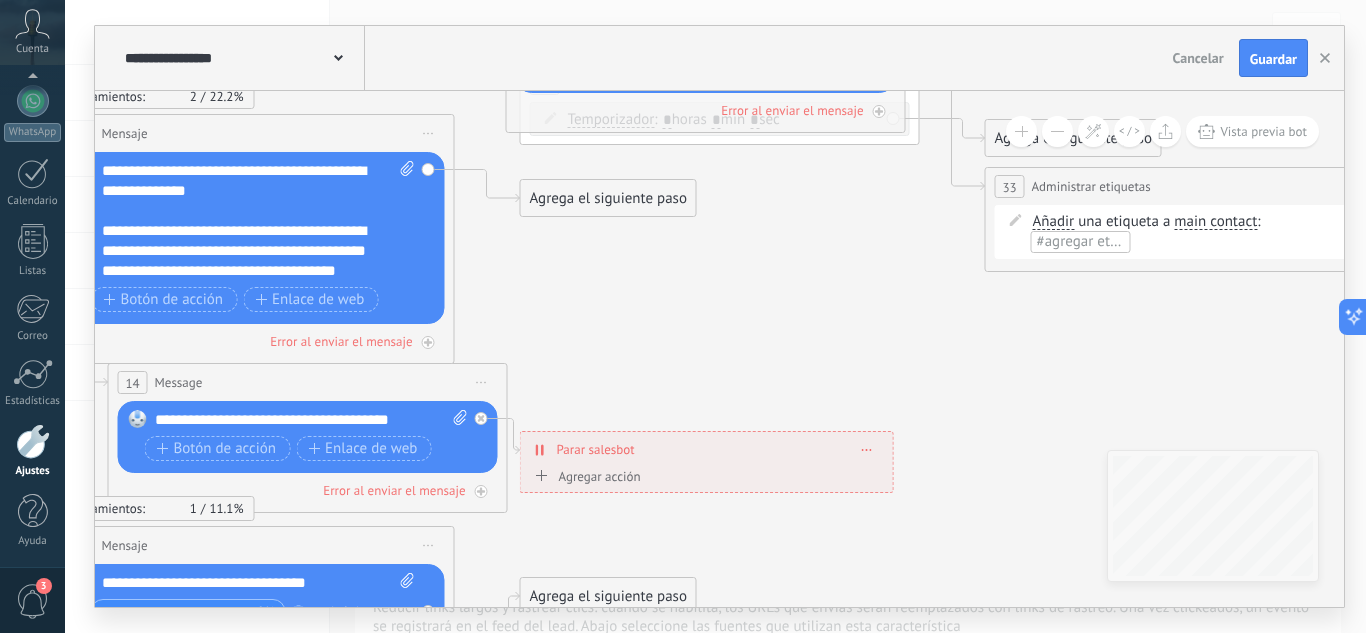 click on "Agrega el siguiente paso" at bounding box center [608, 198] 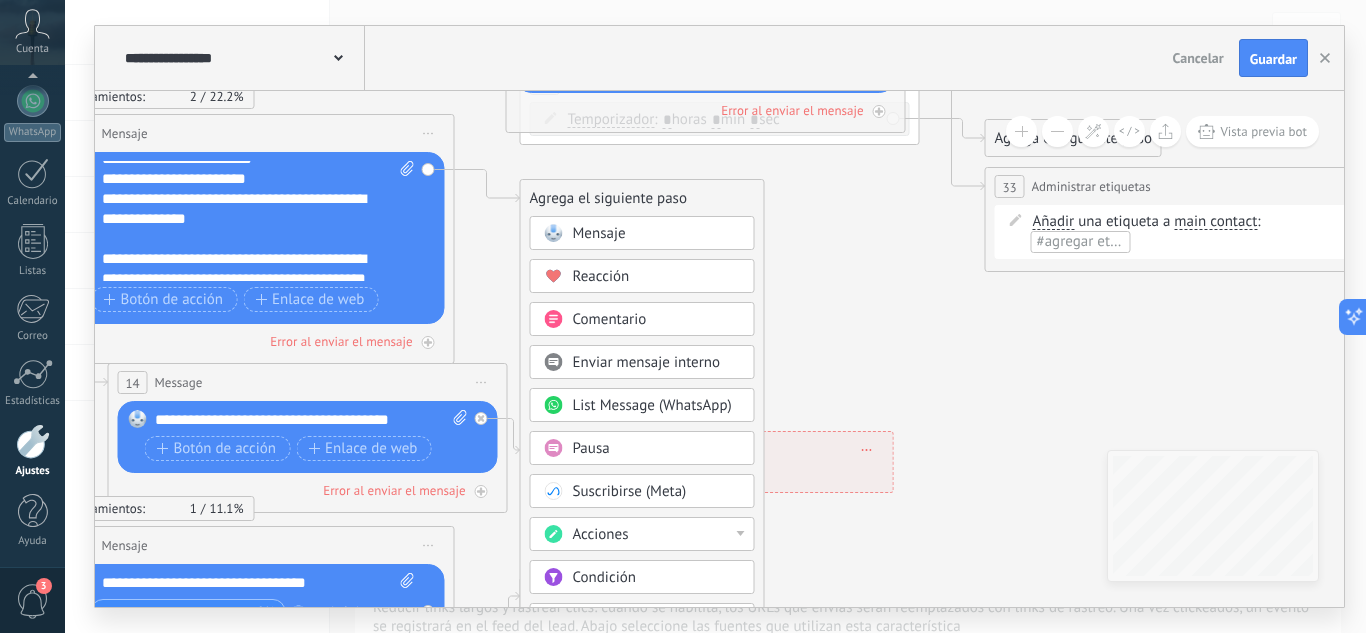 scroll, scrollTop: 180, scrollLeft: 0, axis: vertical 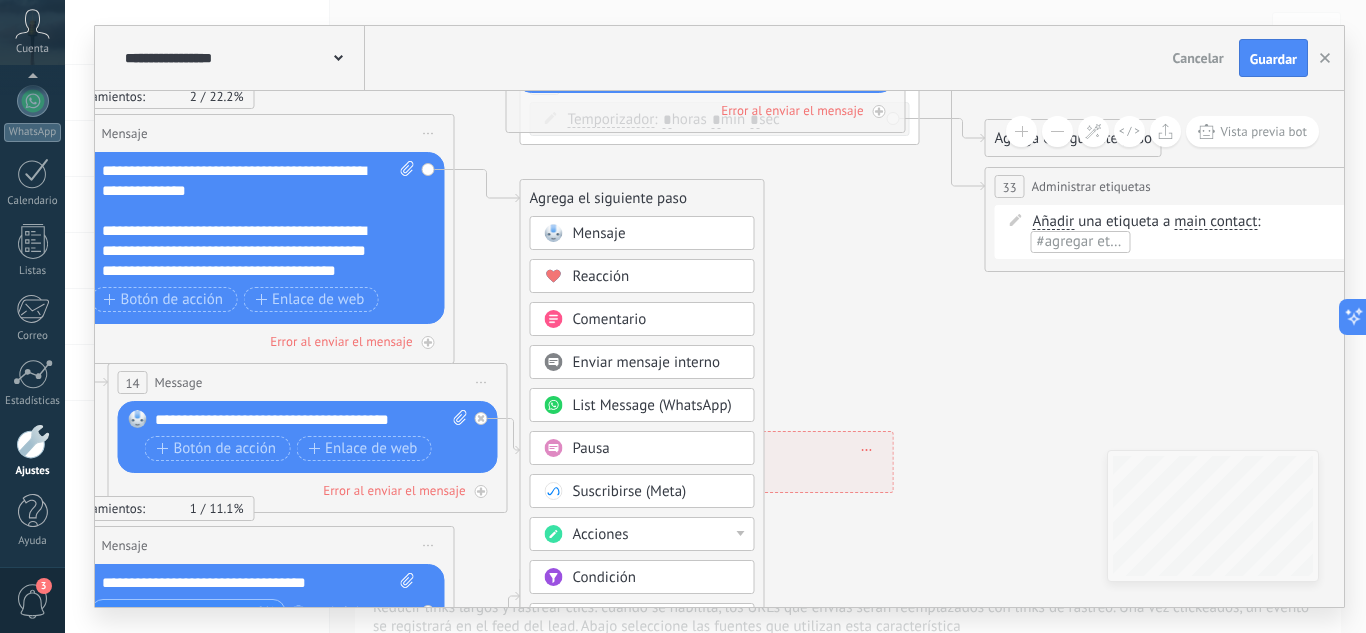 click on "Mensaje" at bounding box center [599, 233] 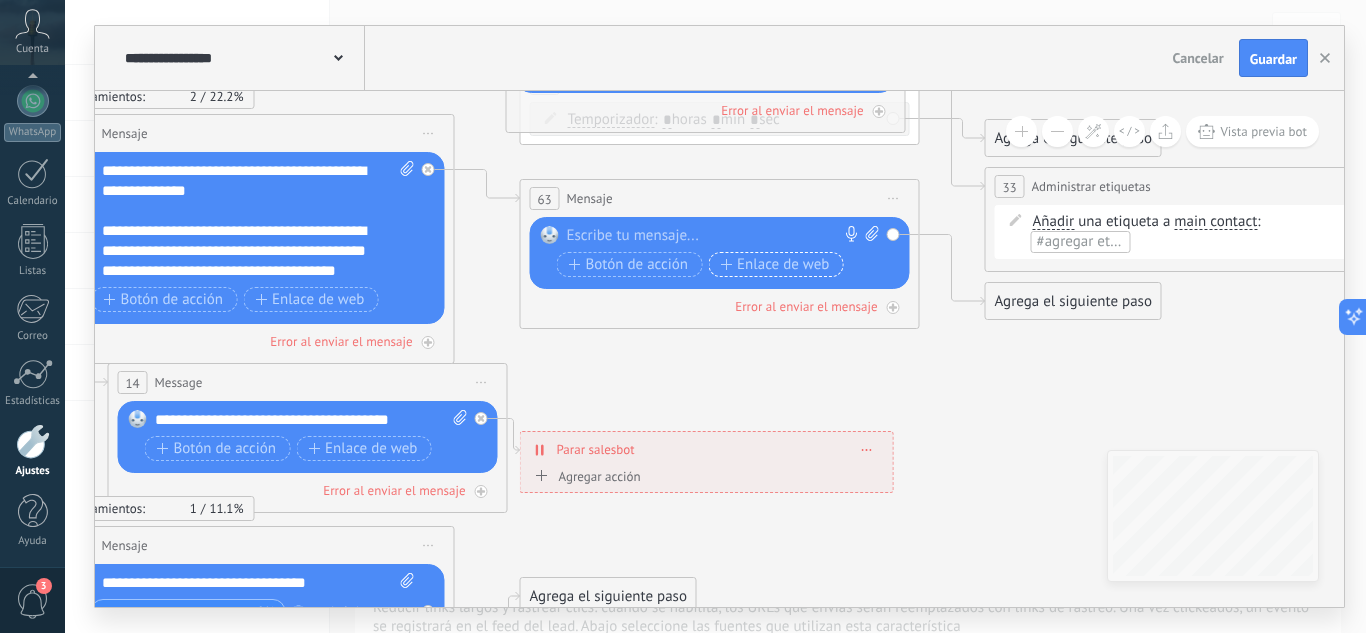 click on "Enlace de web" at bounding box center [774, 265] 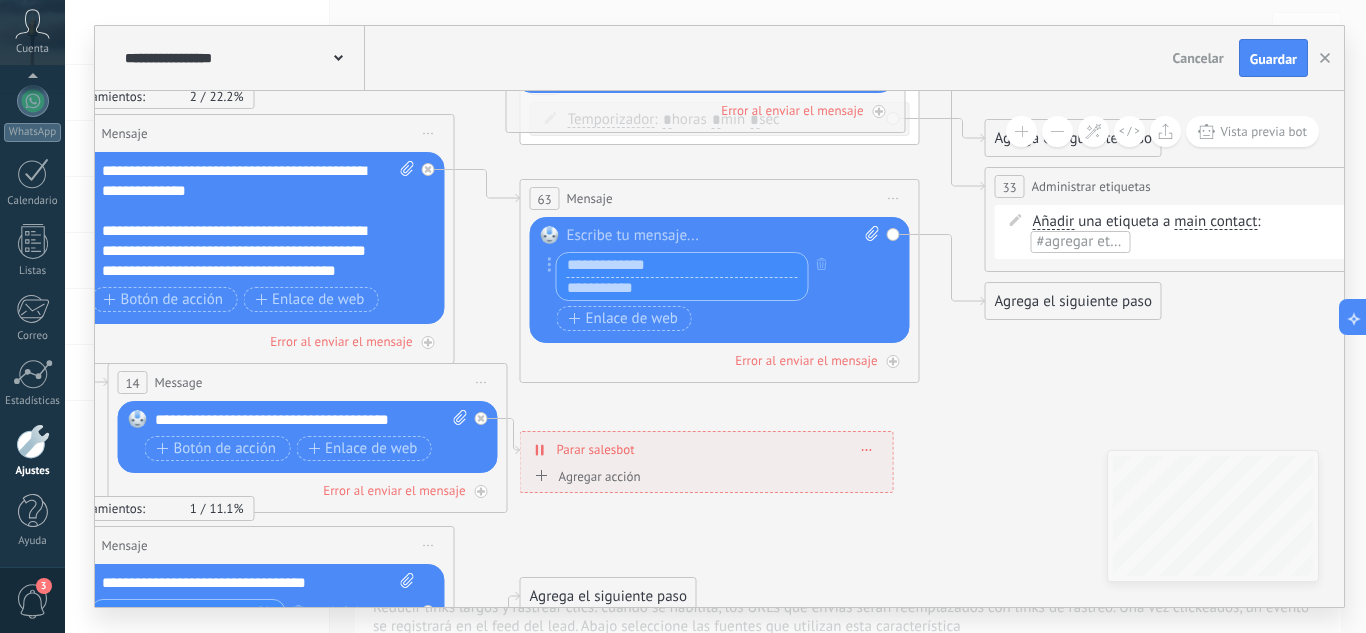 click at bounding box center (723, 236) 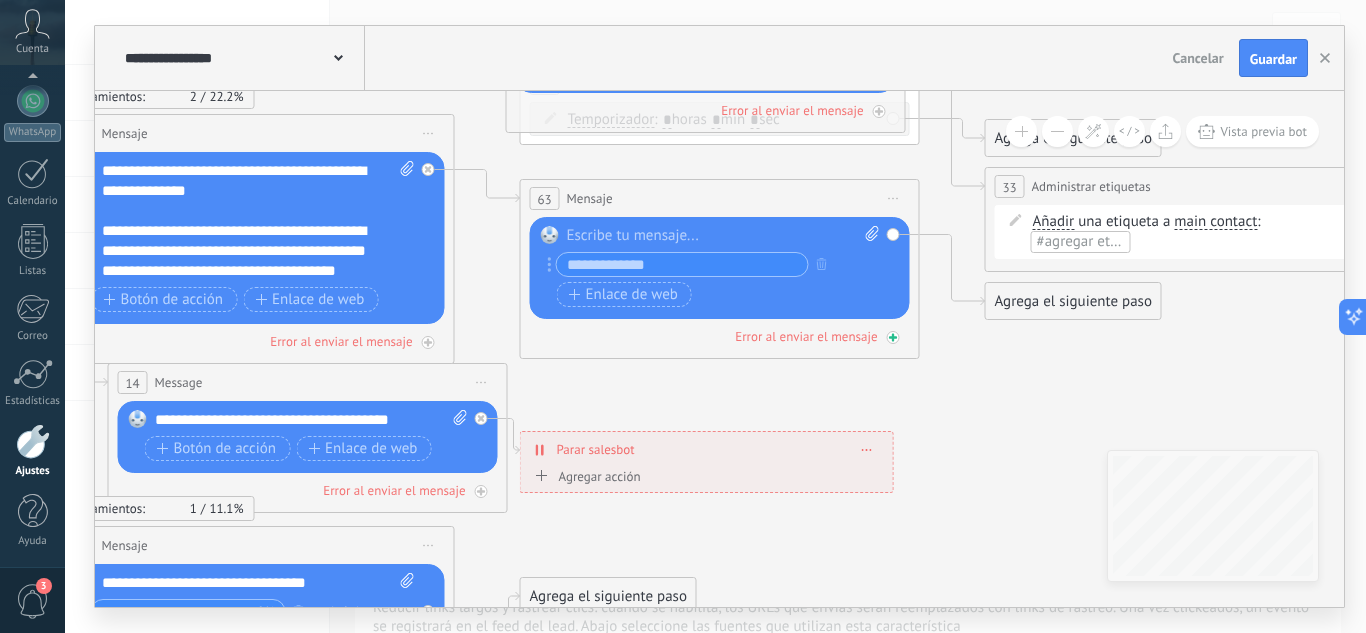 click on "Error al enviar el mensaje" at bounding box center [720, 336] 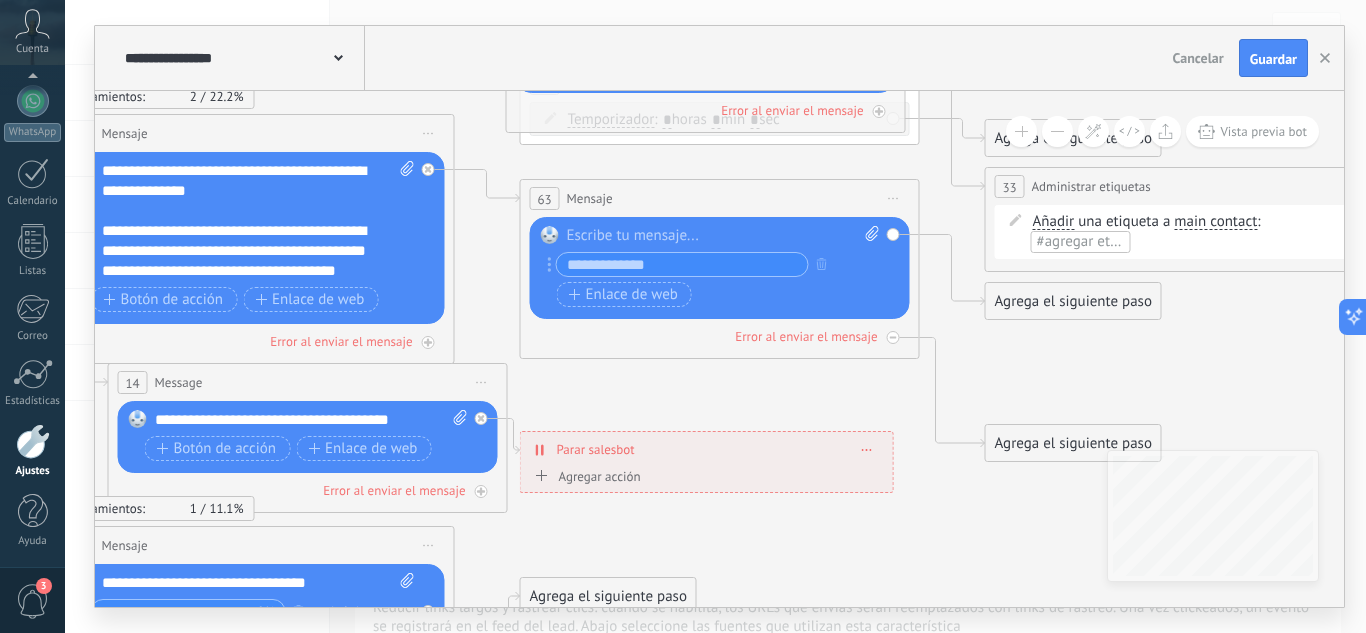 click on "Iniciar vista previa aquí
Cambiar nombre
Duplicar
Borrar" at bounding box center [894, 198] 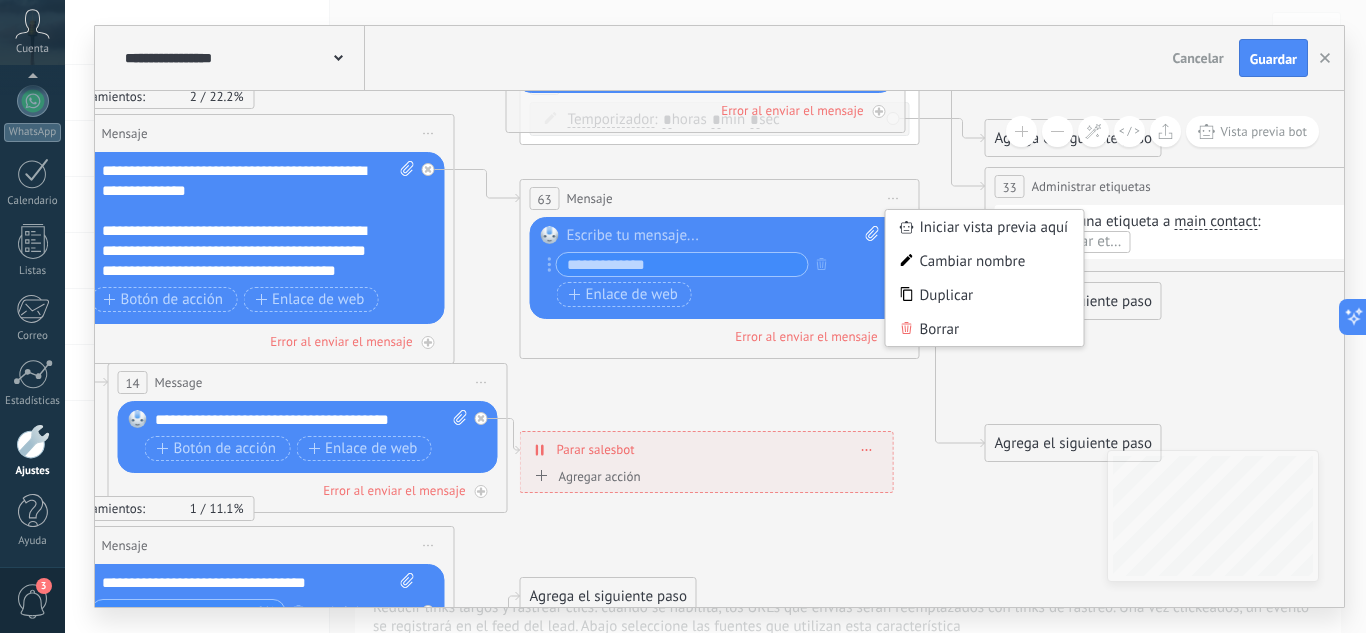 click on "Borrar" at bounding box center (985, 329) 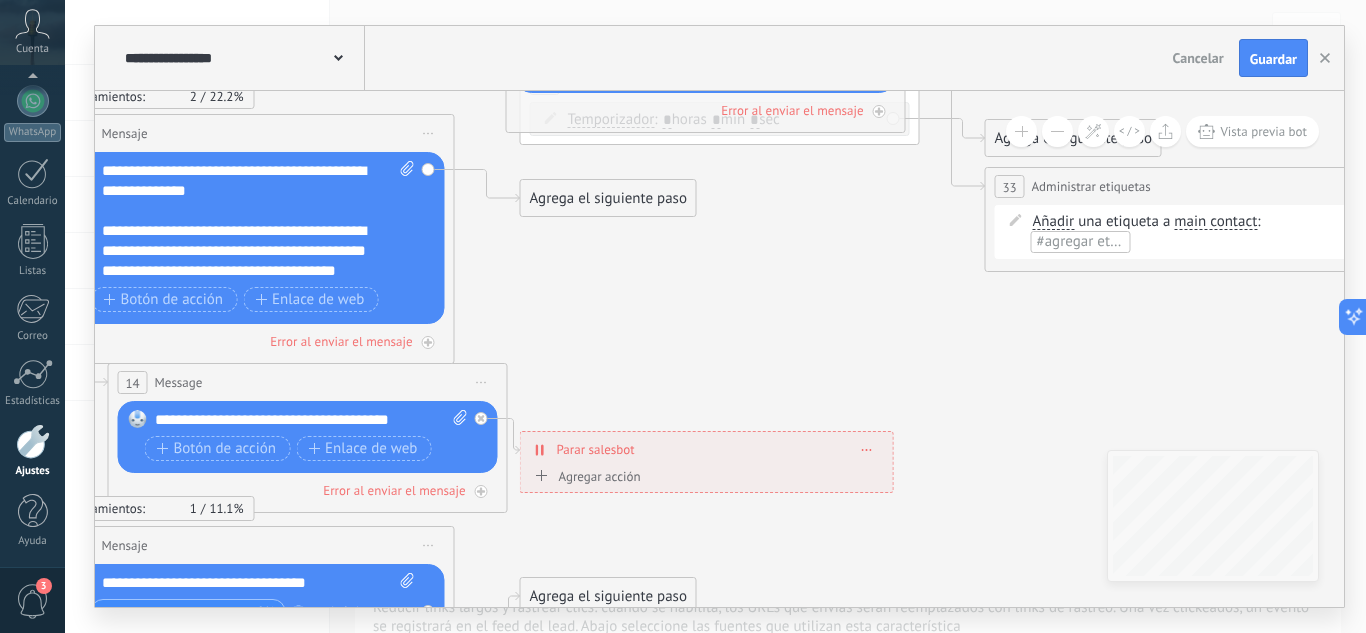 click on "Agrega el siguiente paso" at bounding box center (608, 198) 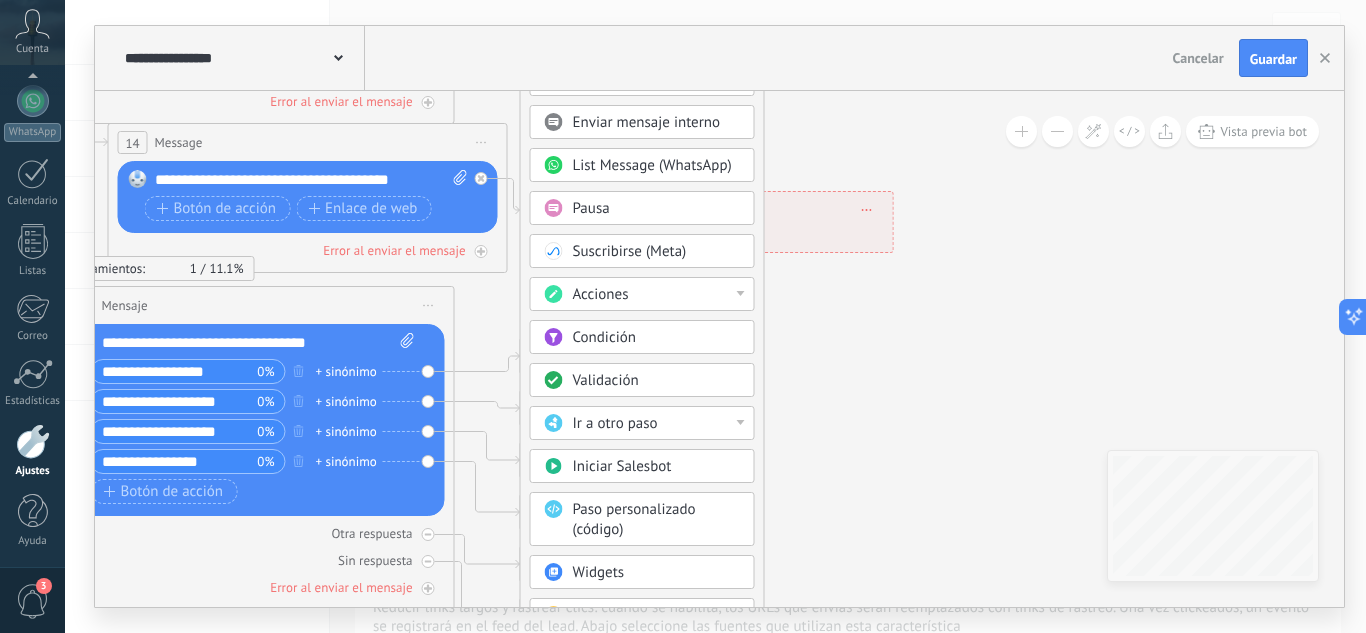 click on "Acciones" at bounding box center [657, 295] 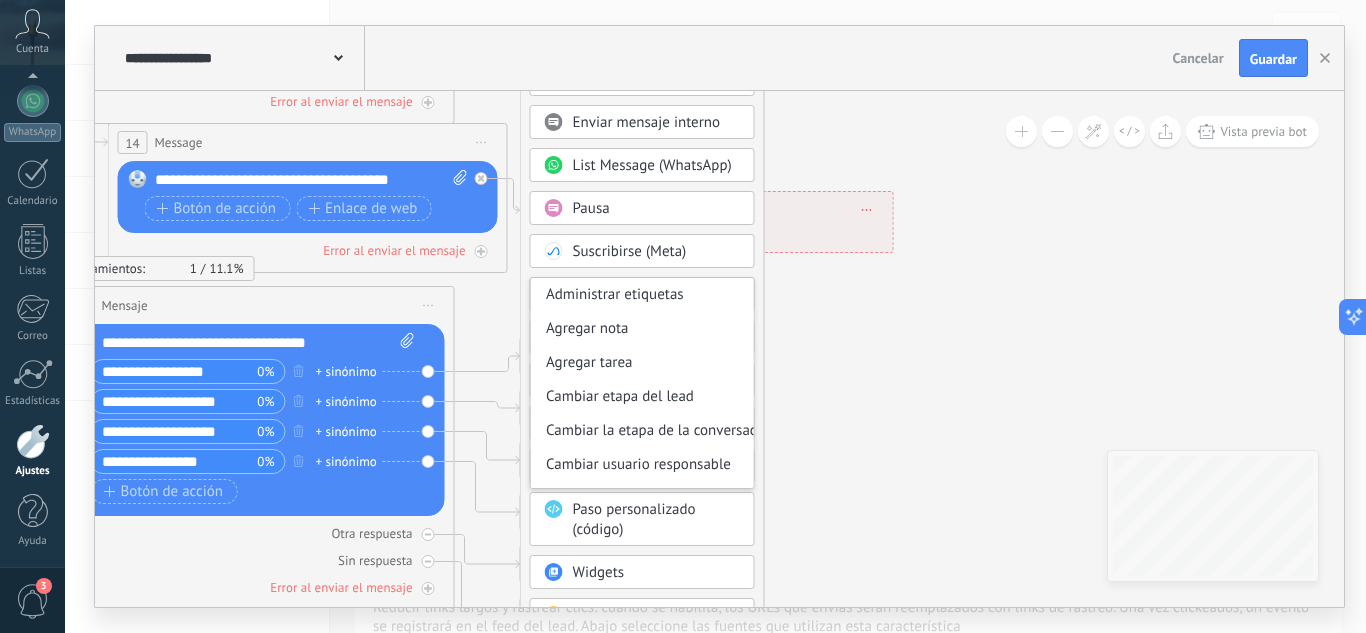 click on "Administrar etiquetas" at bounding box center (642, 295) 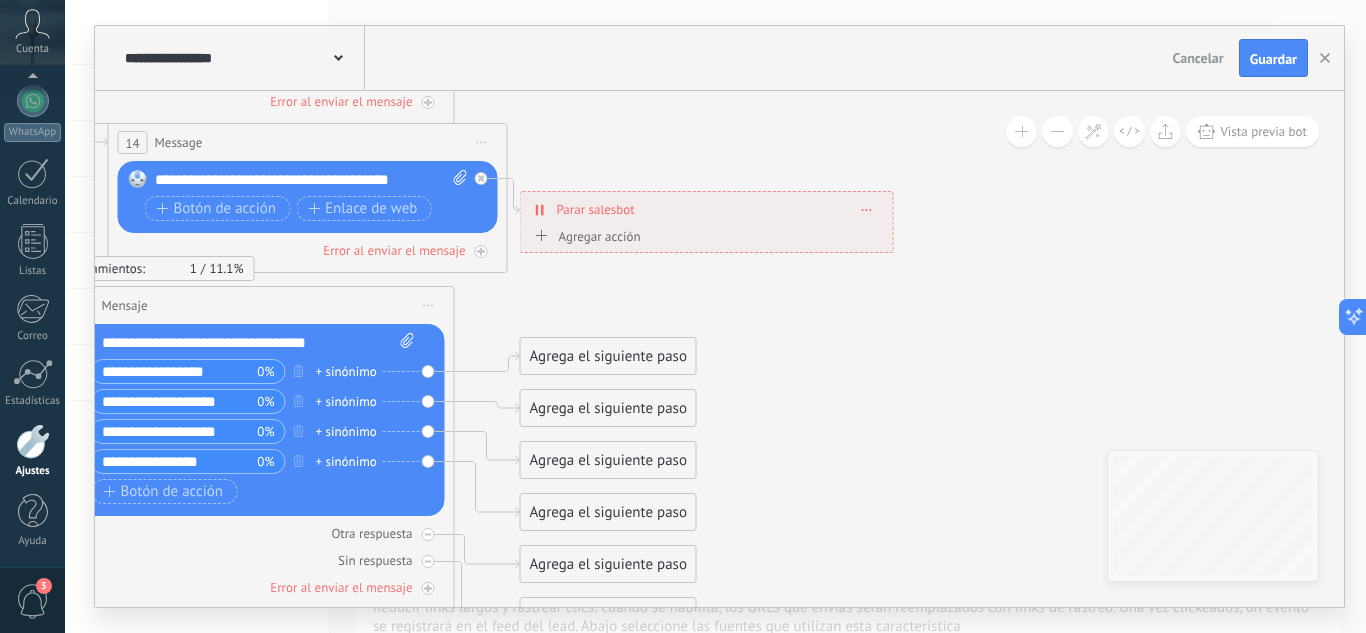 click on "**********" at bounding box center (707, 209) 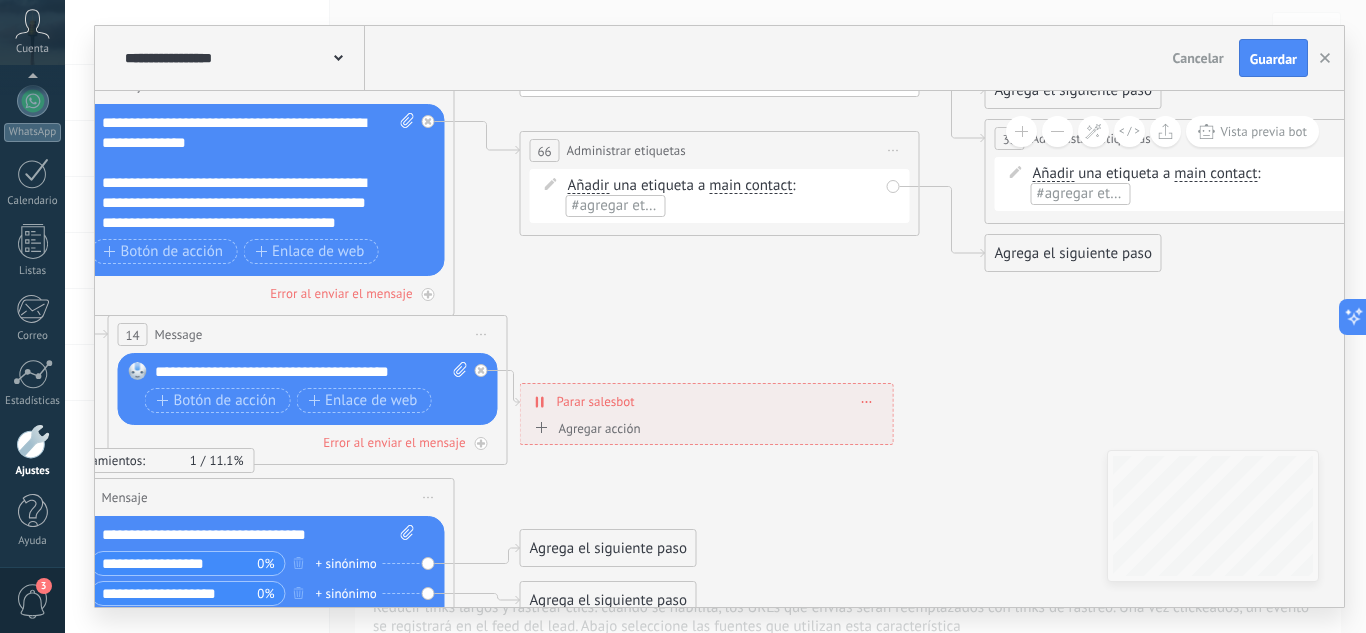 click on "Iniciar vista previa aquí
Cambiar nombre
Duplicar
Borrar" at bounding box center (894, 150) 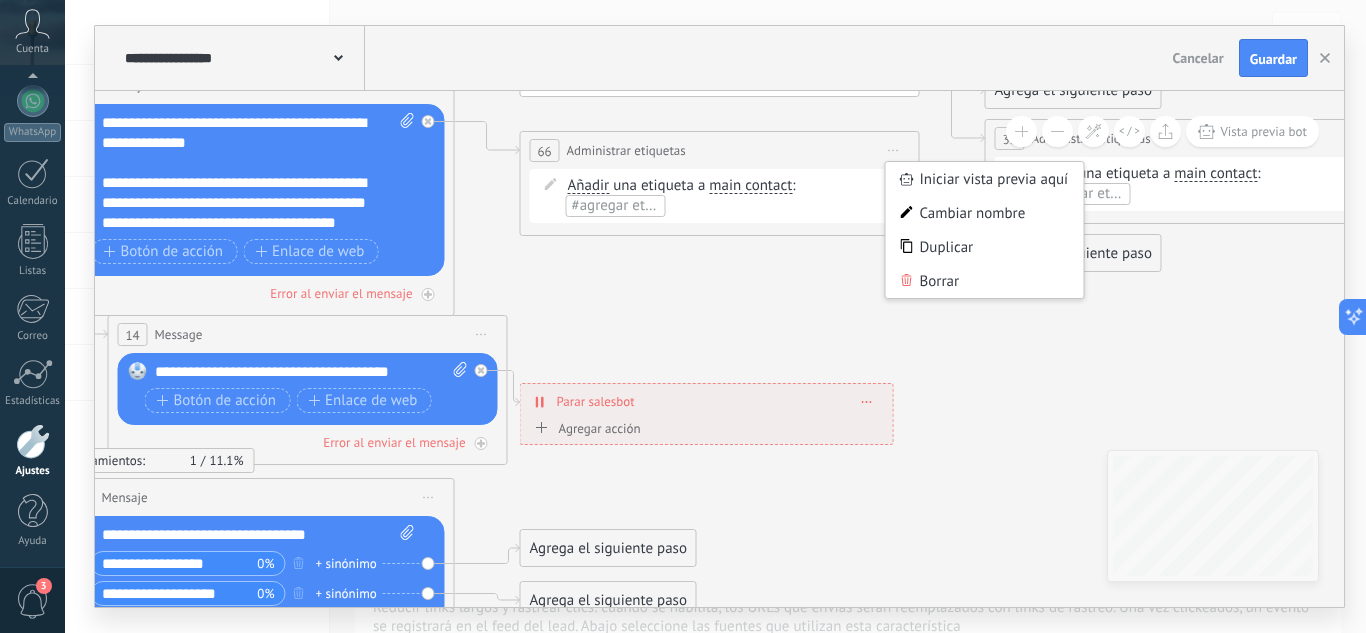 click on "Borrar" at bounding box center [985, 281] 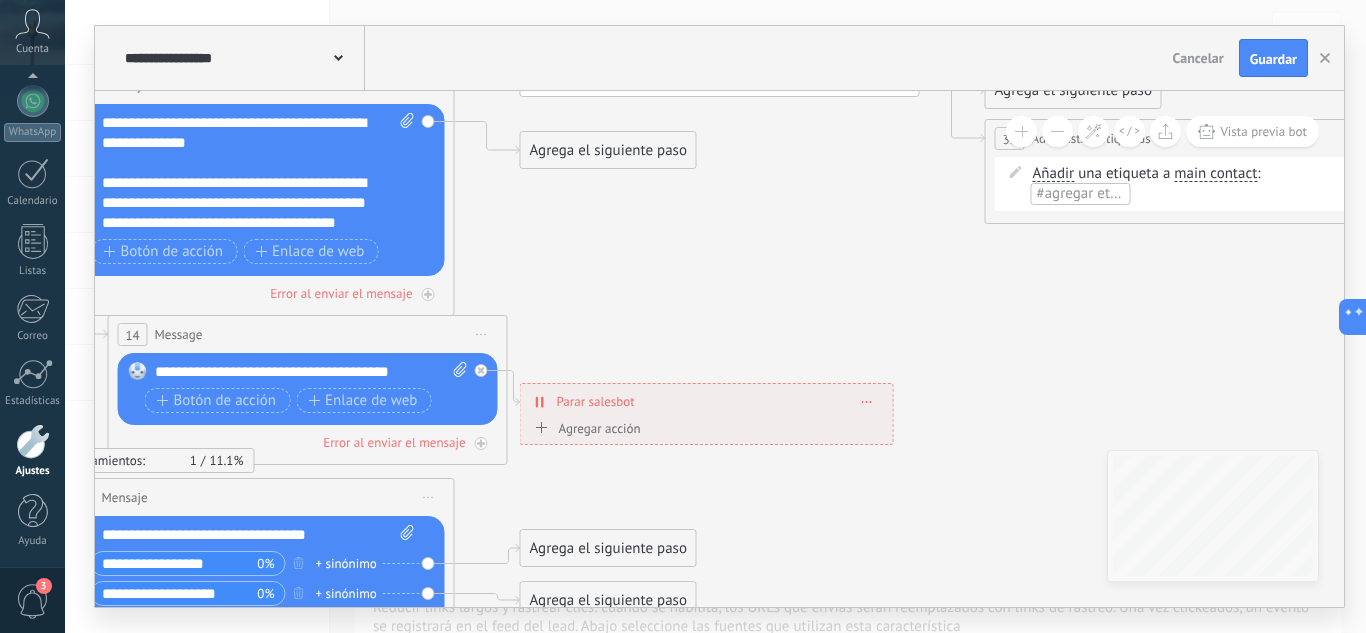 click on "Agrega el siguiente paso" at bounding box center (608, 150) 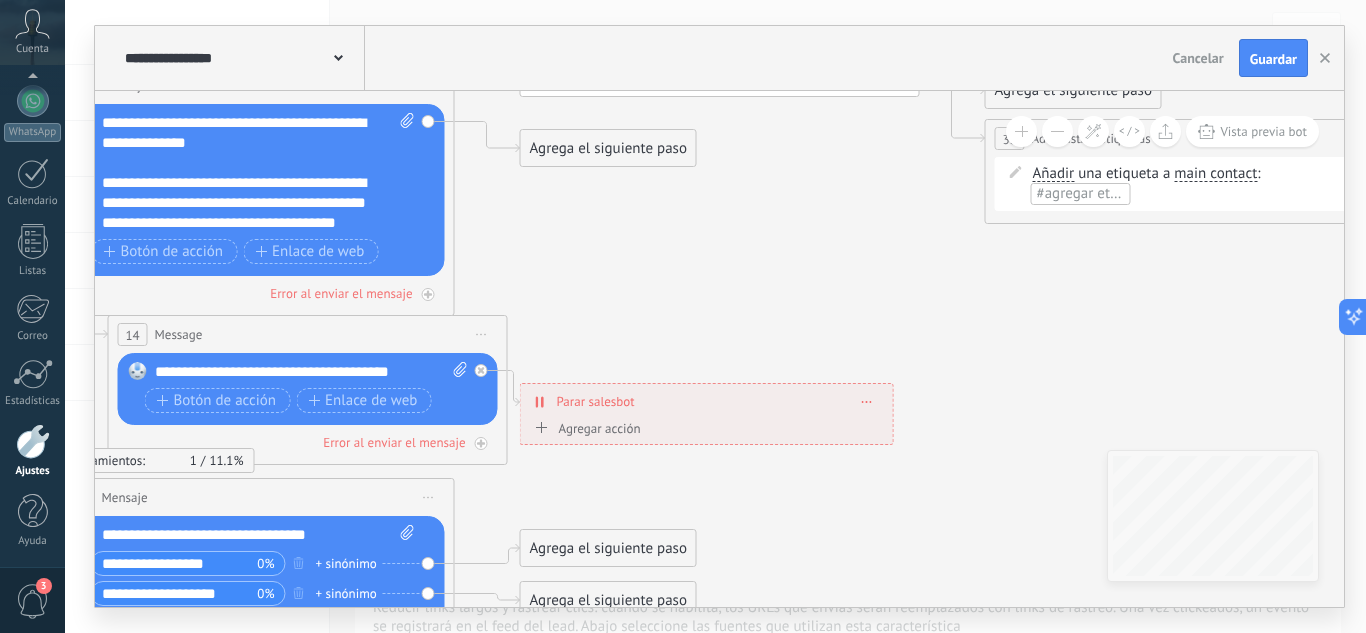 click on "Agrega el siguiente paso" at bounding box center [608, 148] 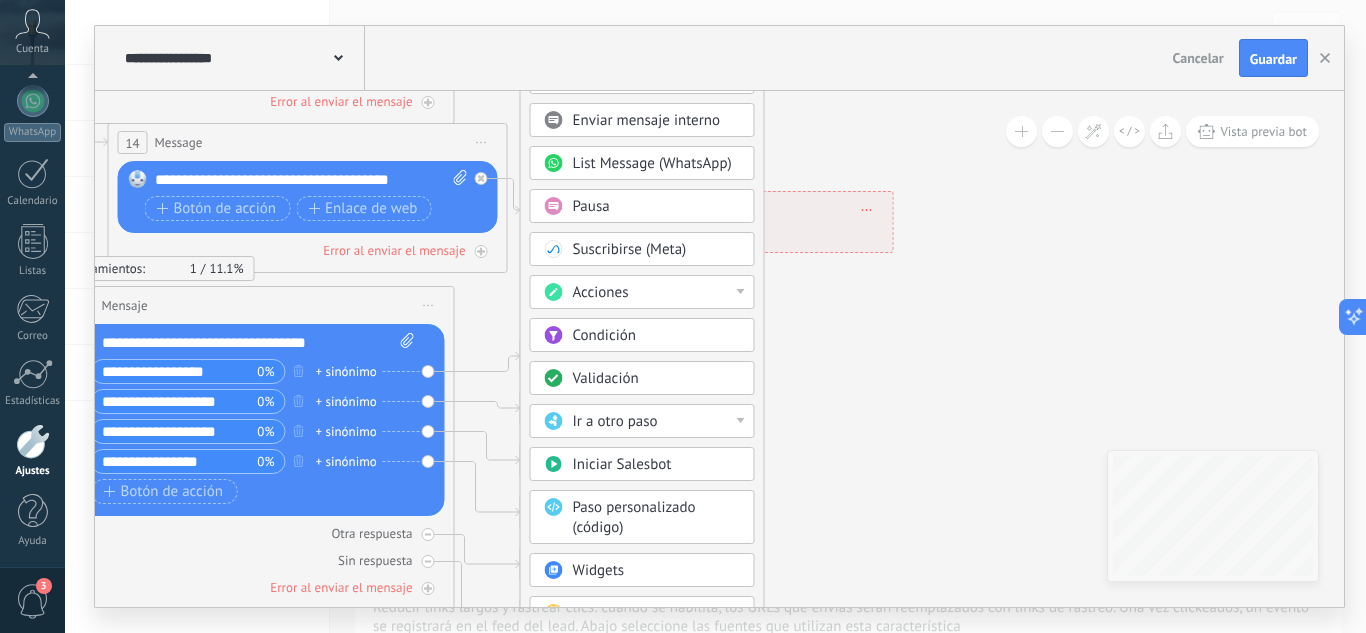 click on "Ir a otro paso" at bounding box center (657, 422) 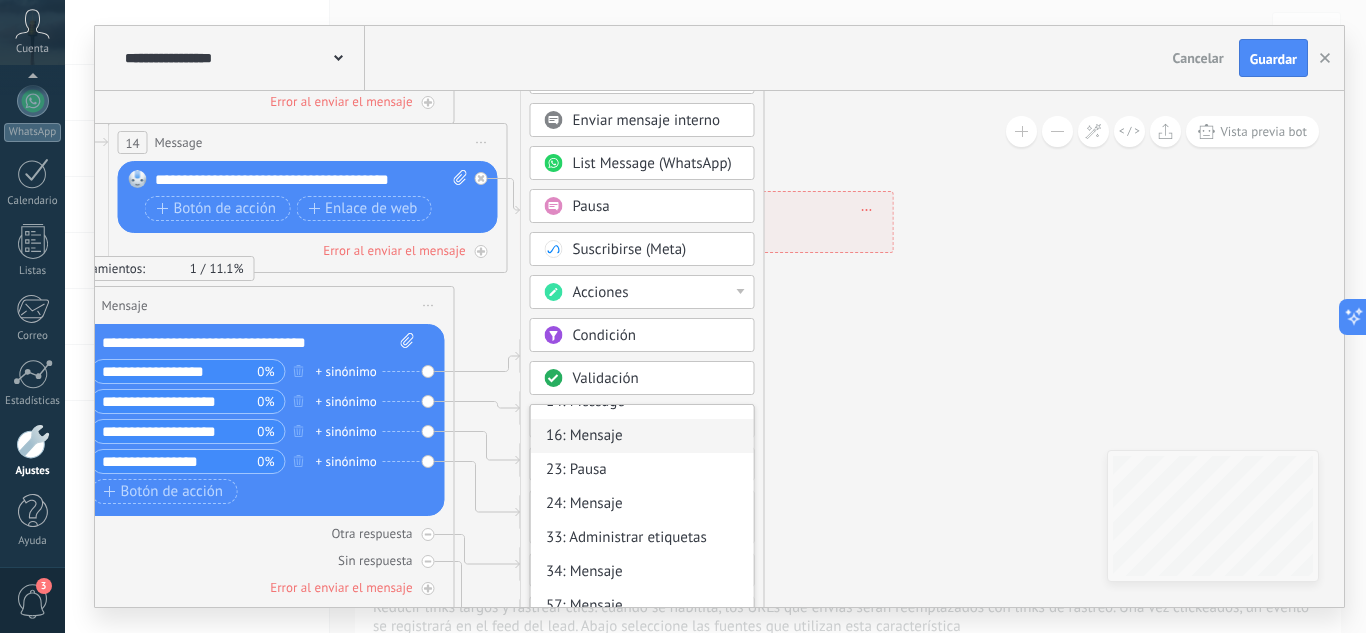 scroll, scrollTop: 232, scrollLeft: 0, axis: vertical 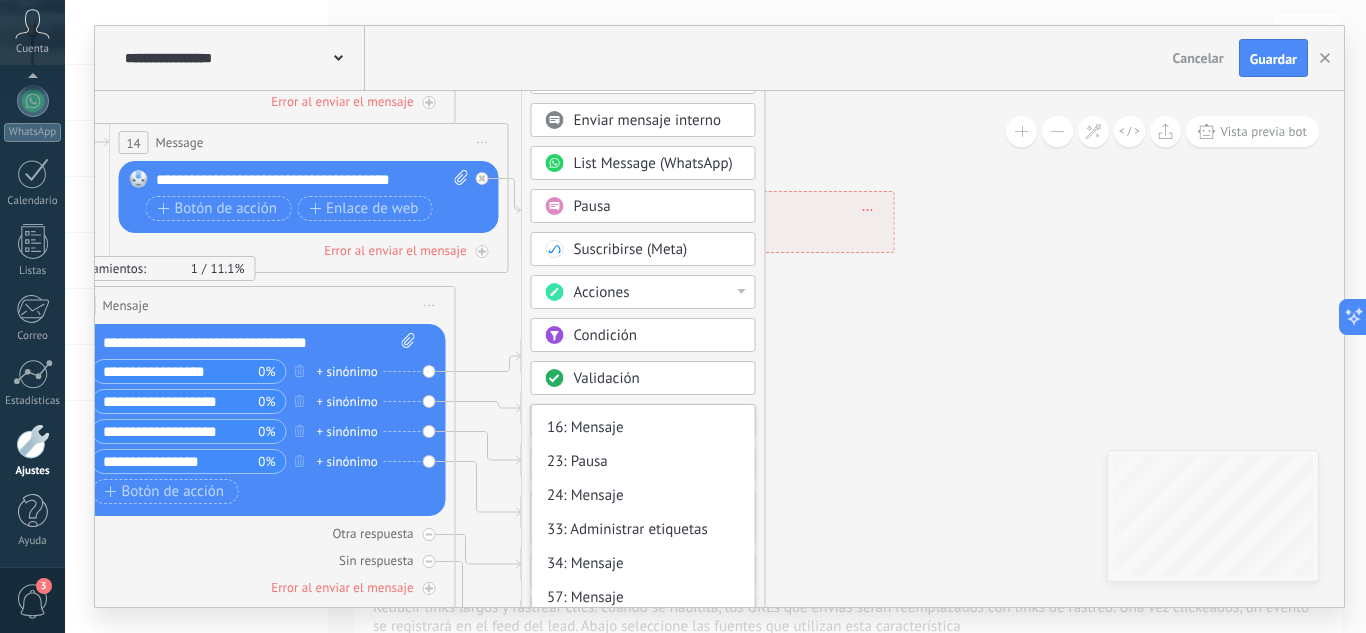 click 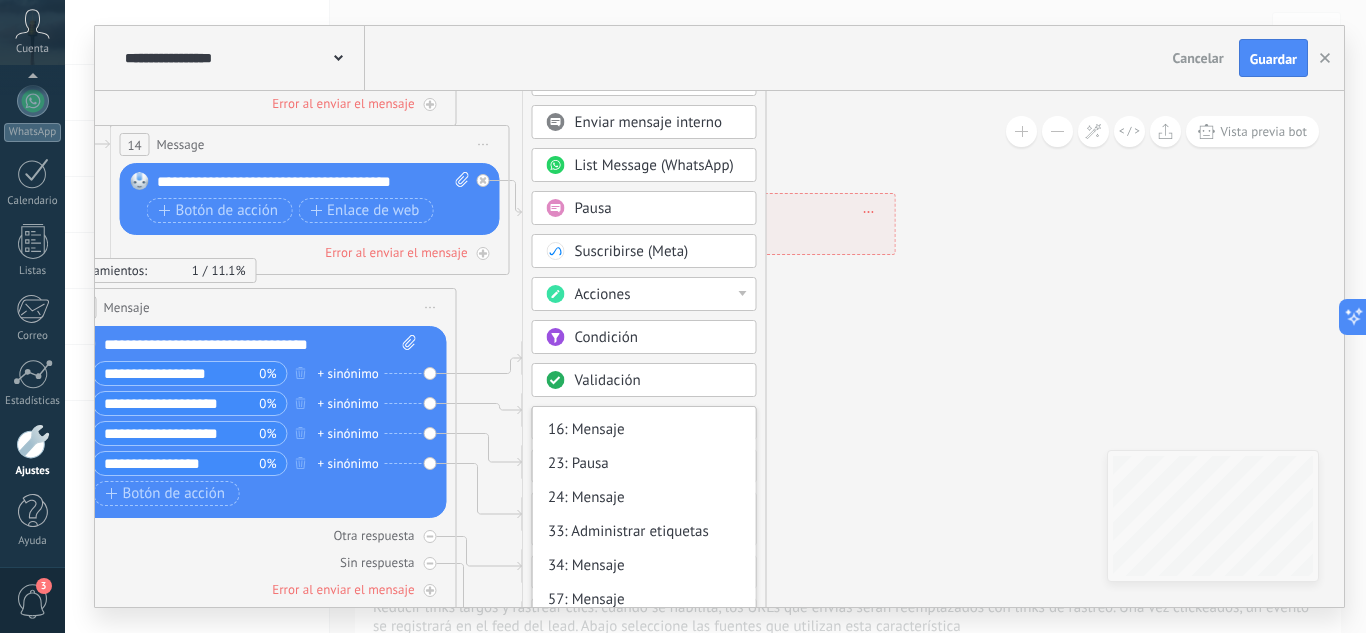 click on "Validación" at bounding box center [659, 381] 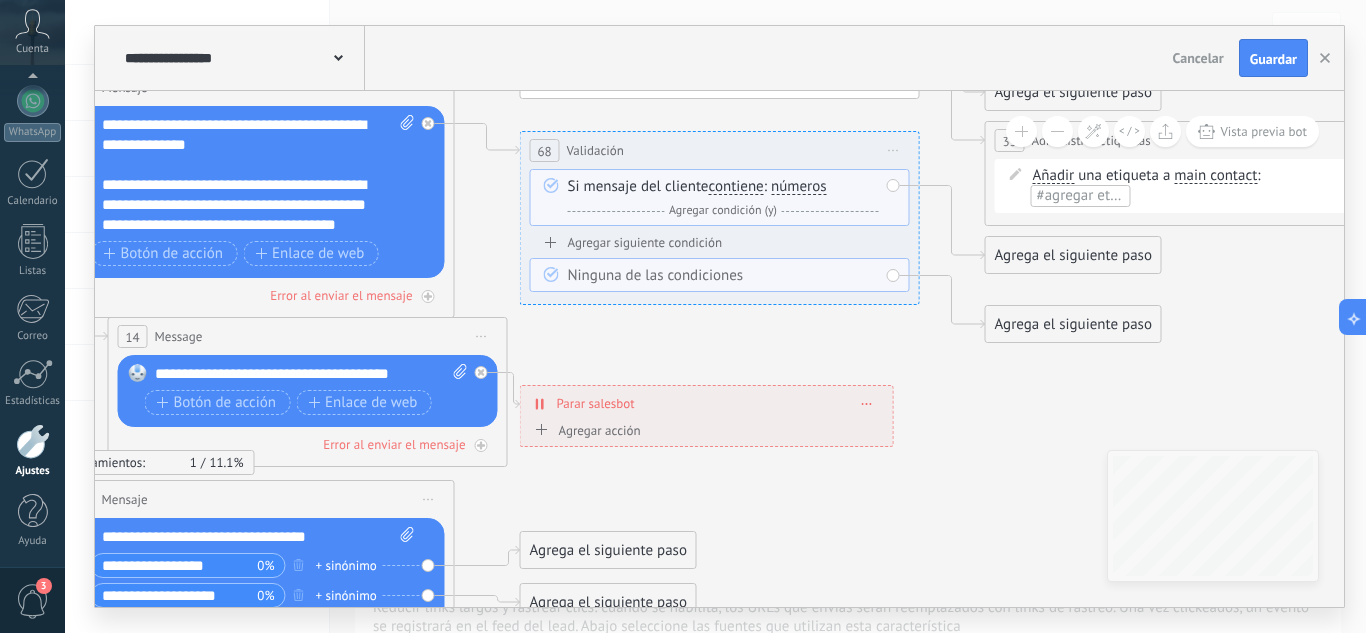 click on "Agregar condición (y)" at bounding box center (723, 210) 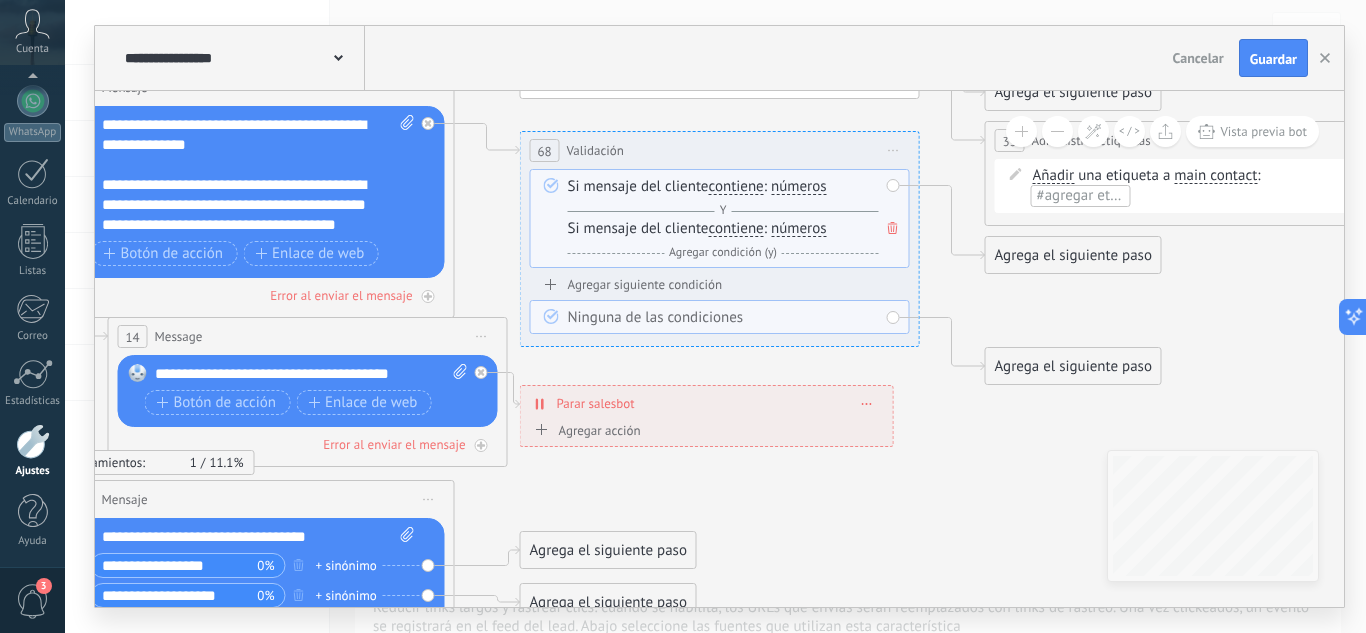 click on "Ninguna de las condiciones" at bounding box center (723, 318) 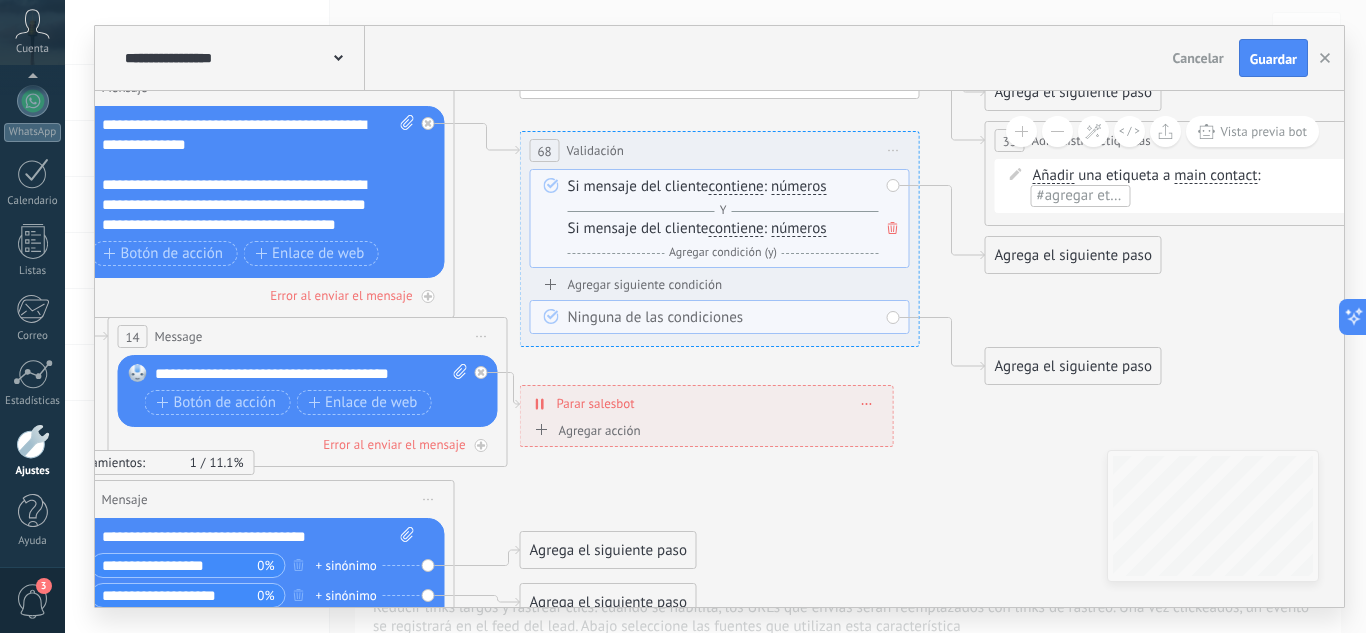 click on "Agregar siguiente condición" at bounding box center (720, 284) 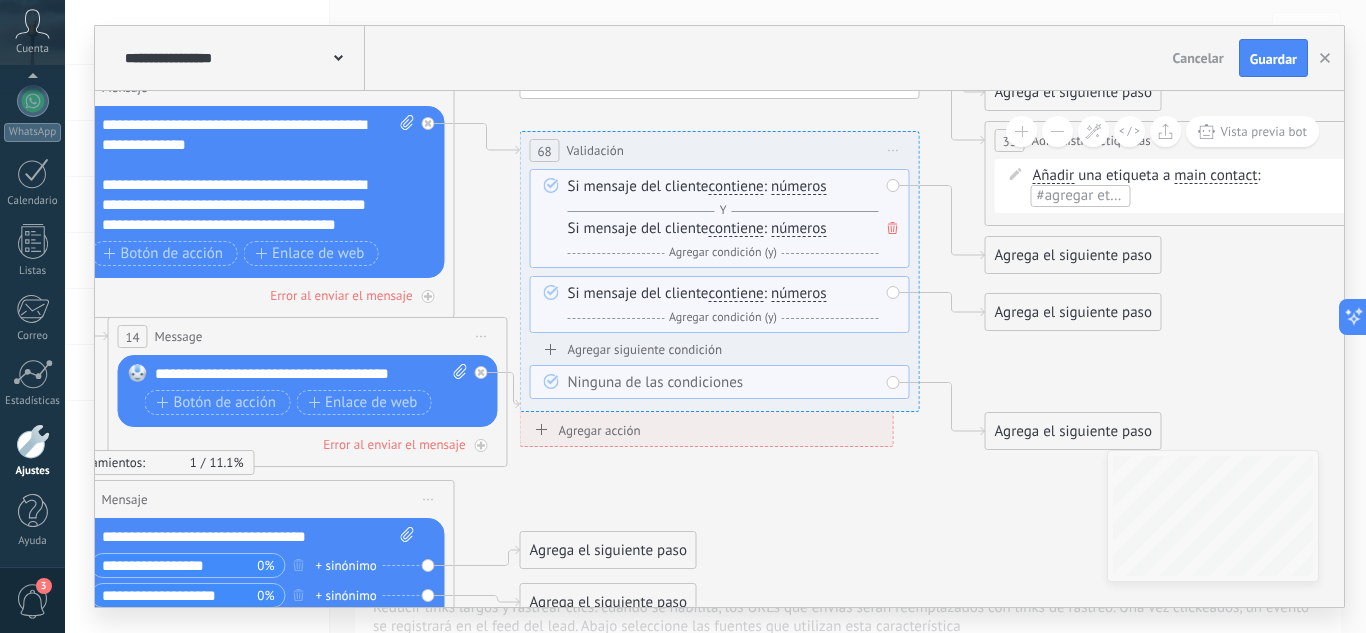 click on "Iniciar vista previa aquí
Cambiar nombre
Duplicar
Borrar" at bounding box center (894, 150) 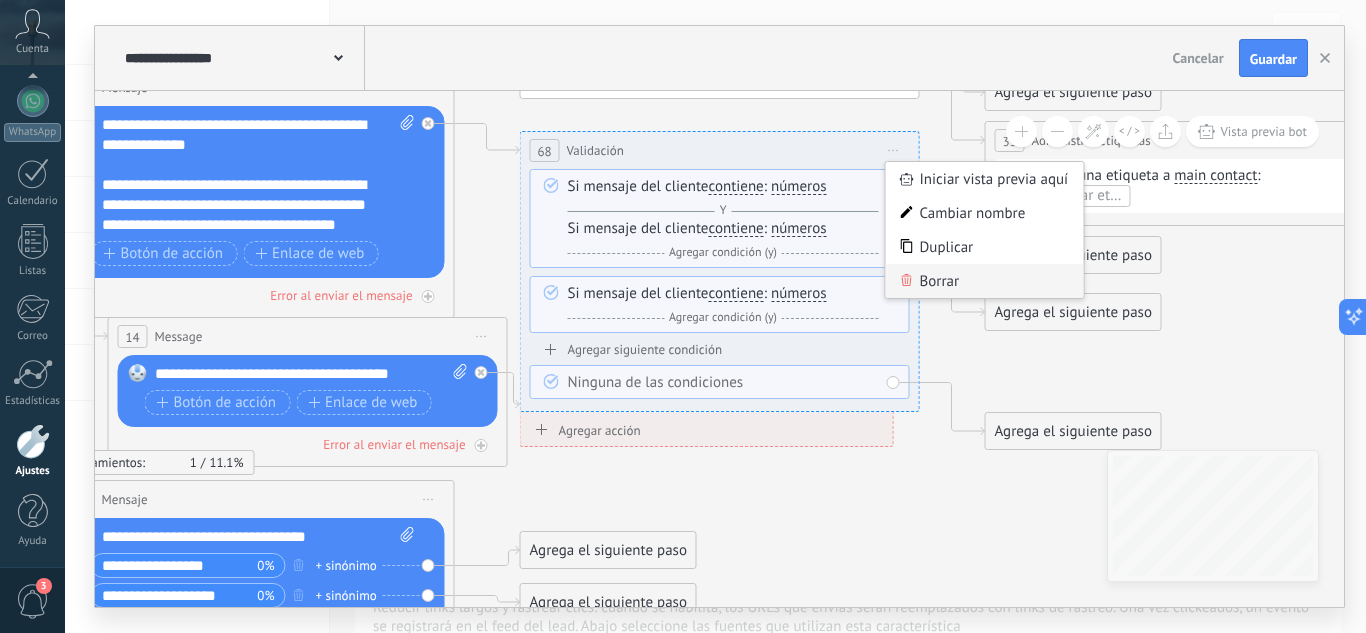 click on "Borrar" at bounding box center [985, 281] 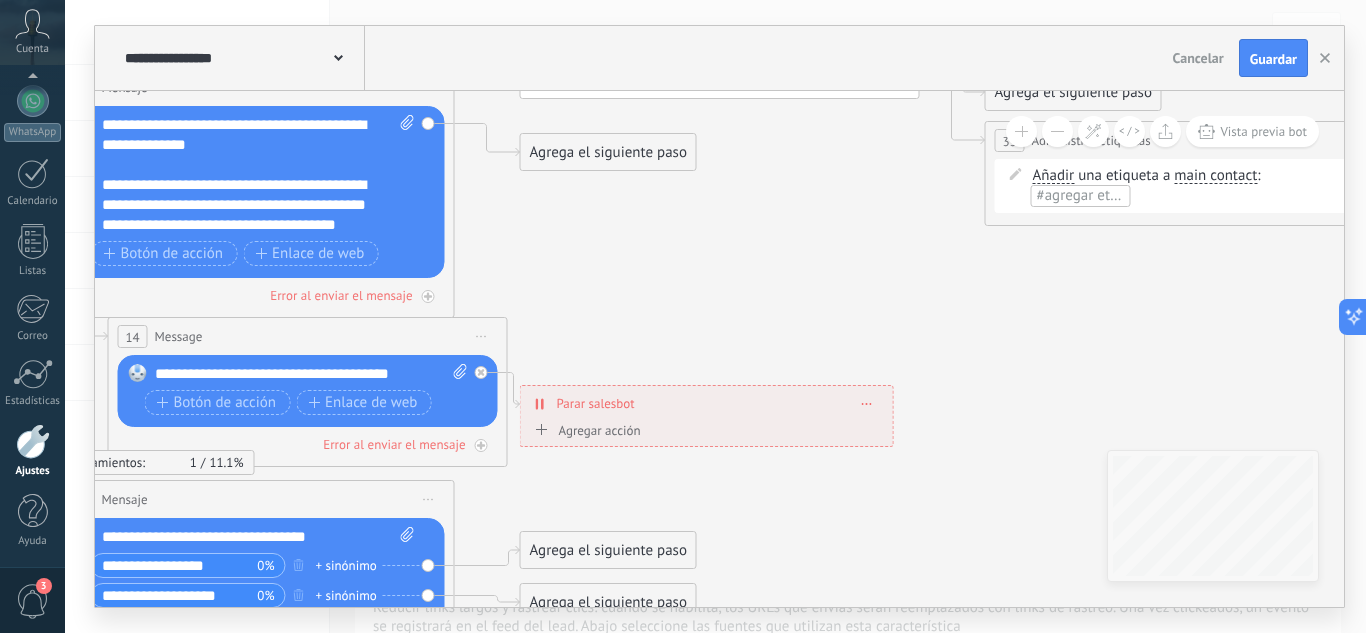 click on "Agrega el siguiente paso" at bounding box center [608, 152] 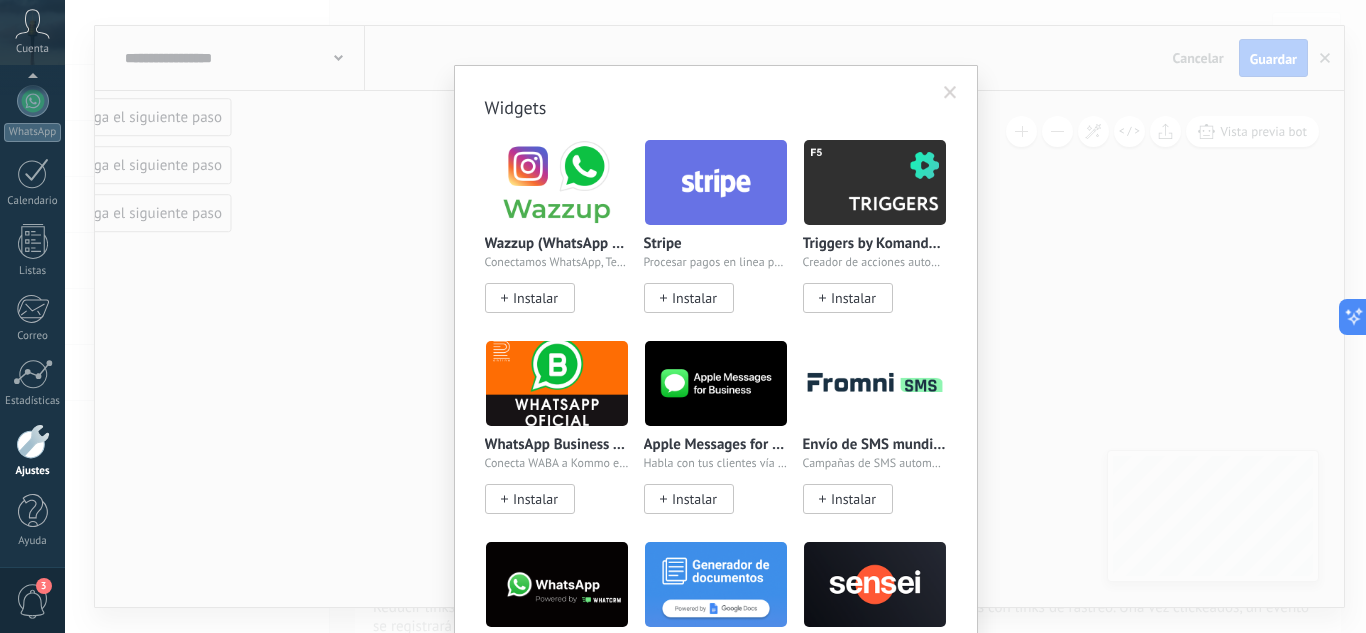click on ".abccls-1,.abccls-2{fill-rule:evenodd}.abccls-2{fill:#fff} .abfcls-1{fill:none}.abfcls-2{fill:#fff} .abncls-1{isolation:isolate}.abncls-2{opacity:.06}.abncls-2,.abncls-3,.abncls-6{mix-blend-mode:multiply}.abncls-3{opacity:.15}.abncls-4,.abncls-8{fill:#fff}.abncls-5{fill:url(#abnlinear-gradient)}.abncls-6{opacity:.04}.abncls-7{fill:url(#abnlinear-gradient-2)}.abncls-8{fill-rule:evenodd} .abqst0{fill:#ffa200} .abwcls-1{fill:#252525} .cls-1{isolation:isolate} .acicls-1{fill:none} .aclcls-1{fill:#232323} .acnst0{display:none} .addcls-1,.addcls-2{fill:none;stroke-miterlimit:10}.addcls-1{stroke:#dfe0e5}.addcls-2{stroke:#a1a7ab} .adecls-1,.adecls-2{fill:none;stroke-miterlimit:10}.adecls-1{stroke:#dfe0e5}.adecls-2{stroke:#a1a7ab} .adqcls-1{fill:#8591a5;fill-rule:evenodd} .aeccls-1{fill:#5c9f37} .aeecls-1{fill:#f86161} .aejcls-1{fill:#8591a5;fill-rule:evenodd} .aekcls-1{fill-rule:evenodd} .aelcls-1{fill-rule:evenodd;fill:currentColor} .aemcls-1{fill-rule:evenodd;fill:currentColor} .aencls-2{fill:#f86161;opacity:.3}" at bounding box center [683, 316] 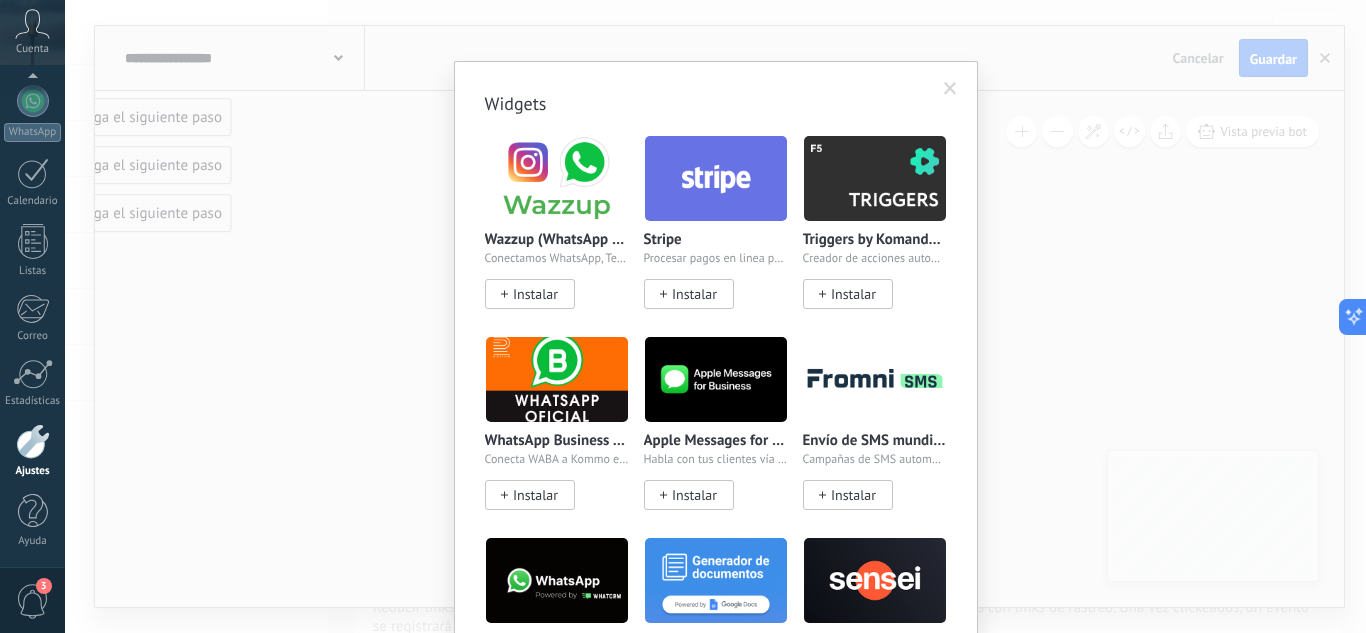 scroll, scrollTop: 0, scrollLeft: 0, axis: both 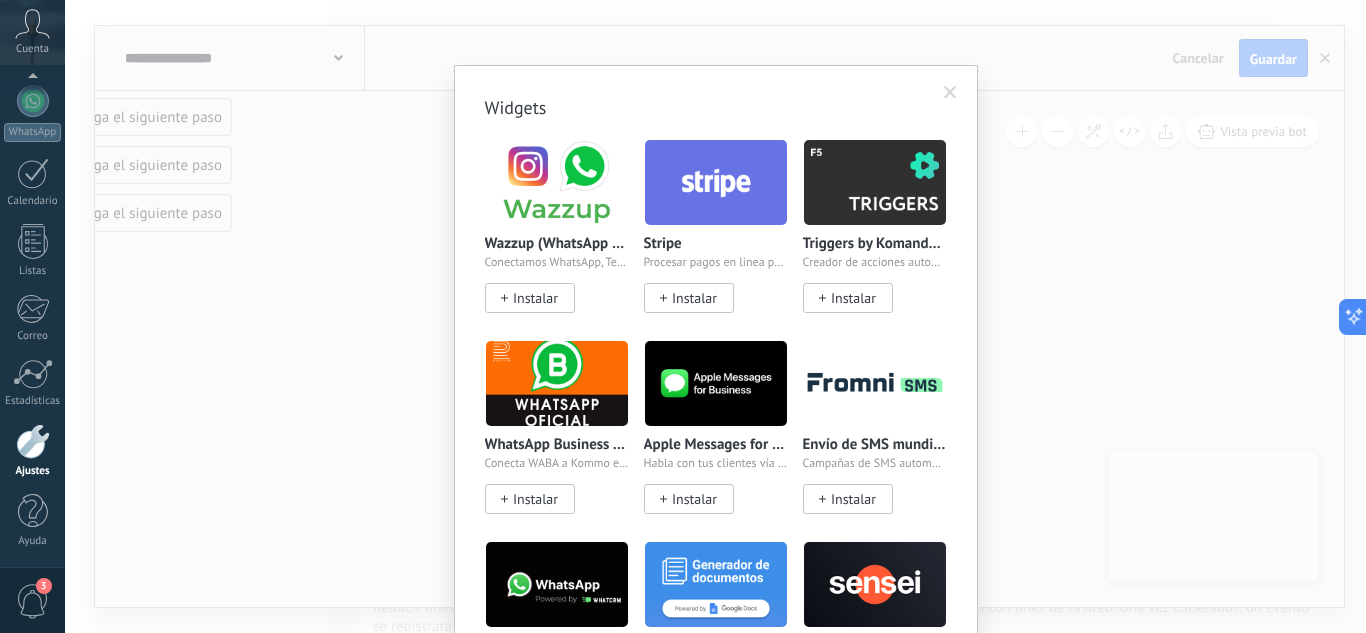 click on "Instalar" at bounding box center (535, 298) 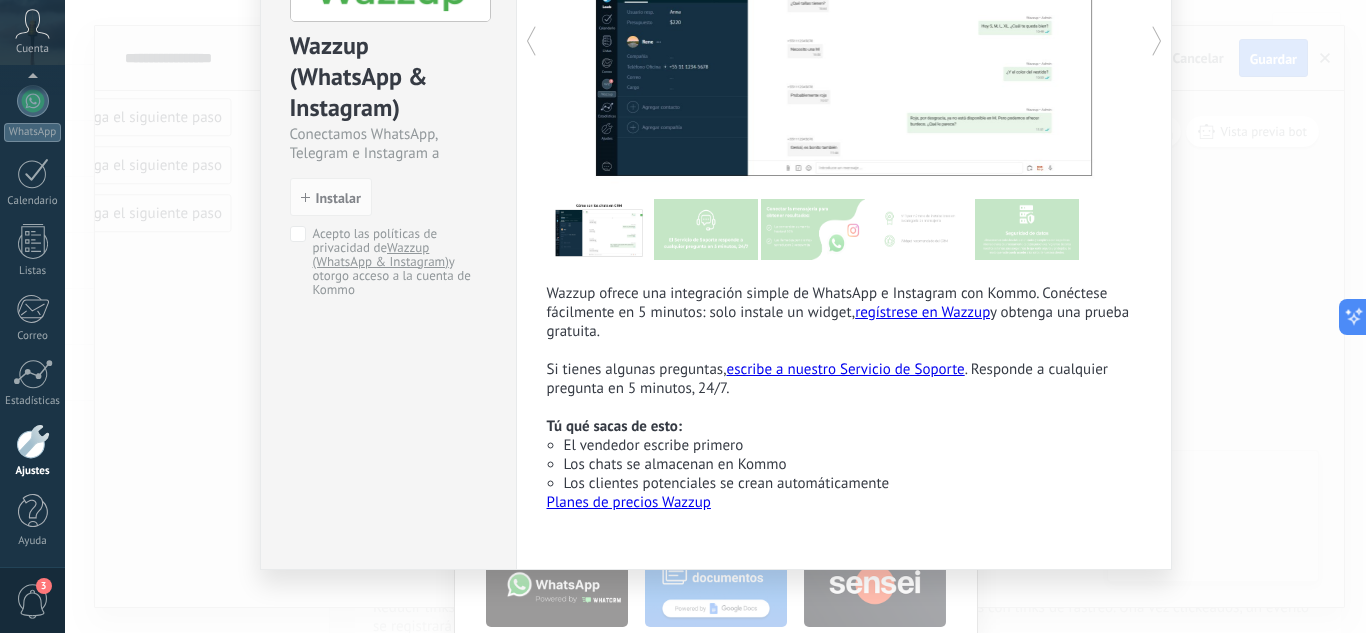 scroll, scrollTop: 226, scrollLeft: 0, axis: vertical 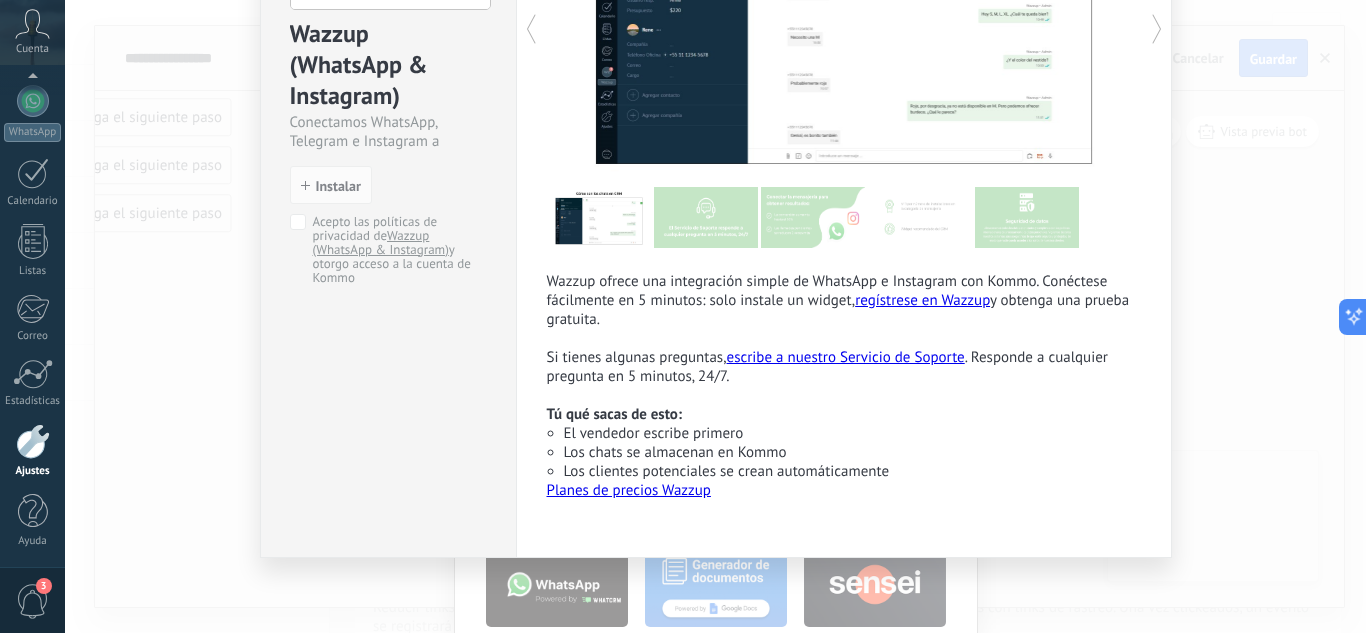 click on "El vendedor escribe primero" at bounding box center (852, 433) 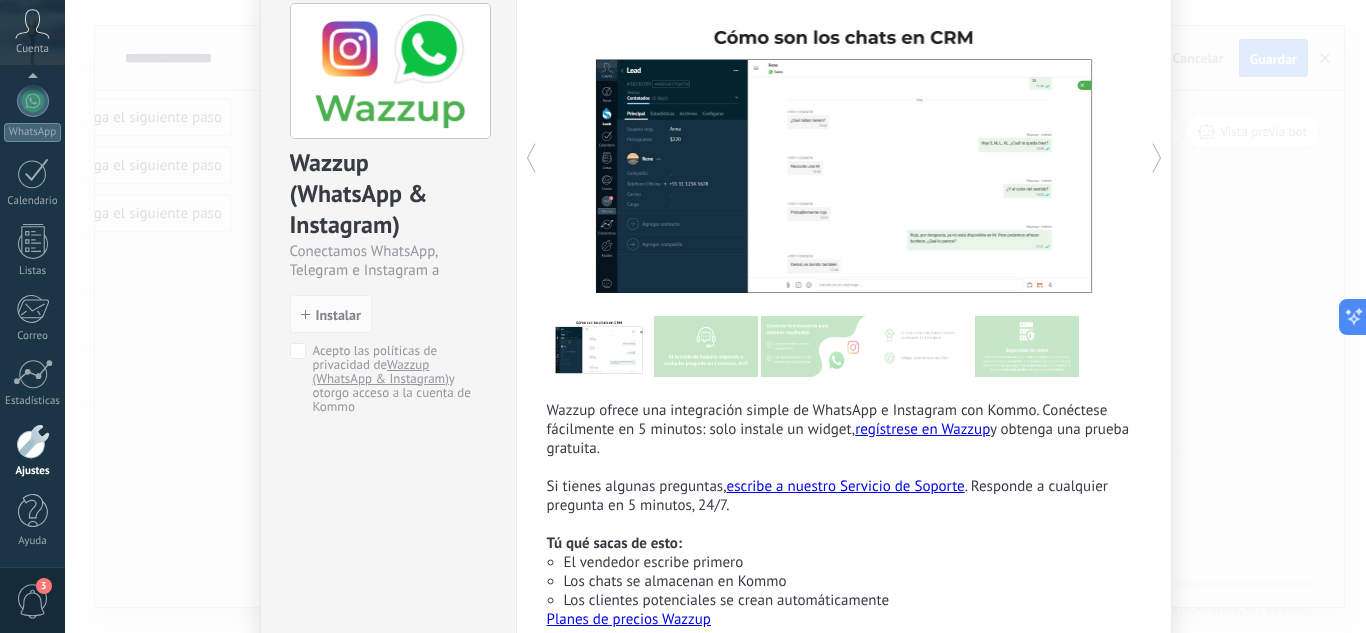 scroll, scrollTop: 0, scrollLeft: 0, axis: both 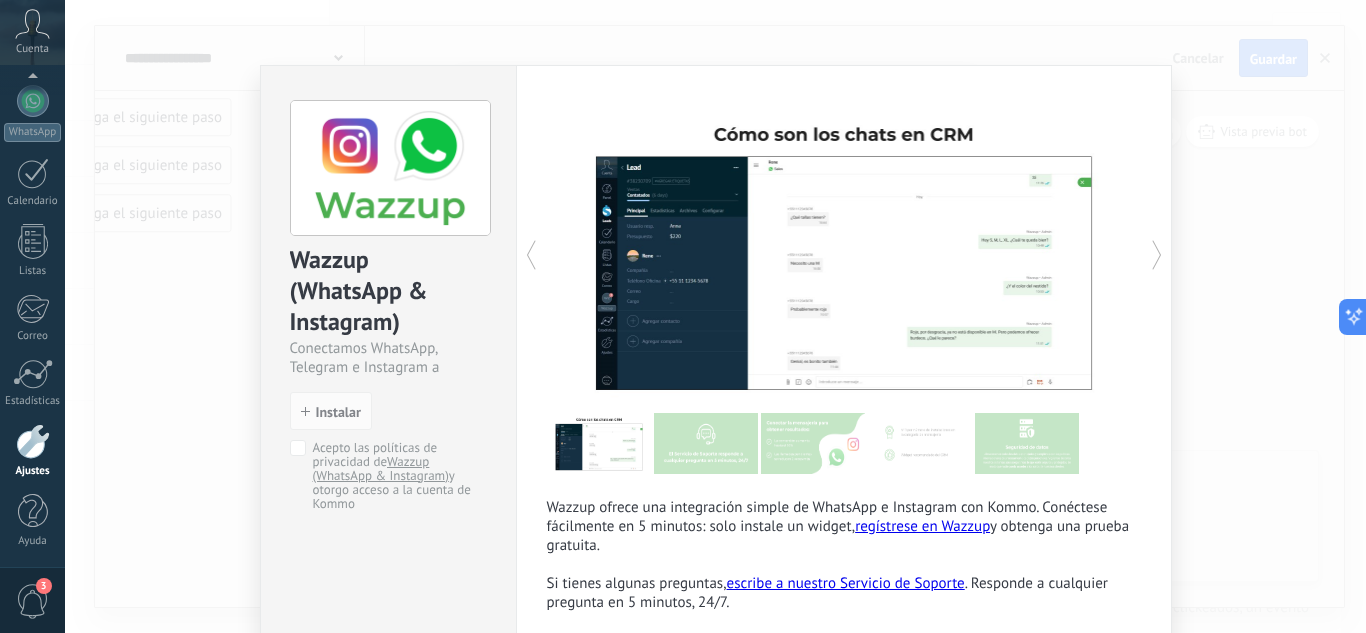 click on "Wazzup (WhatsApp & Instagram) Conectamos WhatsApp, Telegram e Instagram a Kommo install Instalar Acepto las políticas de privacidad de  Wazzup (WhatsApp & Instagram)  y otorgo acceso a la cuenta de Kommo Wazzup ofrece una integración simple de WhatsApp e Instagram con Kommo. Conéctese fácilmente en 5 minutos: solo instale un widget,  regístrese en Wazzup  y obtenga una prueba gratuita.
Si tienes algunas preguntas,  escribe a nuestro Servicio de Soporte .  Responde a cualquier pregunta en 5 minutos, 24/7.
Tú qué sacas de esto:
El vendedor escribe primero
Los chats se almacenan en Kommo
Los clientes potenciales se crean automáticamente
Planes de precios Wazzup más" at bounding box center (715, 316) 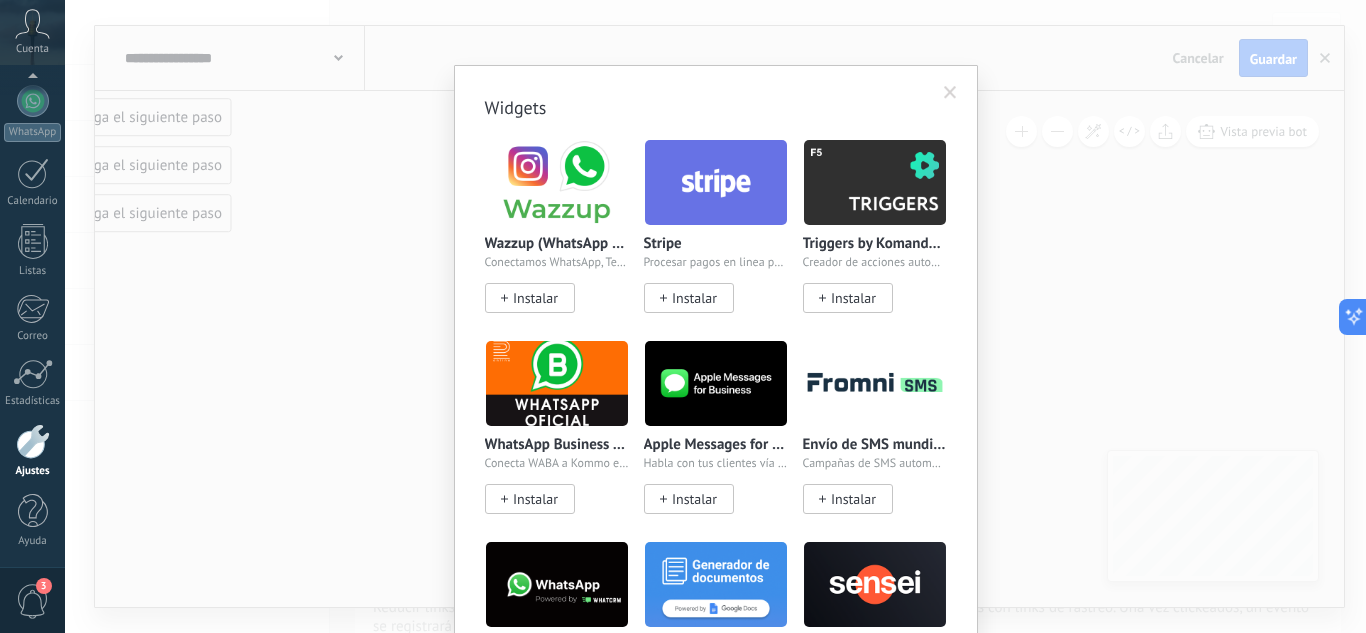 click on "Widgets Wazzup (WhatsApp & Instagram) Conectamos WhatsApp, Telegram e Instagram a Kommo Instalar Stripe Procesar pagos en linea para negocios digitales  Instalar Triggers by Komanda F5 Creador de acciones automáticas Instalar WhatsApp Business API (WABA) via Radist.Online Conecta WABA a Kommo en 10 minutos Instalar Apple Messages for Business Habla con tus clientes vía iMessage Instalar Envío de SMS mundiald por Fromni Campañas de SMS automatizadas y manuales - Kommo Instalar Whatsapp por Whatcrm y Telphin Conecta la integración de WhatsApp en un minuto Instalar Generador de documentos Llena tus documentos con la info de tus leads Instalar Sensei Editor de procesos comerciales de venta Instalar Telegram de Whatcrm Conecte la integración de Telegram en un minuto Instalar Etapa del Lead por KWID Verificación de la etapa del lead en Salesbot Instalar PayPal Crea y envía formatos de pago Instalar Mercado Pago Mercado Pago Instalar Webhooks de Salesbot por KWID Enviar webhooks desde Salesbot Instalar" at bounding box center [715, 316] 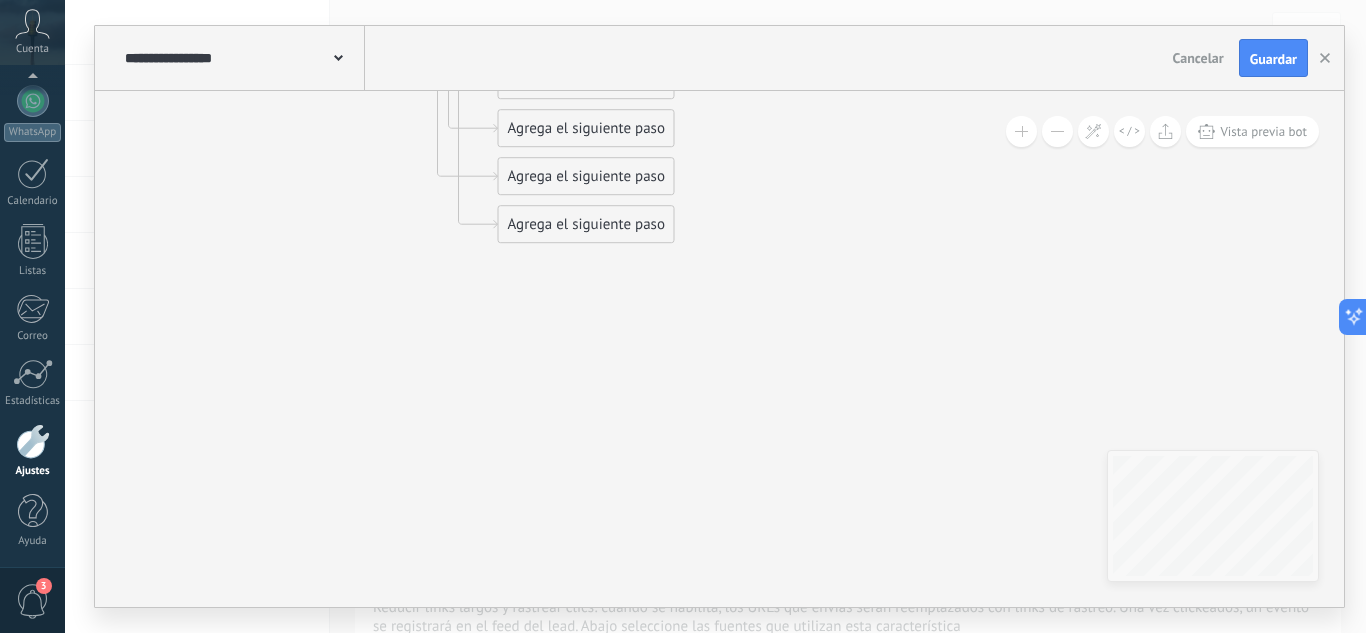 drag, startPoint x: 648, startPoint y: 417, endPoint x: 995, endPoint y: 423, distance: 347.05188 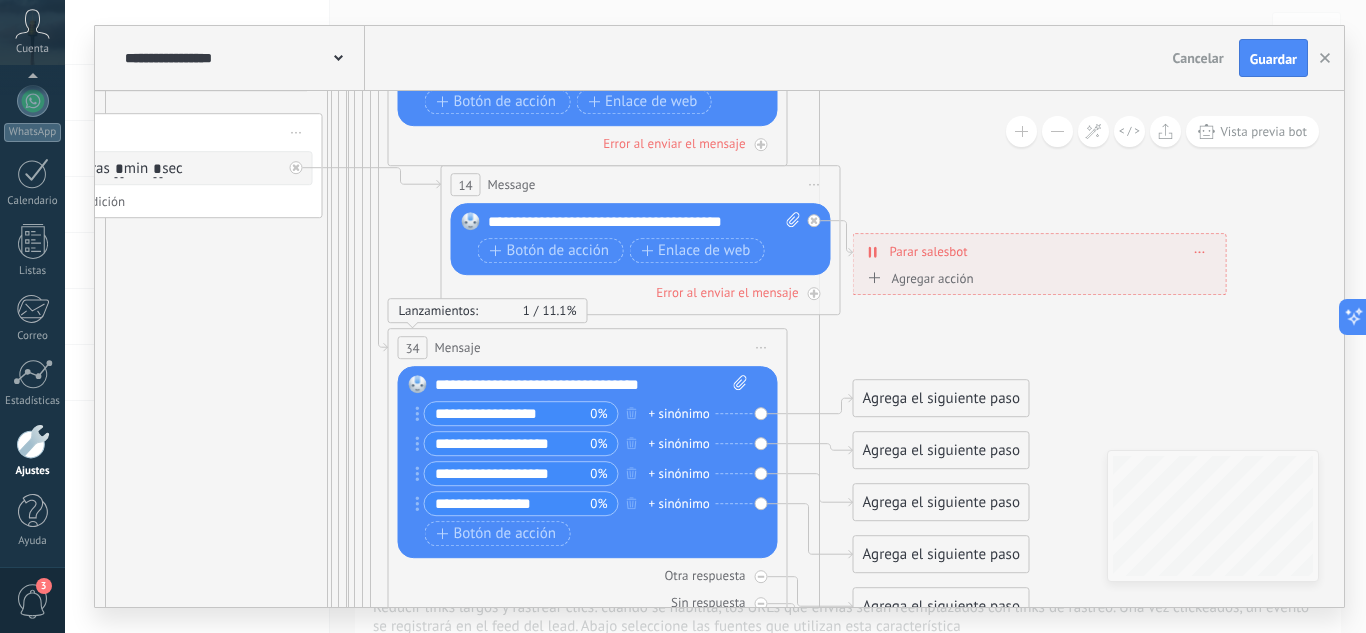 drag, startPoint x: 353, startPoint y: 328, endPoint x: 222, endPoint y: 448, distance: 177.65416 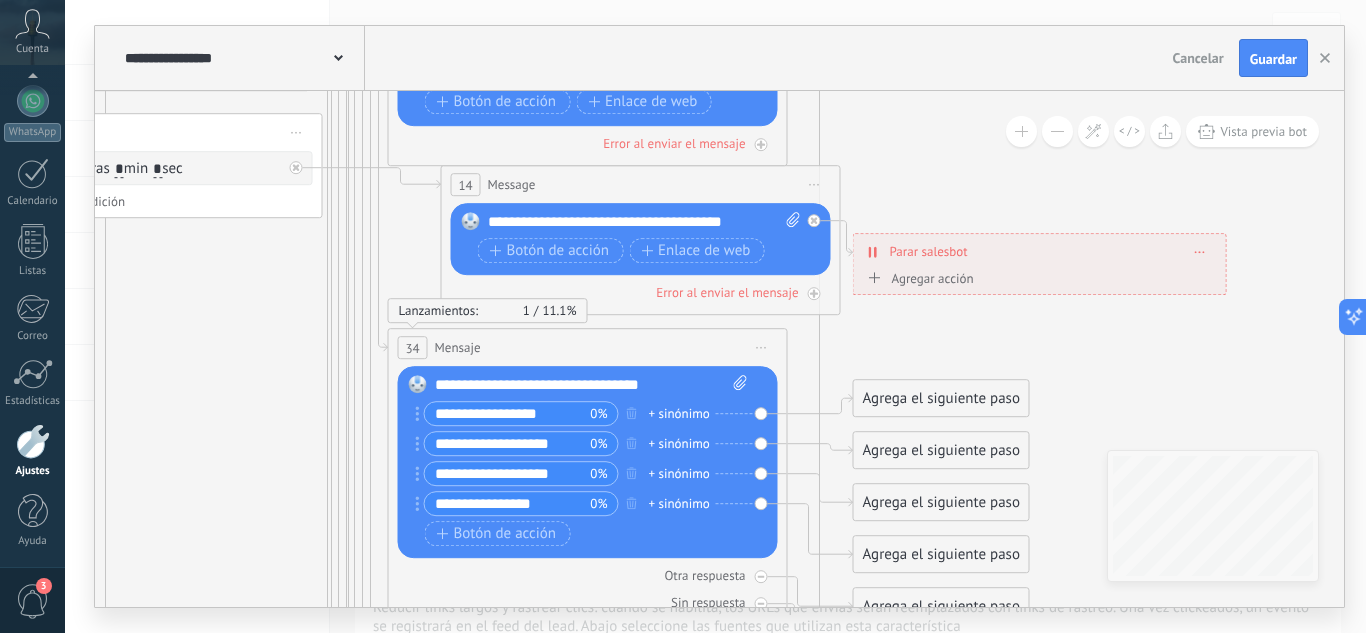 click 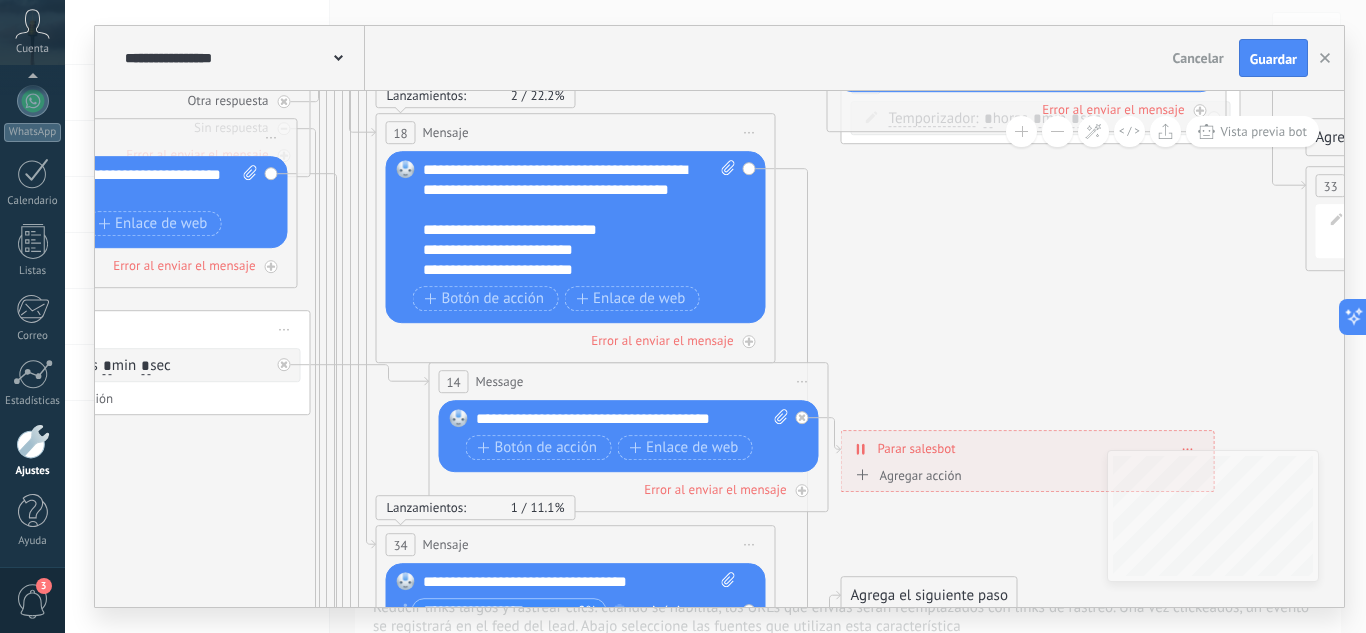 drag, startPoint x: 927, startPoint y: 170, endPoint x: 915, endPoint y: 367, distance: 197.36514 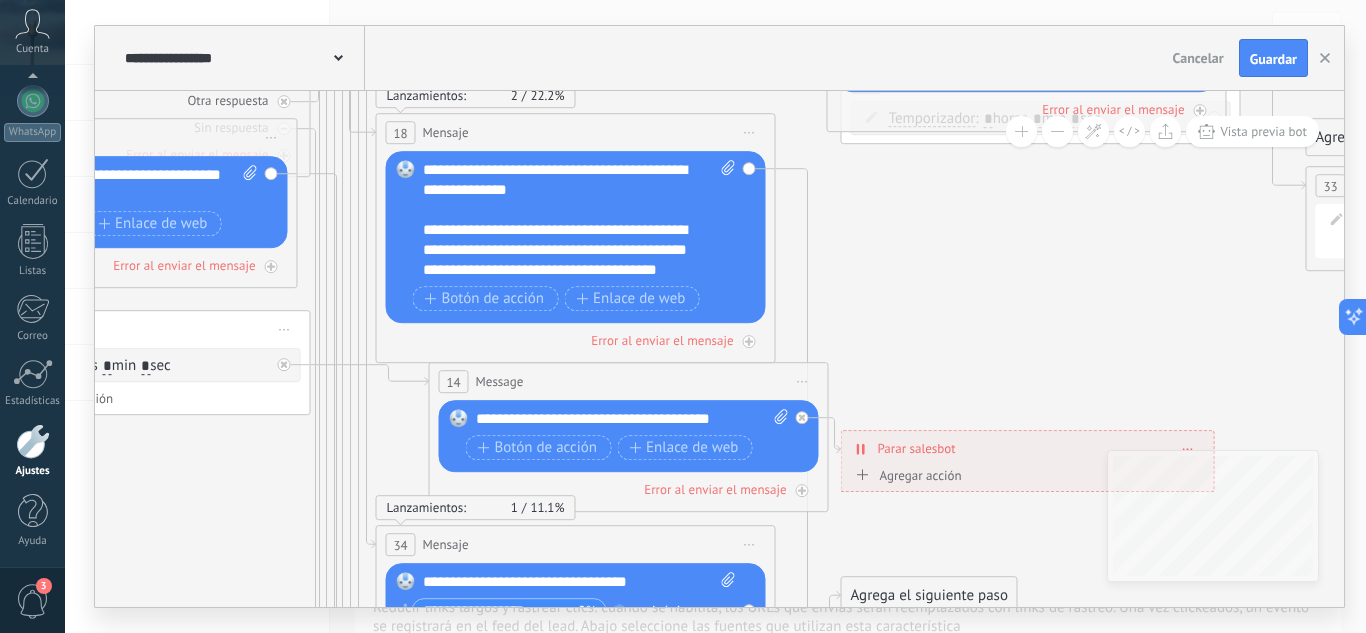 scroll, scrollTop: 180, scrollLeft: 0, axis: vertical 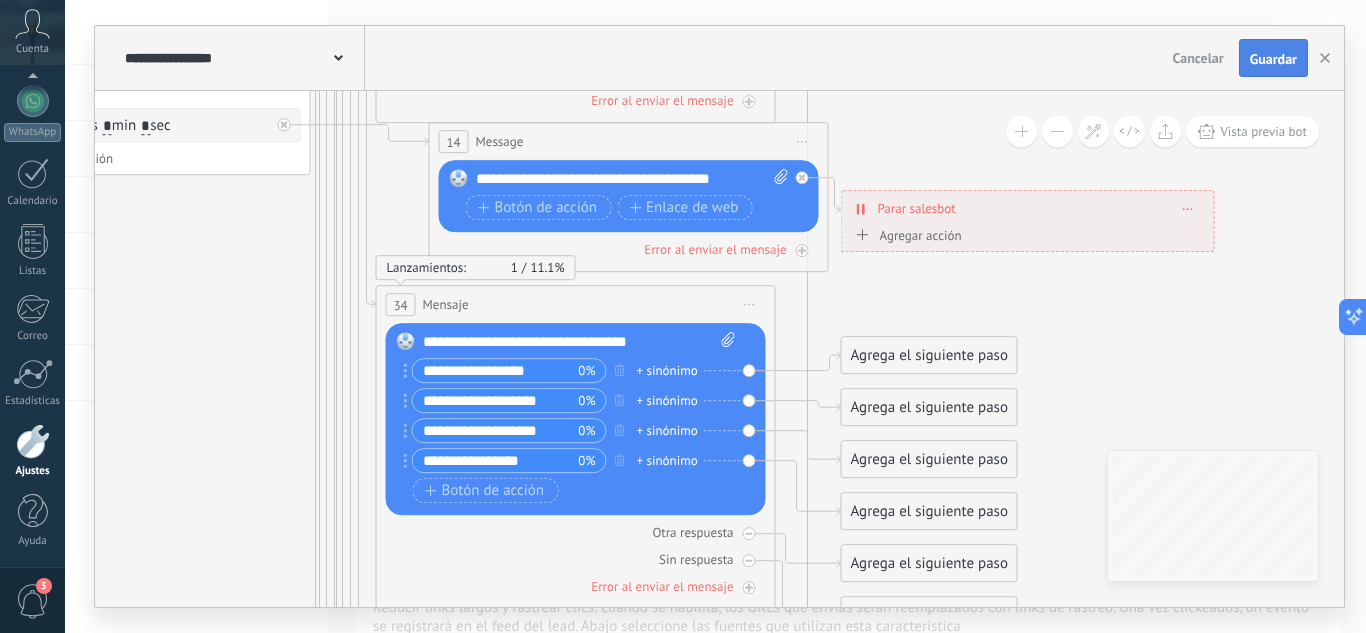 click on "Guardar" at bounding box center [1273, 59] 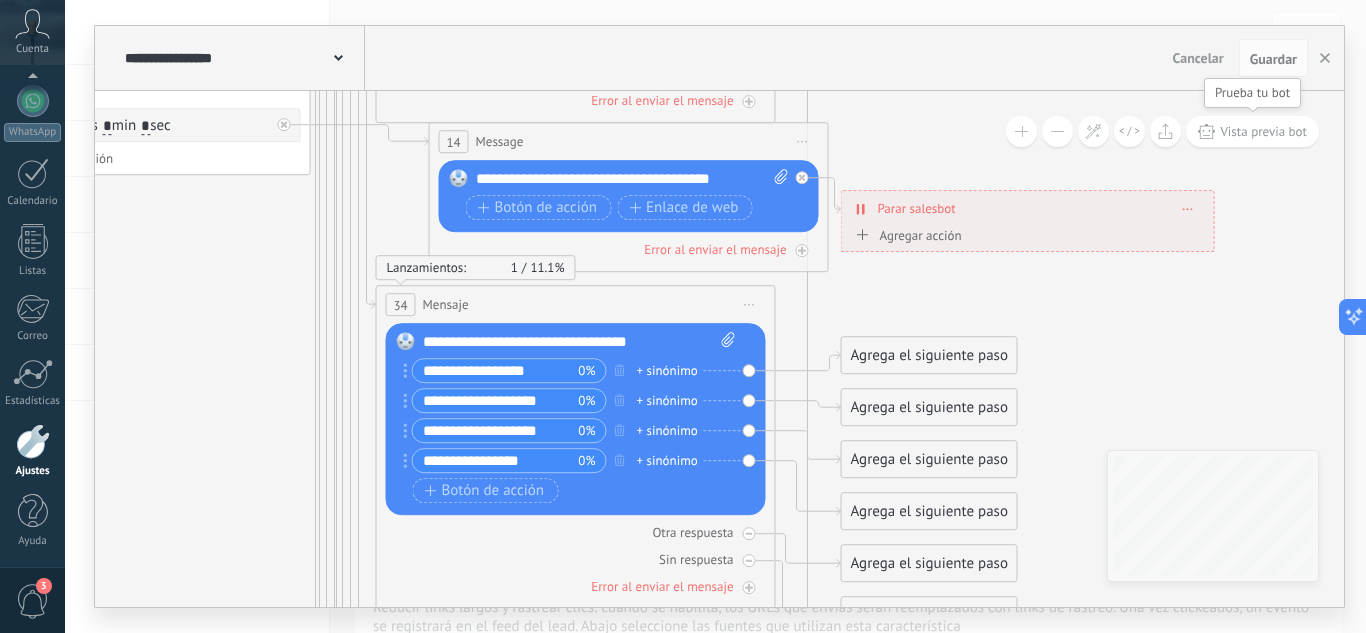 click on "Vista previa bot" at bounding box center [1263, 131] 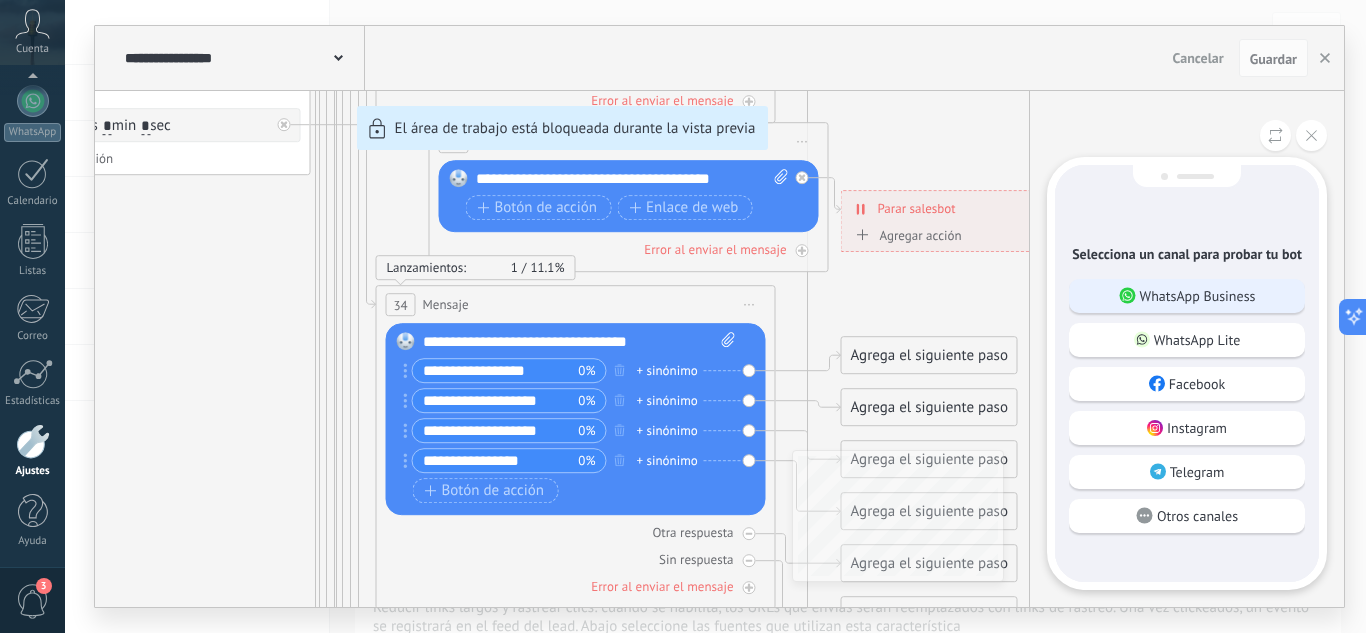 click on "WhatsApp Business" at bounding box center [1198, 296] 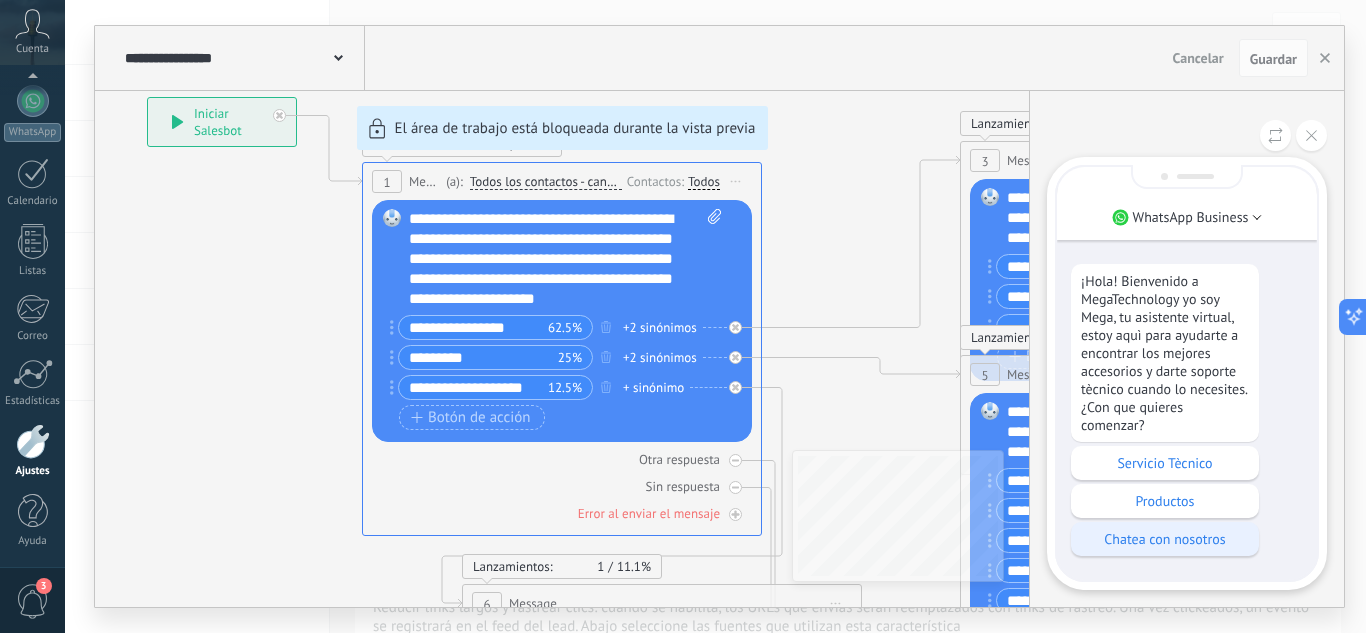 drag, startPoint x: 1171, startPoint y: 468, endPoint x: 1230, endPoint y: 491, distance: 63.324562 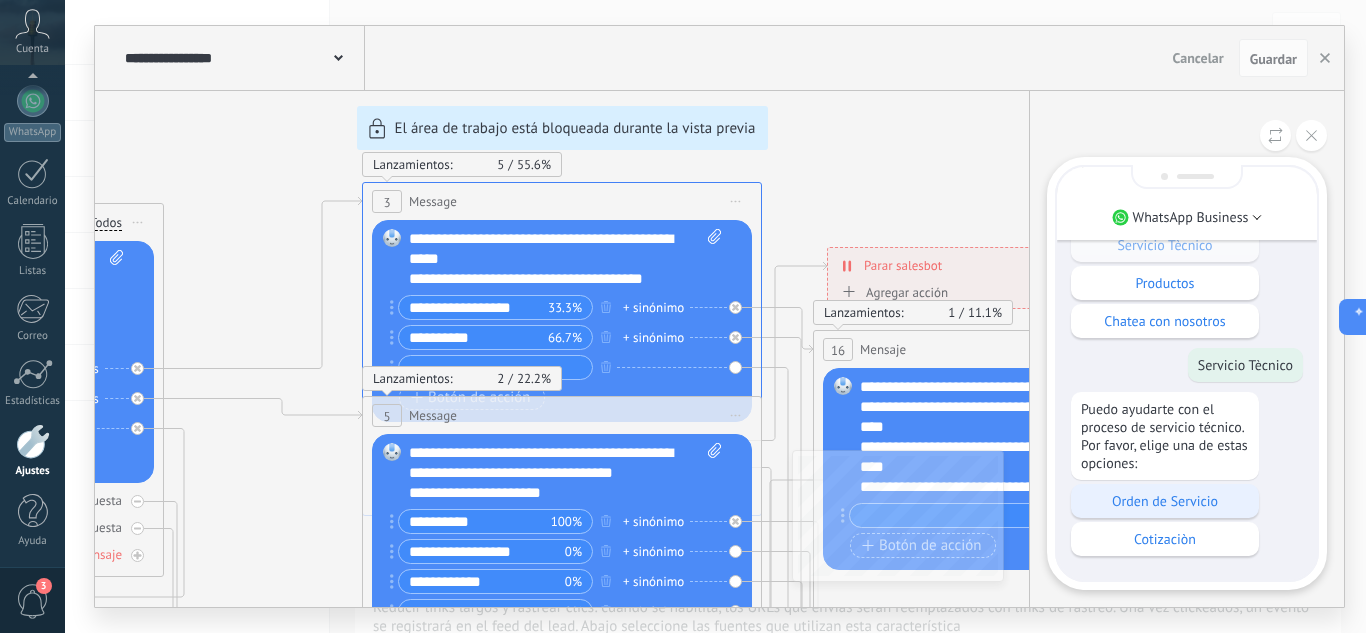 click on "Orden de Servicio" at bounding box center (1165, 501) 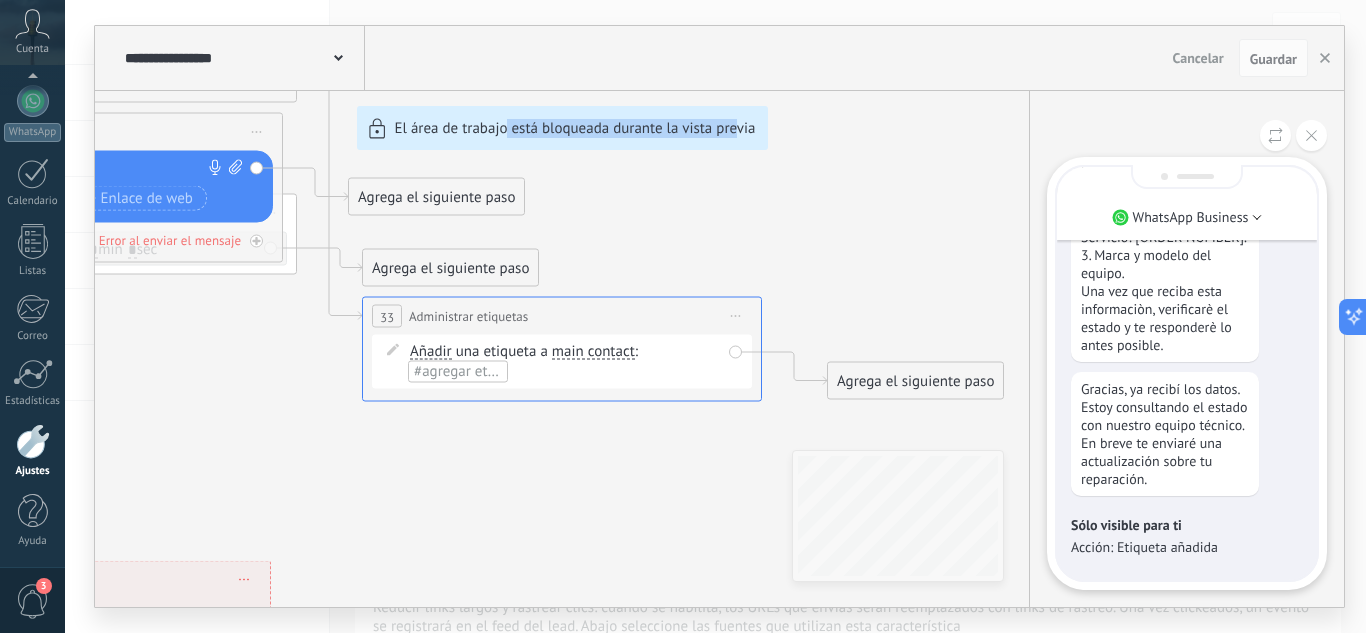 drag, startPoint x: 506, startPoint y: 518, endPoint x: 738, endPoint y: 515, distance: 232.0194 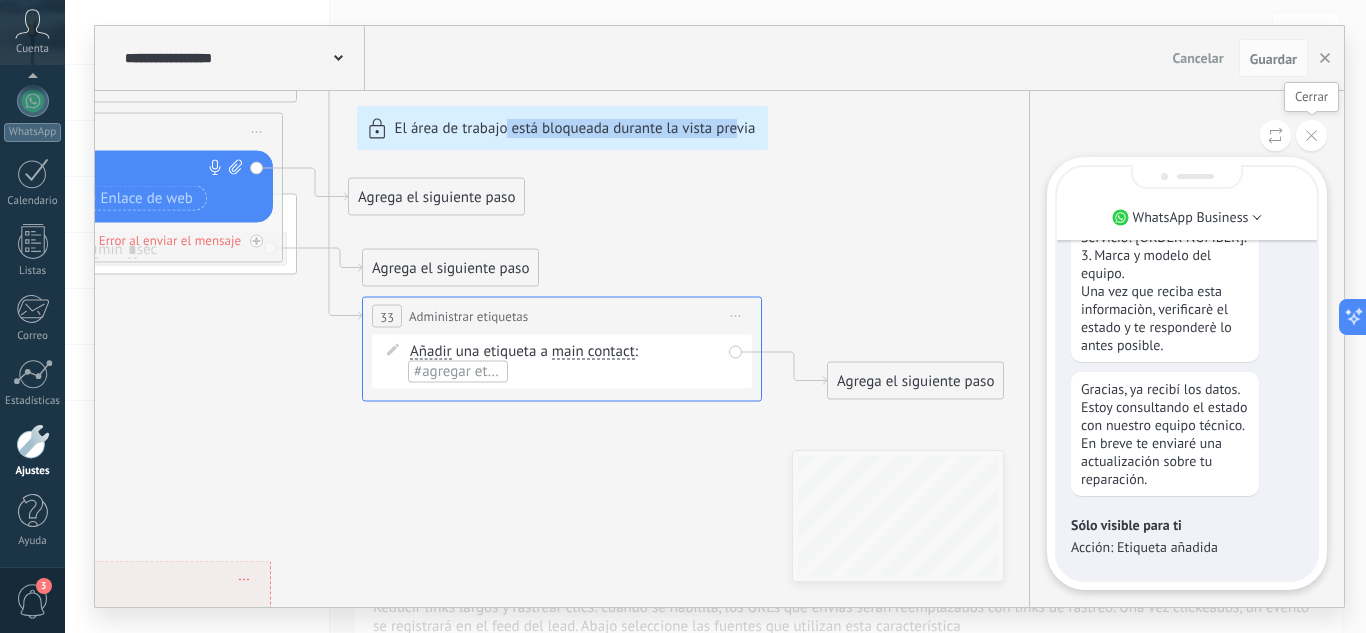 click at bounding box center (1311, 135) 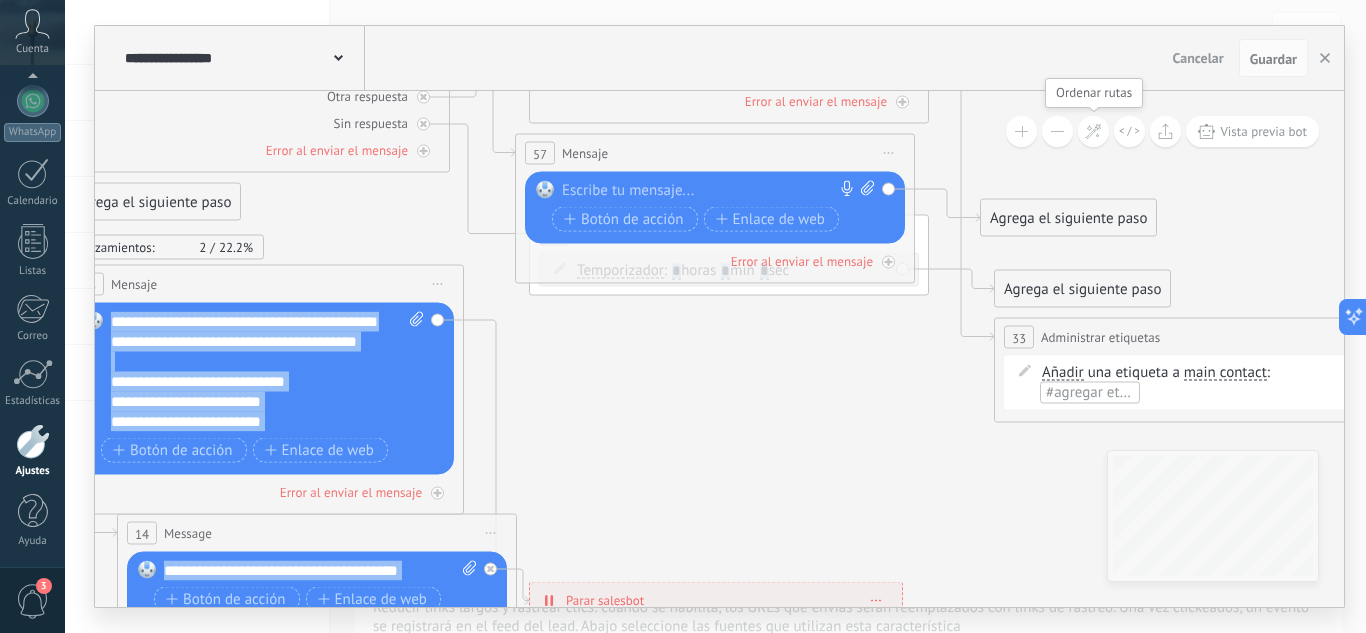 drag, startPoint x: 477, startPoint y: 119, endPoint x: 1109, endPoint y: 140, distance: 632.3488 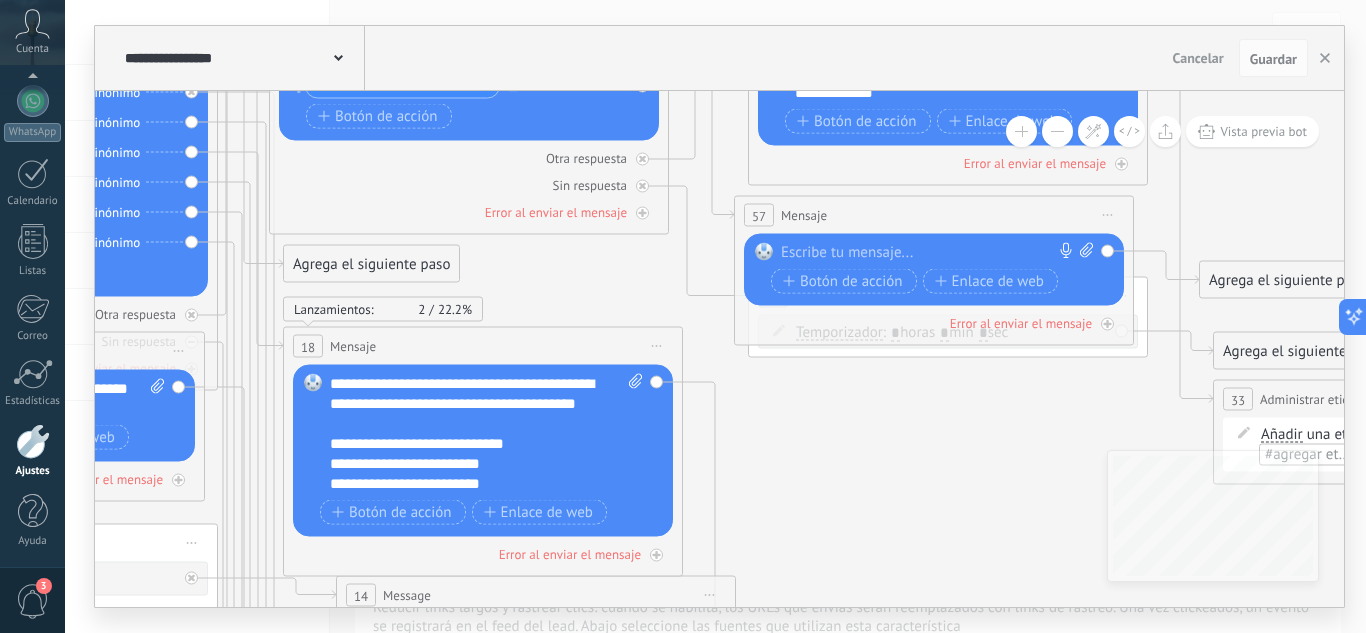 drag, startPoint x: 615, startPoint y: 418, endPoint x: 834, endPoint y: 480, distance: 227.60712 